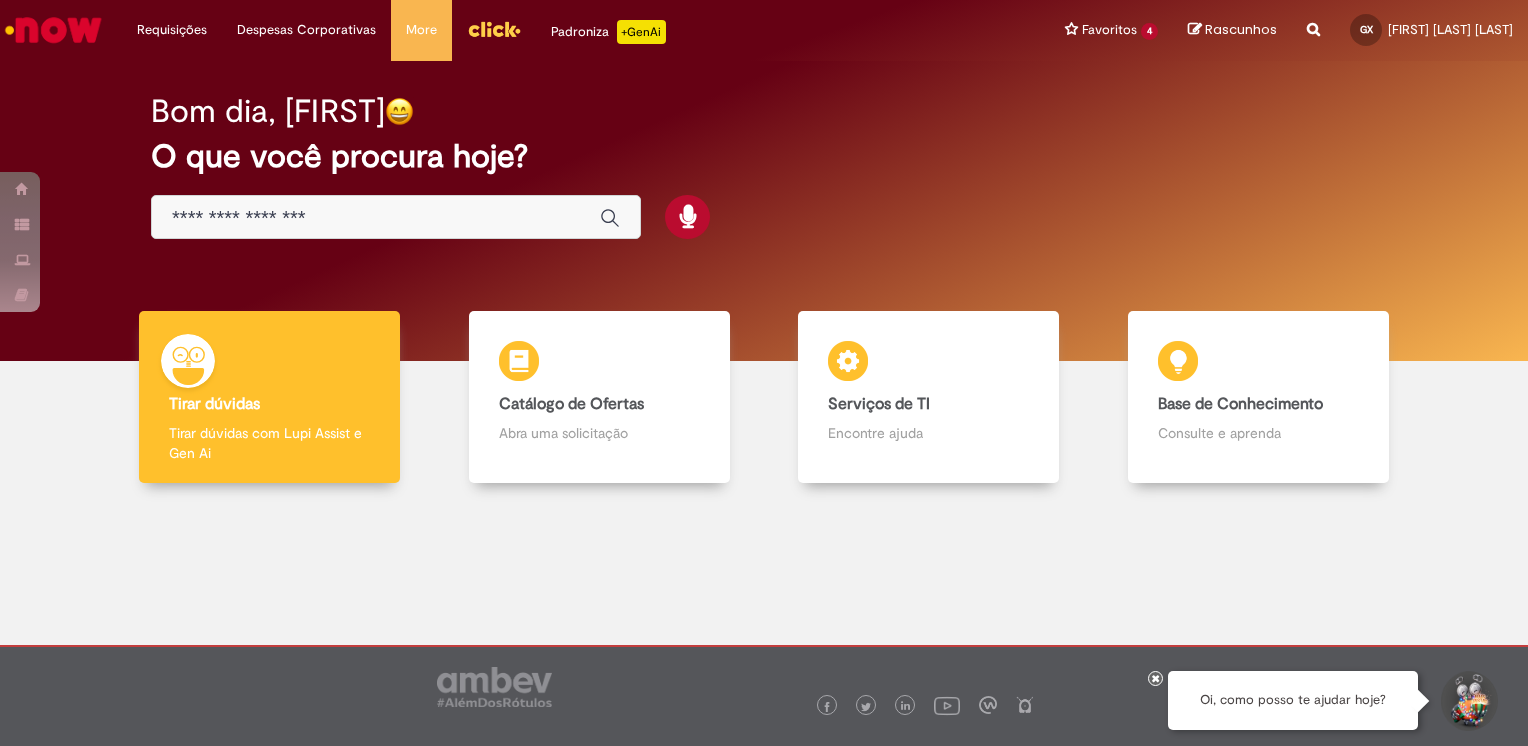 scroll, scrollTop: 0, scrollLeft: 0, axis: both 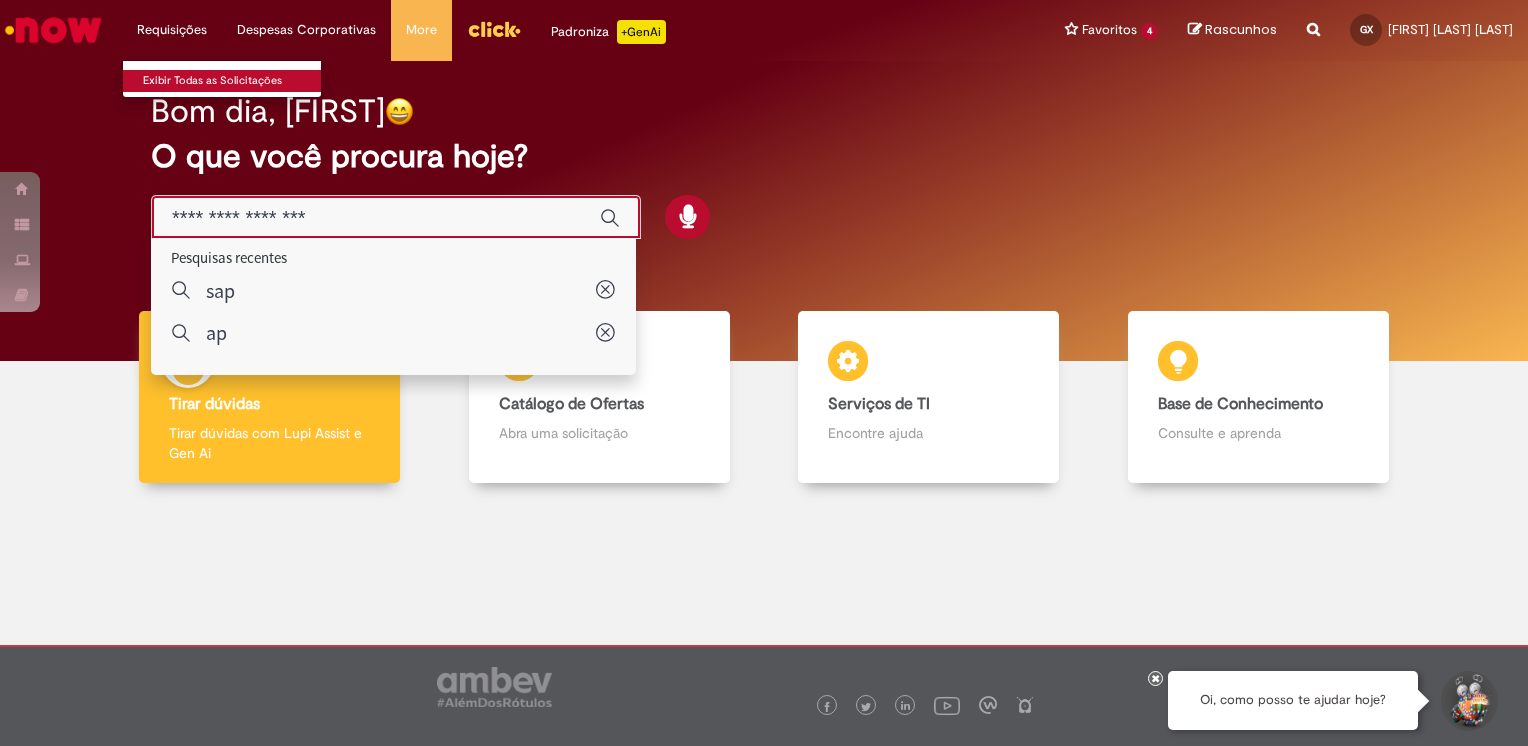click on "Exibir Todas as Solicitações" at bounding box center [233, 81] 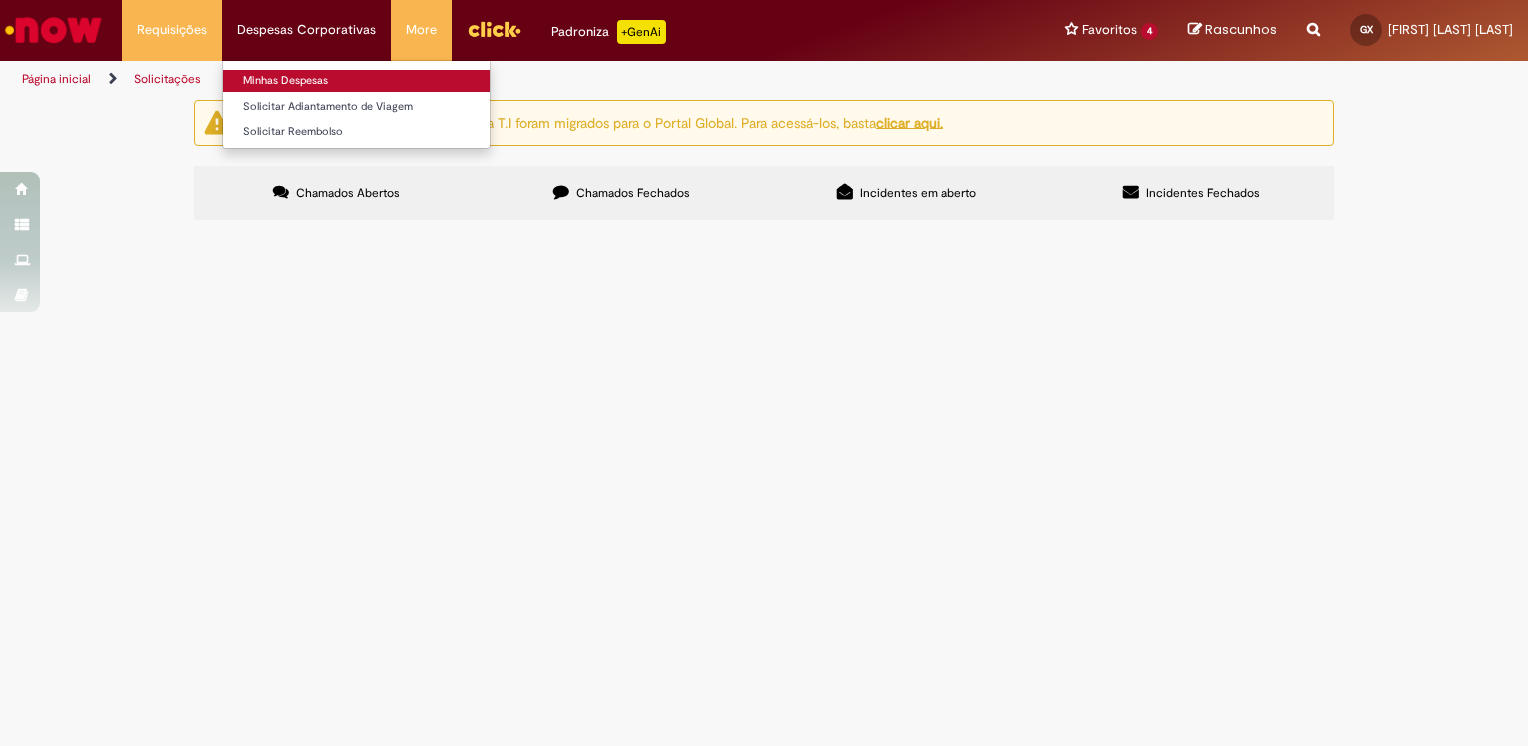 click on "Minhas Despesas" at bounding box center (356, 81) 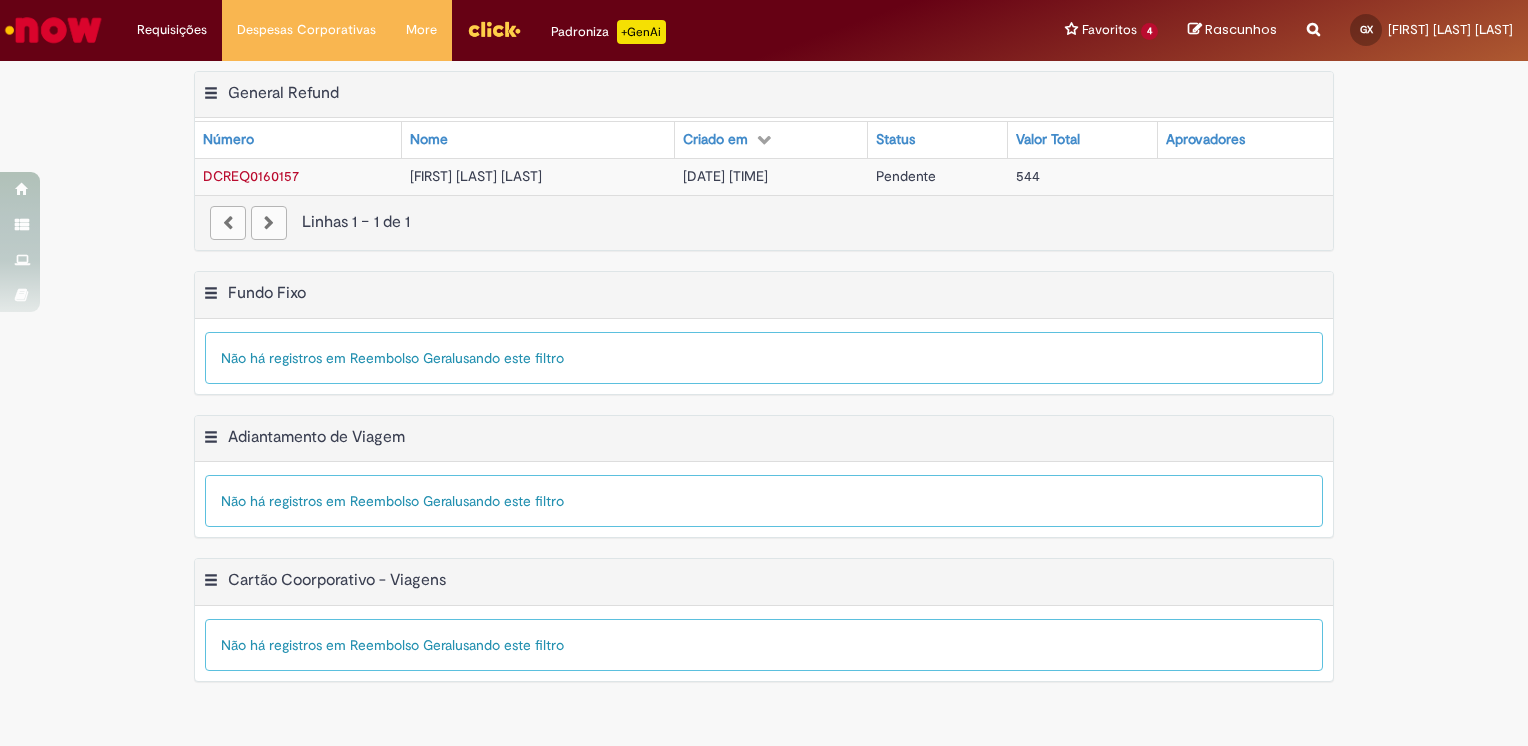 click on "Criado em" at bounding box center (772, 140) 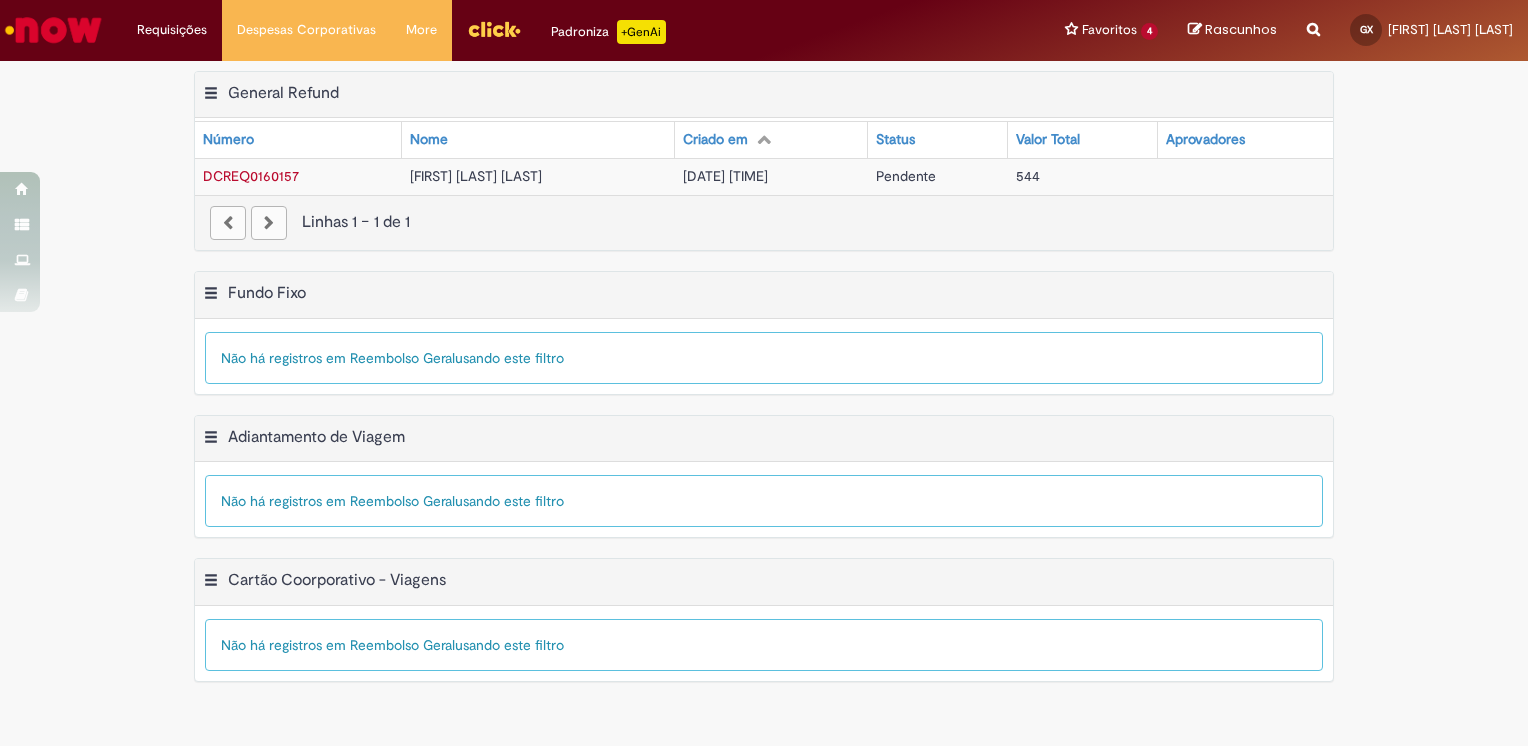click at bounding box center (764, 139) 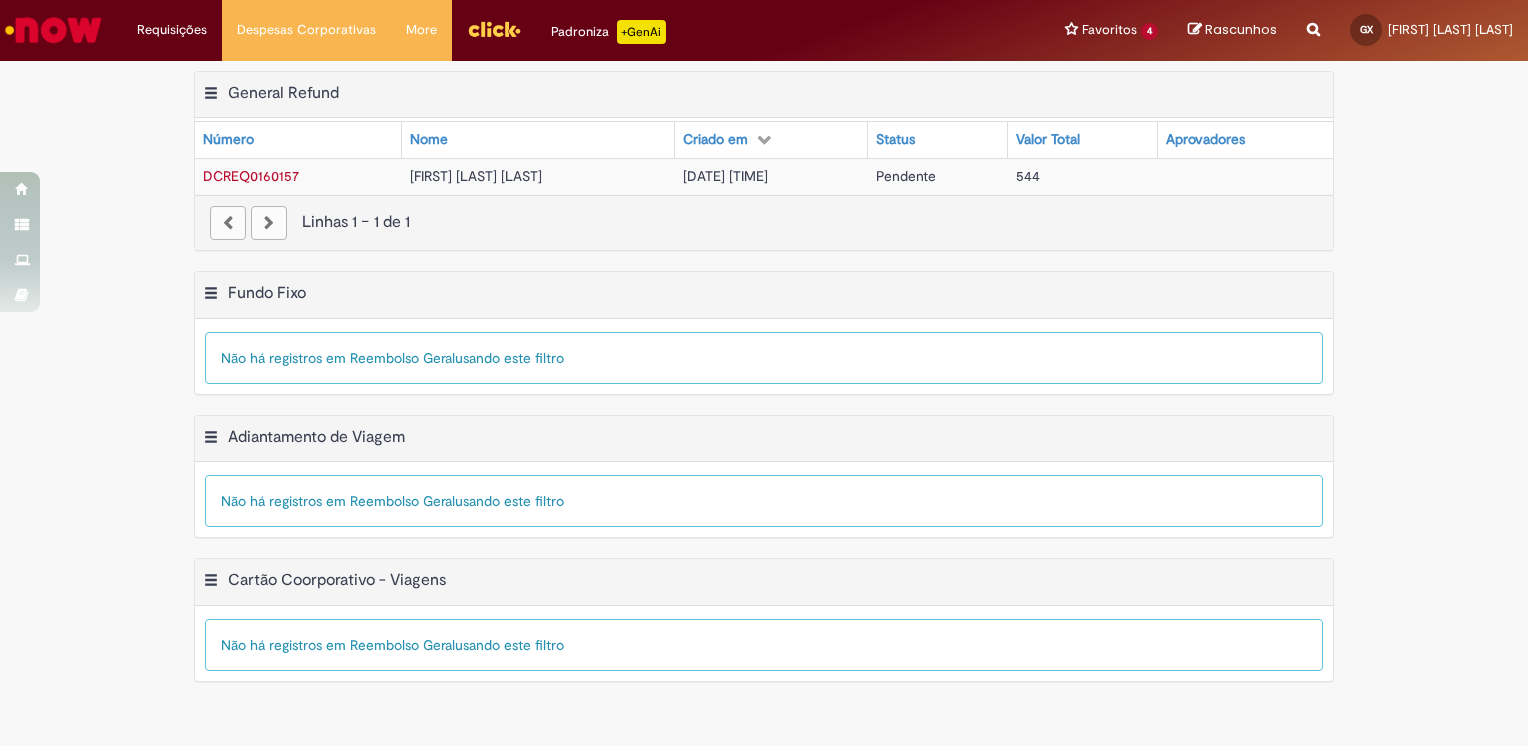 click on "Aprovadores" at bounding box center (1205, 140) 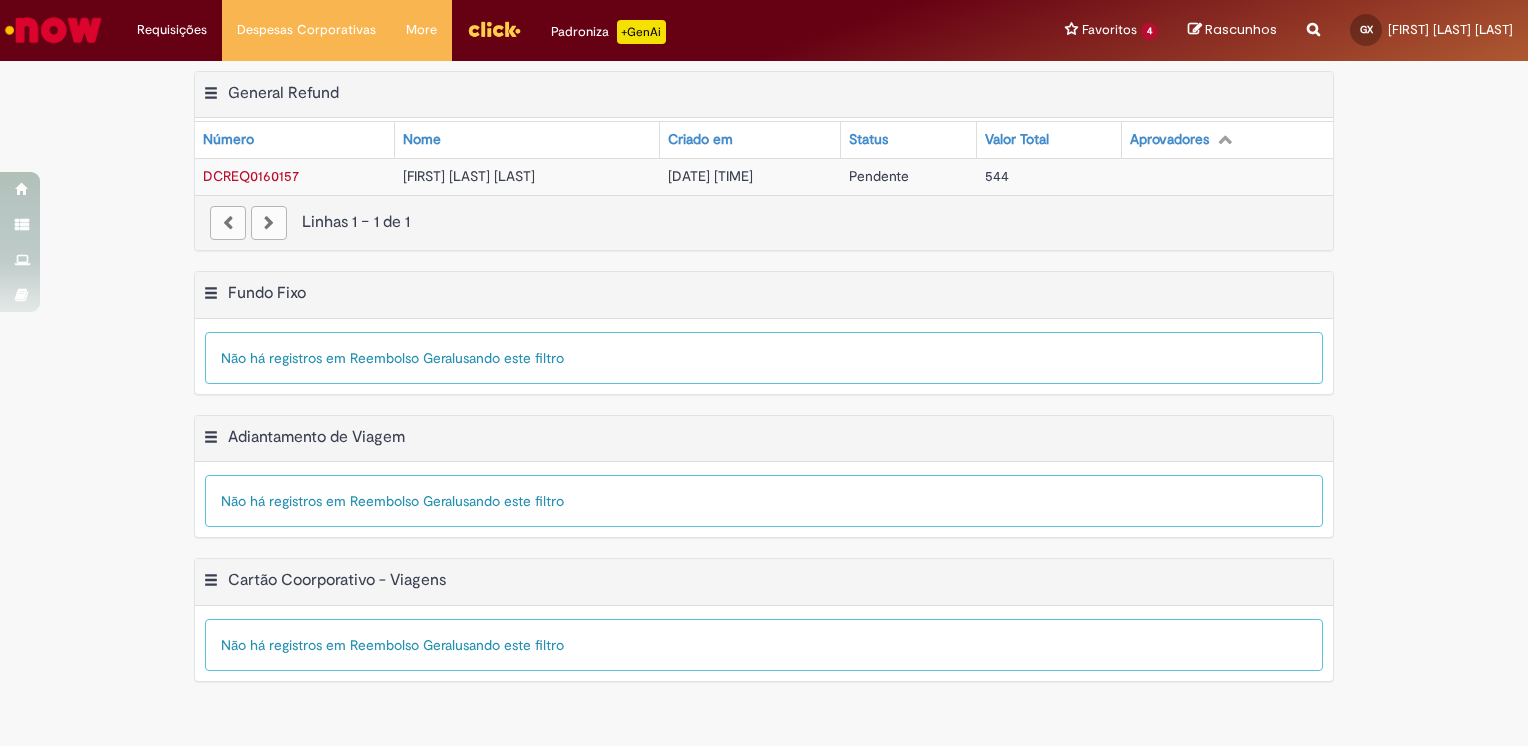 click at bounding box center [1225, 139] 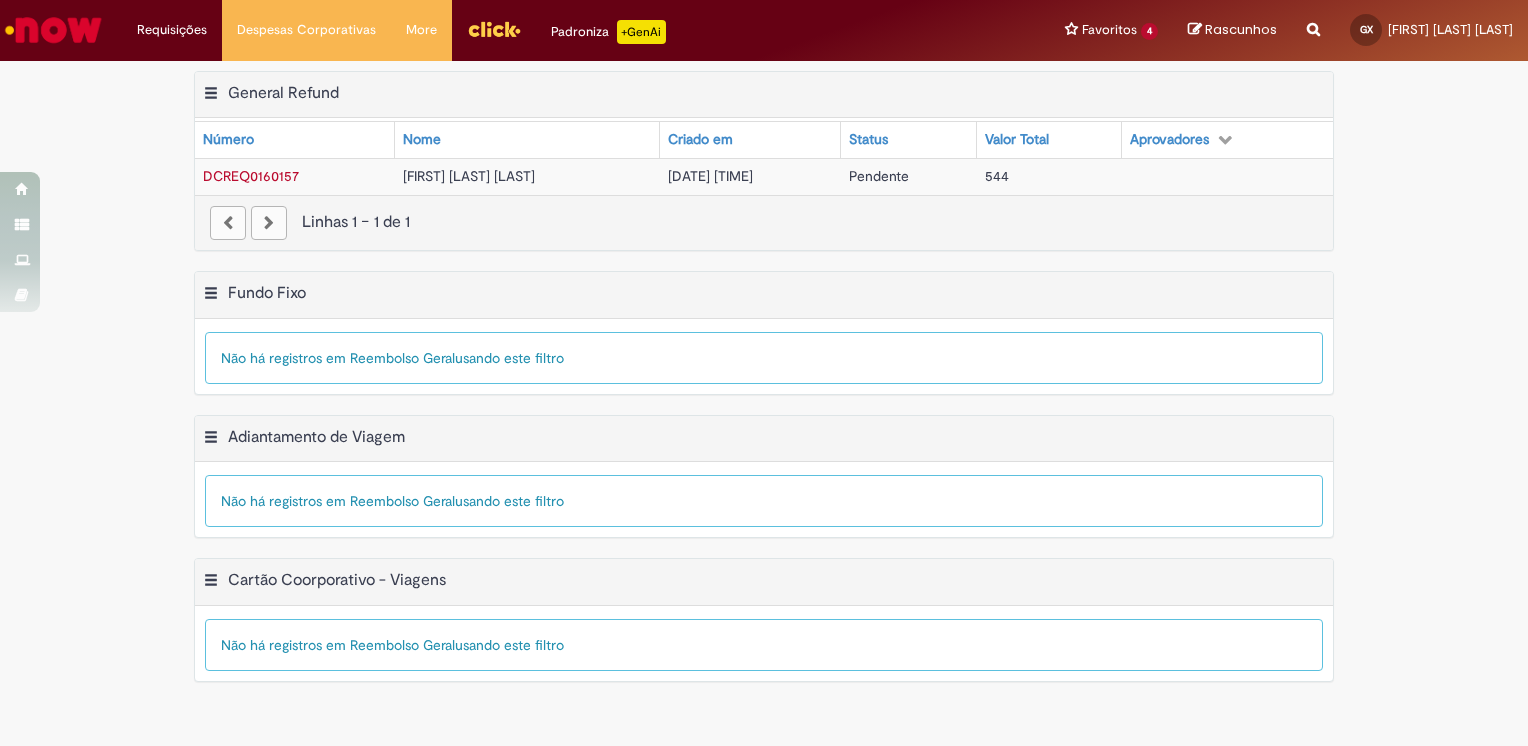 click on "DCREQ0160157" at bounding box center (295, 176) 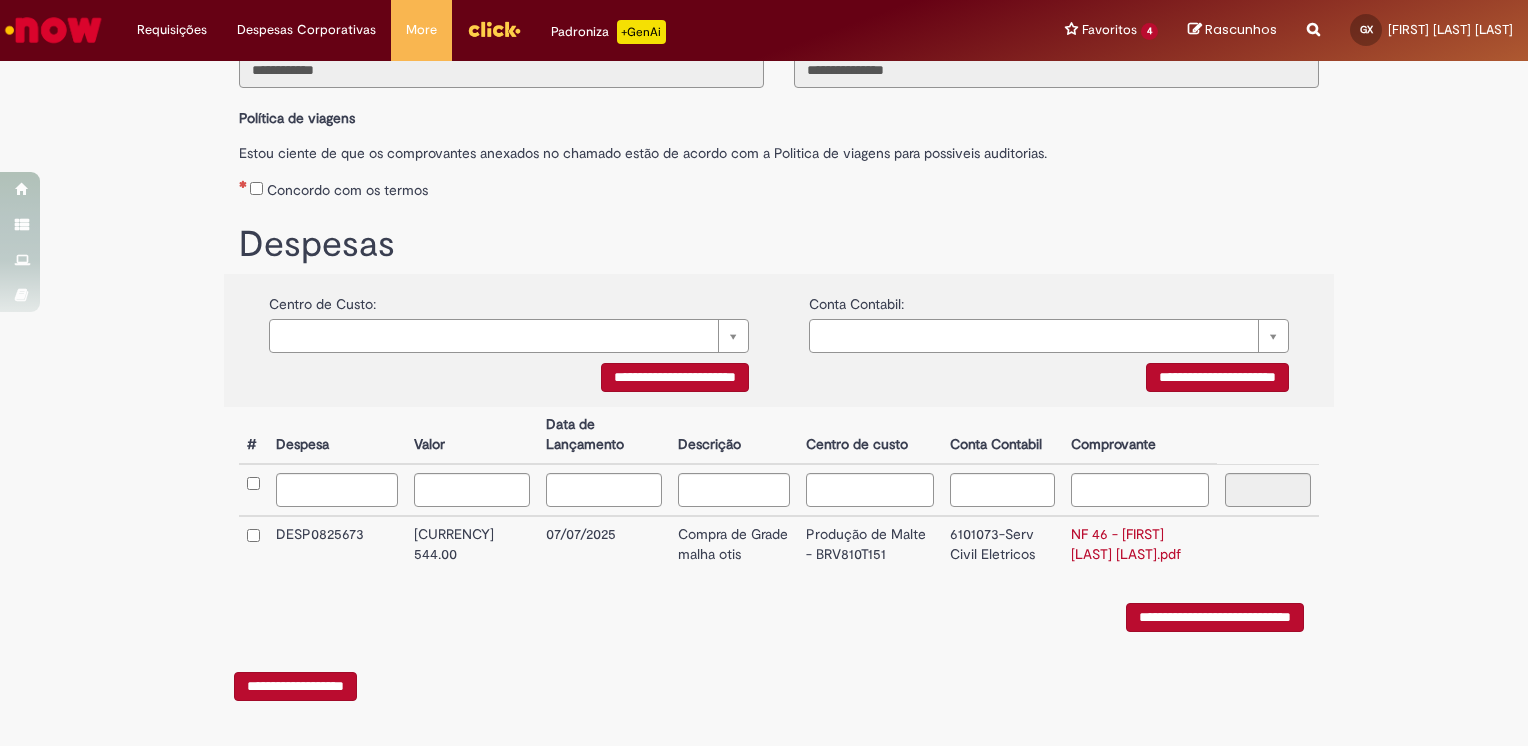 scroll, scrollTop: 213, scrollLeft: 0, axis: vertical 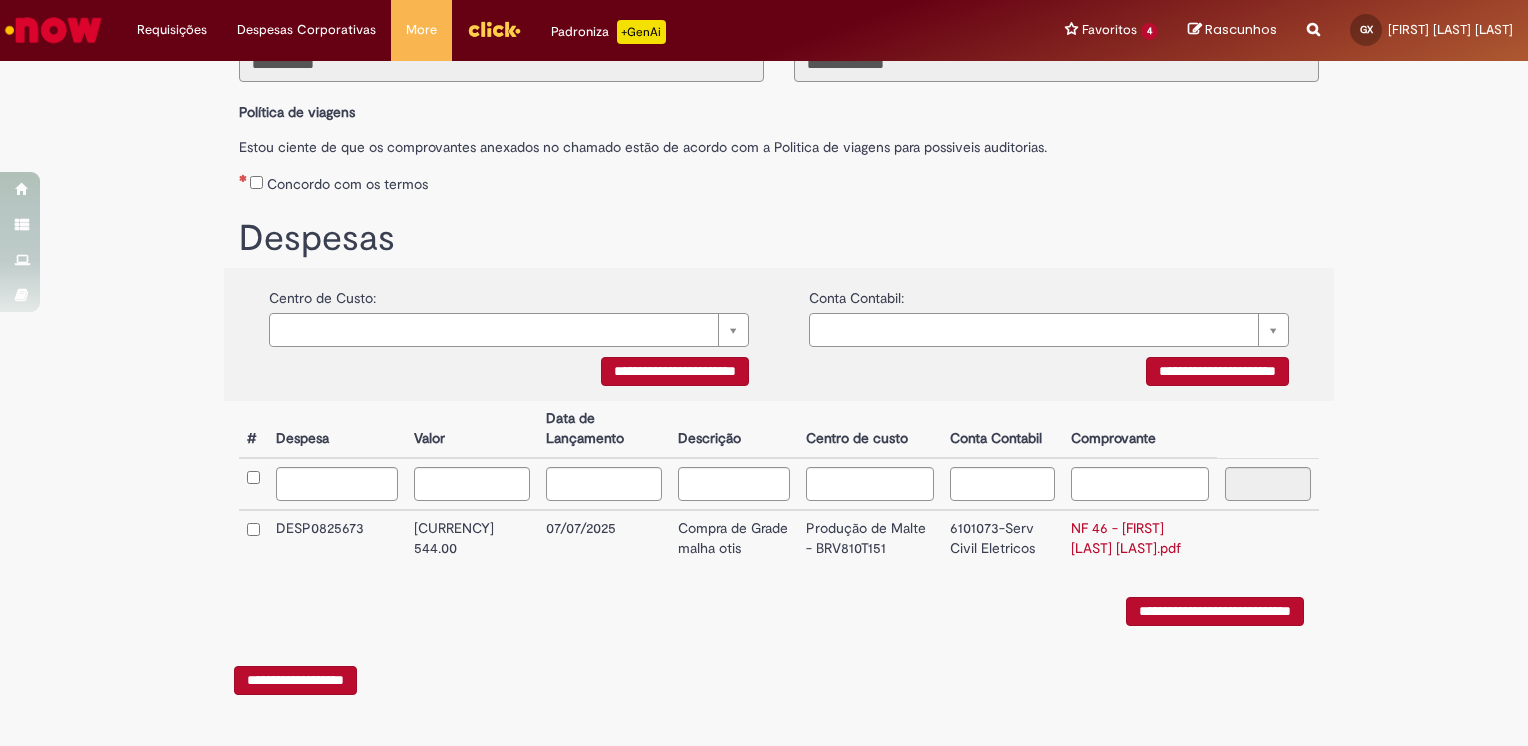 click on "**********" at bounding box center (1215, 611) 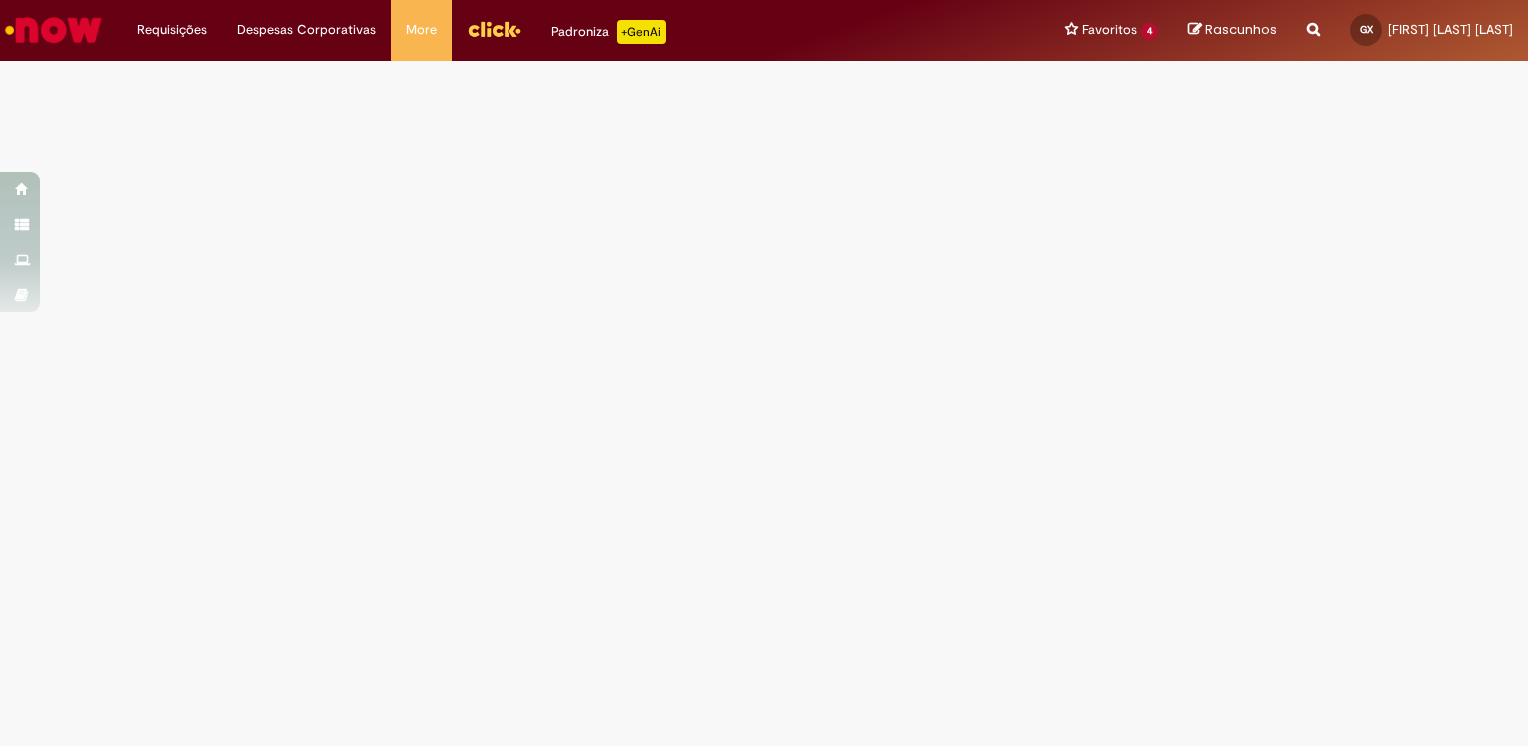scroll, scrollTop: 0, scrollLeft: 0, axis: both 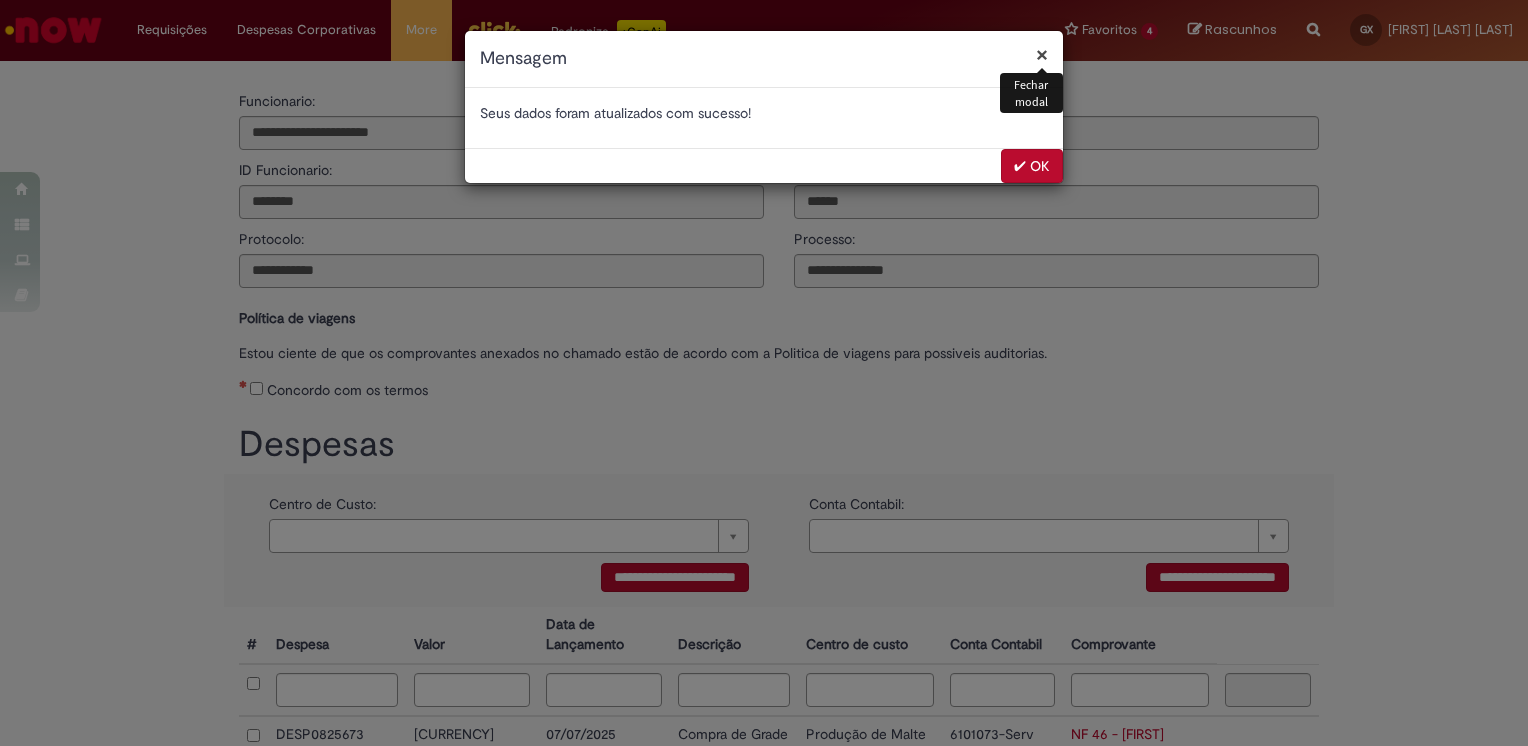 click on "✔ OK" at bounding box center [1032, 166] 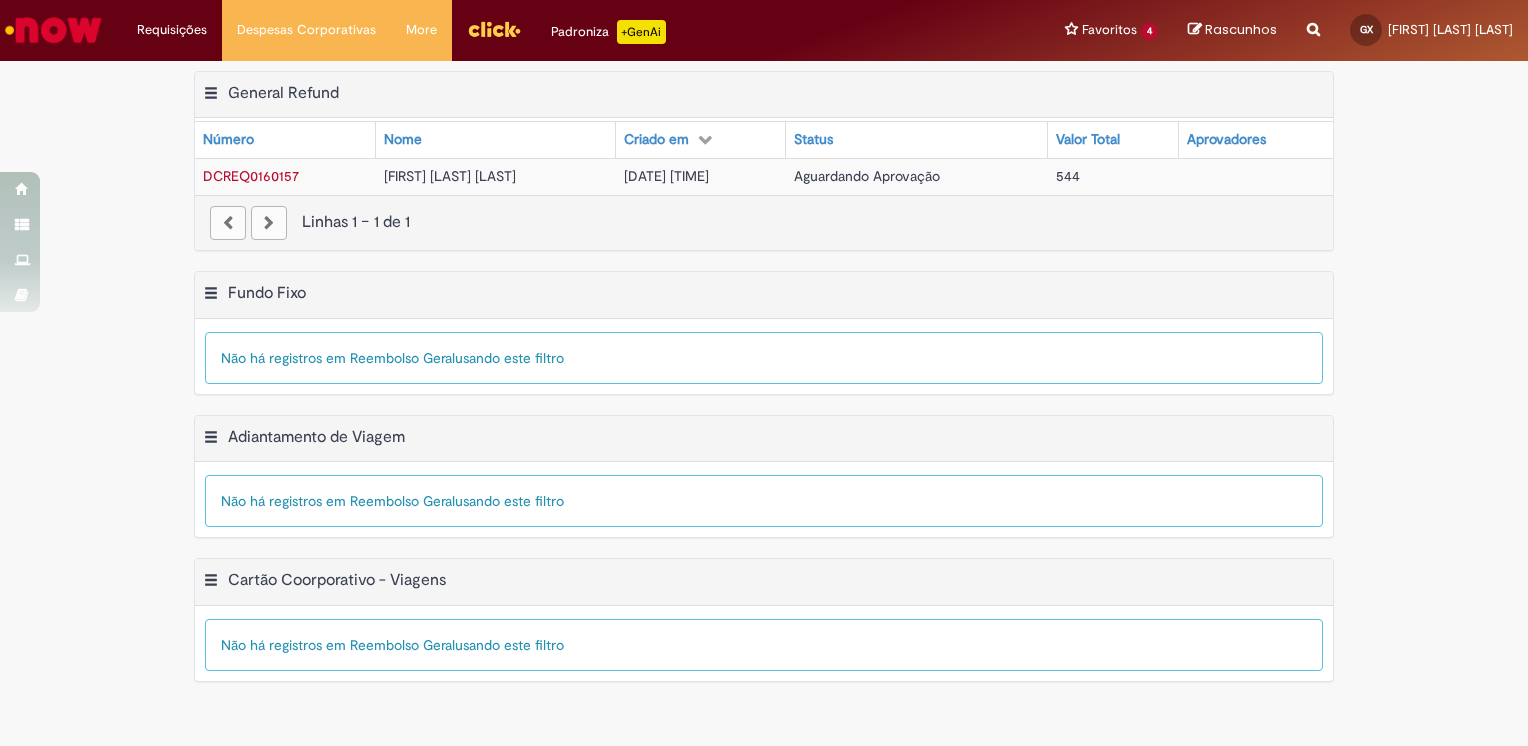 scroll, scrollTop: 0, scrollLeft: 0, axis: both 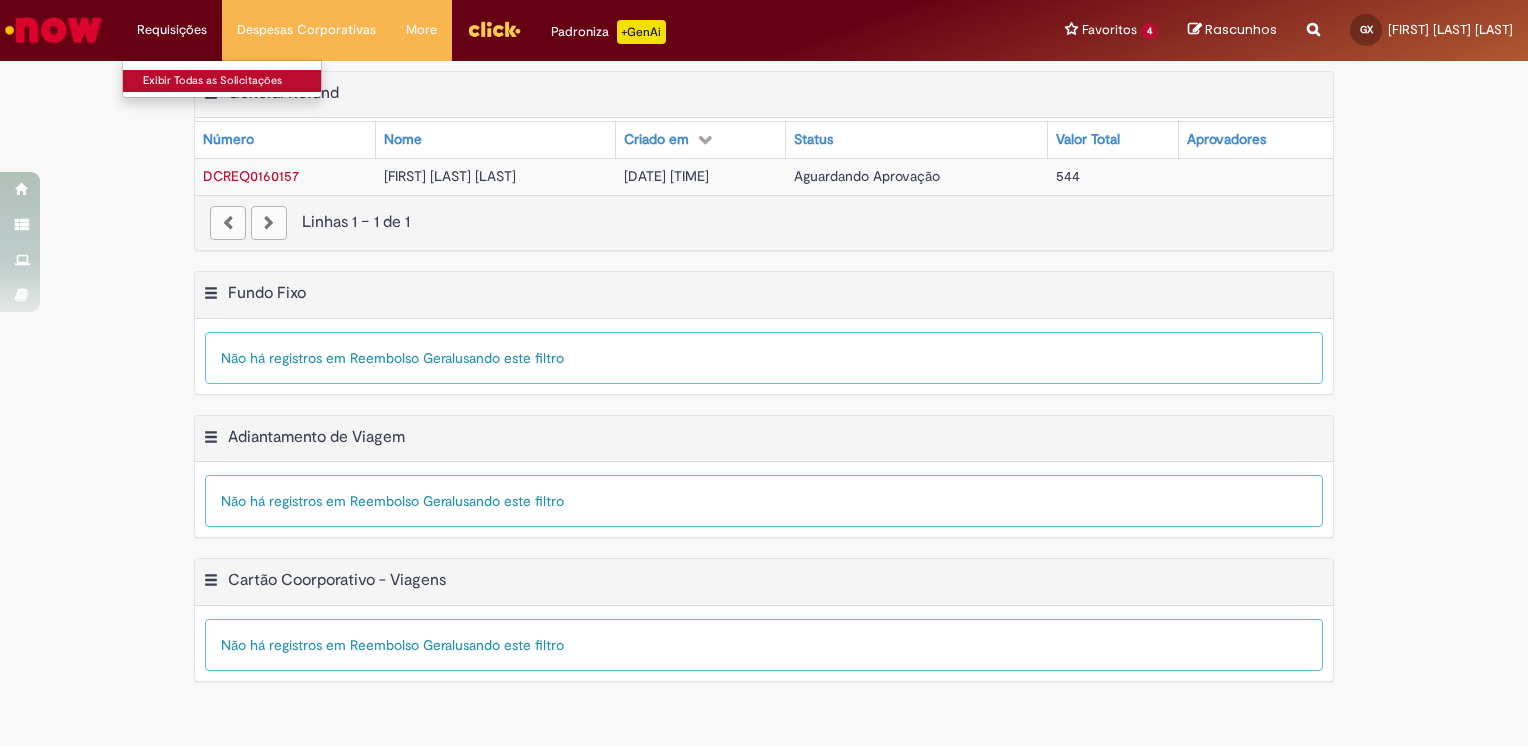 click on "Exibir Todas as Solicitações" at bounding box center [233, 81] 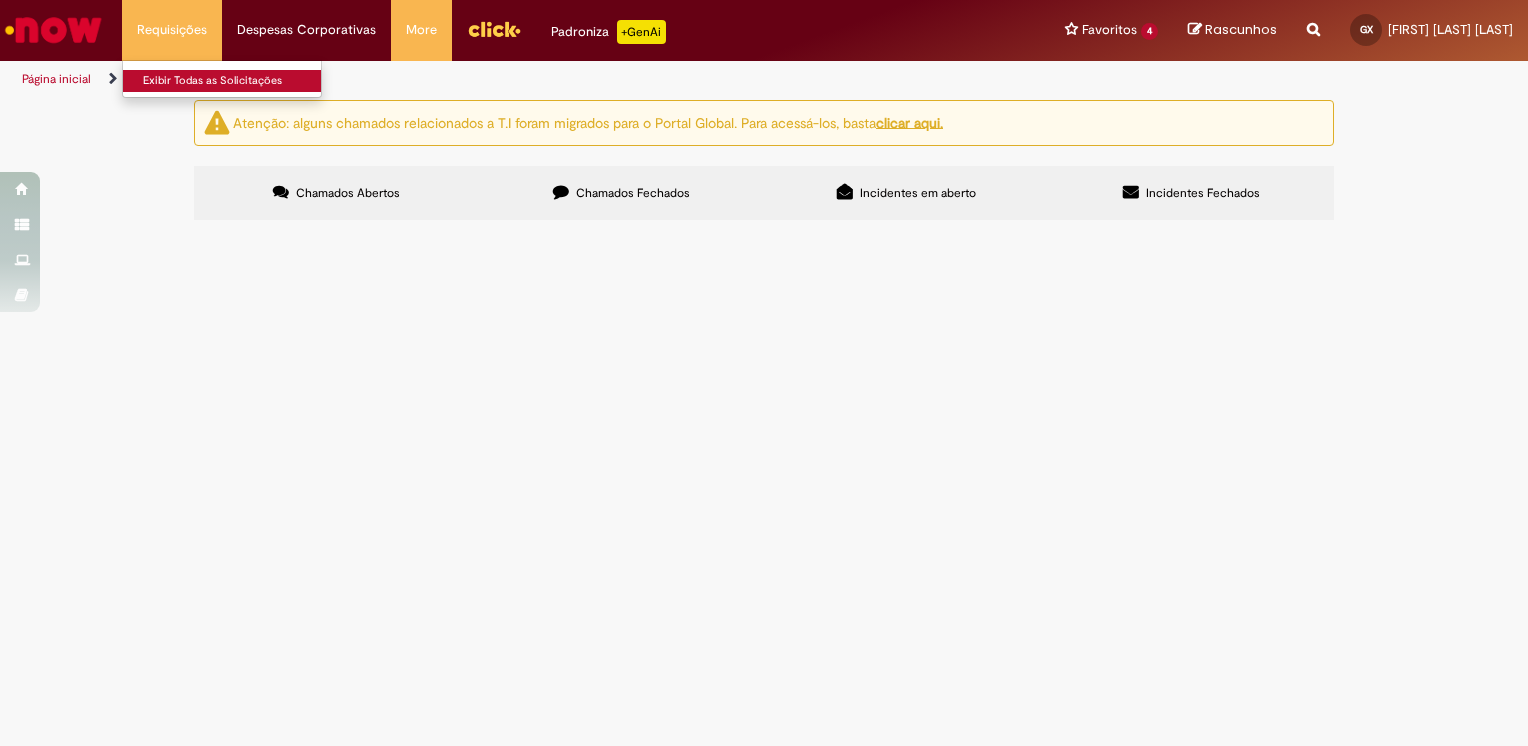 click on "Exibir Todas as Solicitações" at bounding box center [233, 81] 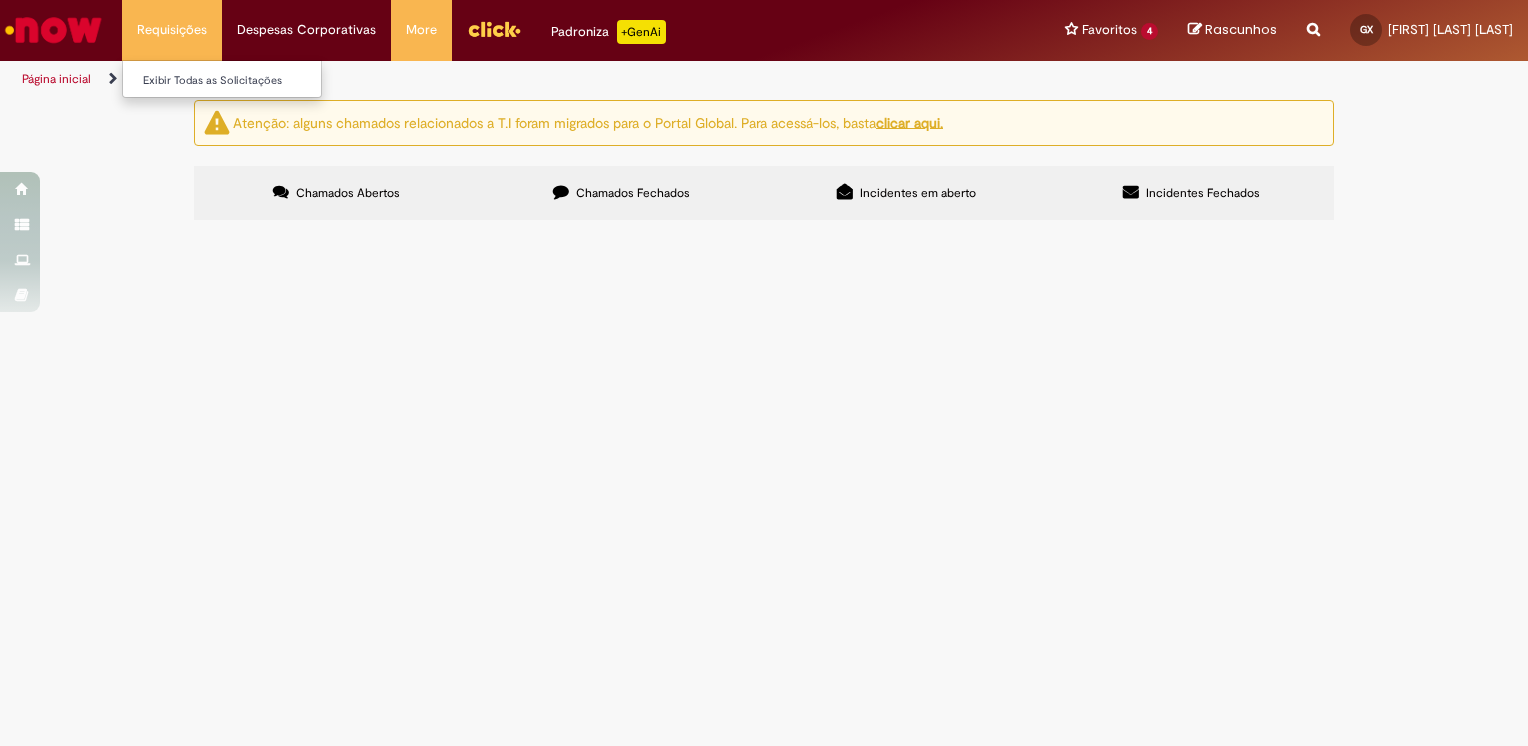 click on "Requisições
Exibir Todas as Solicitações" at bounding box center (172, 30) 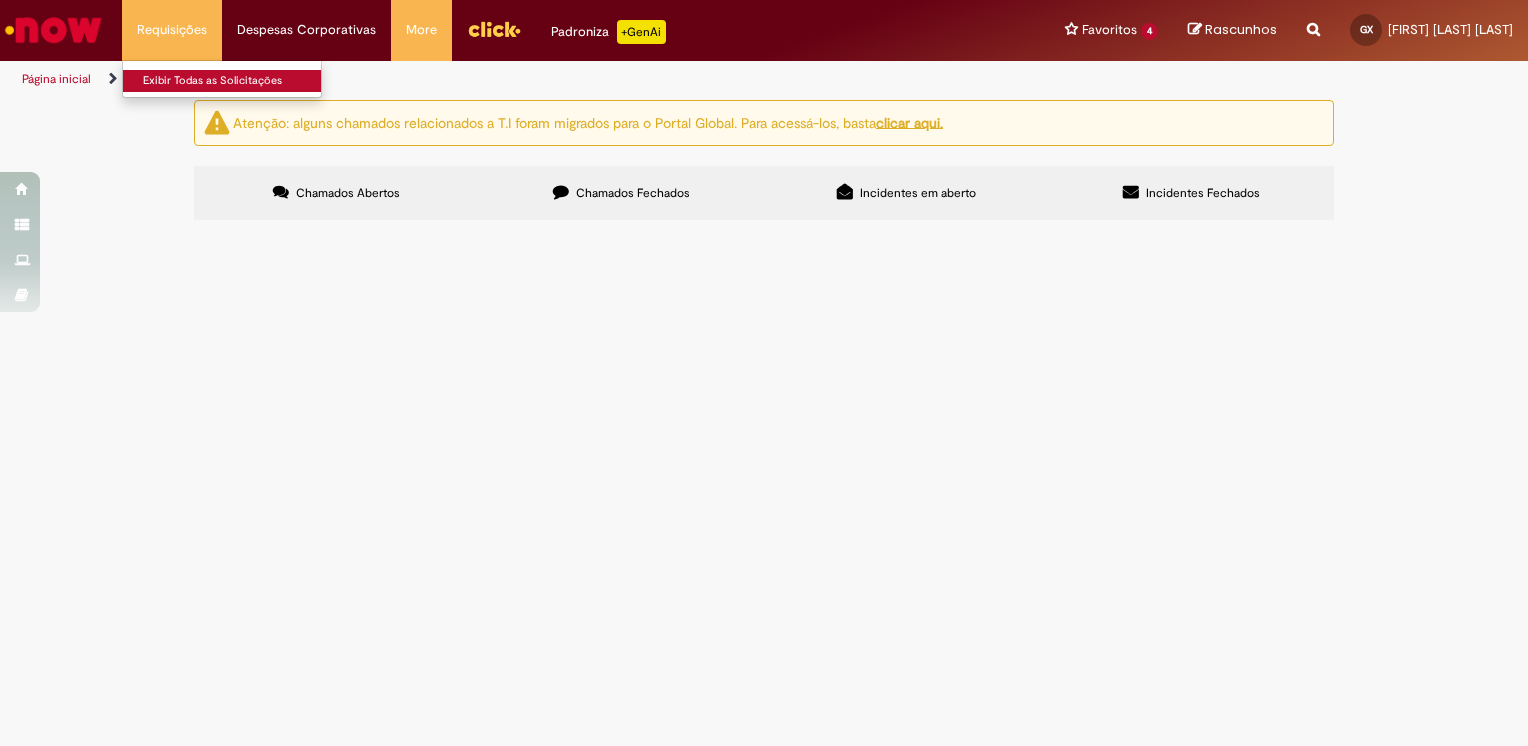 click on "Exibir Todas as Solicitações" at bounding box center (233, 81) 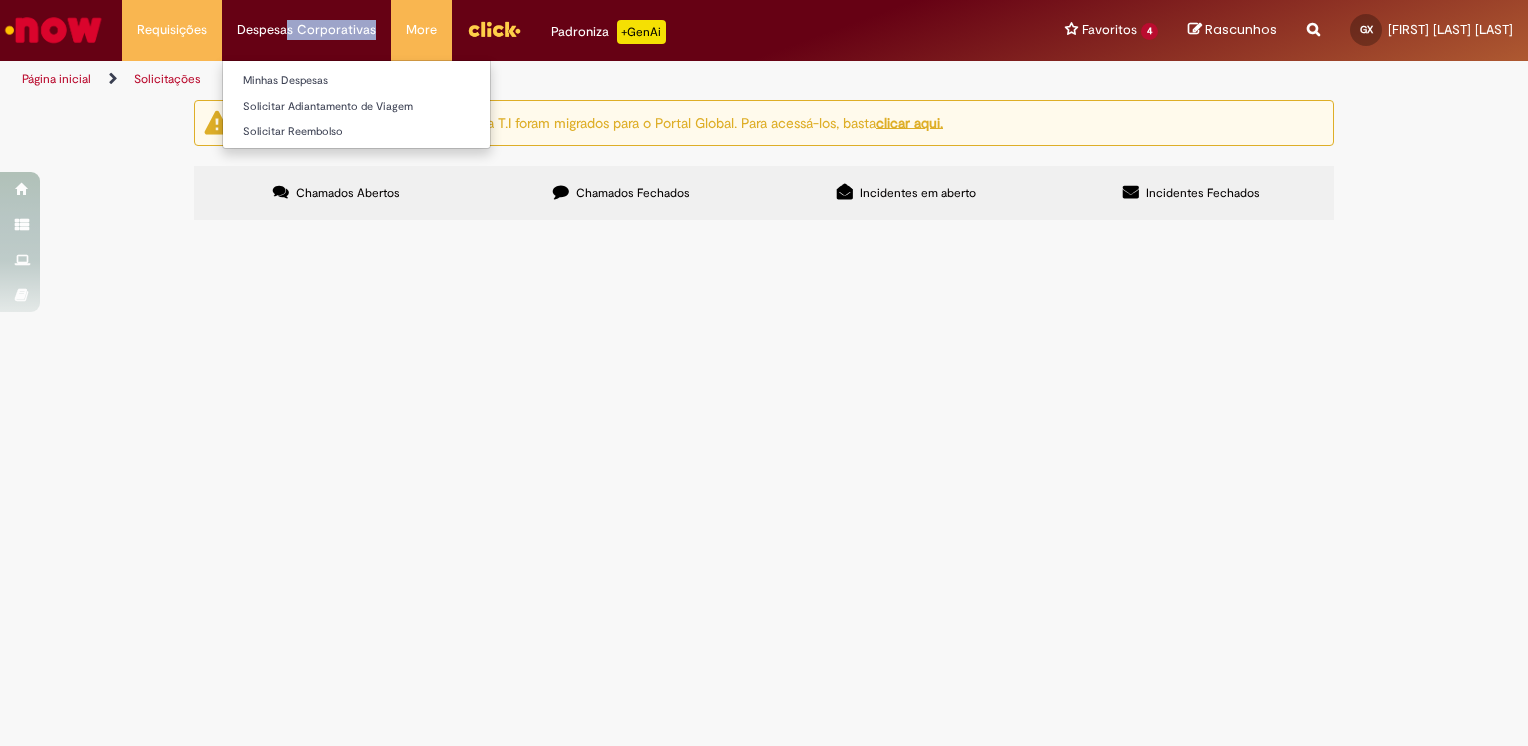 click on "Despesas Corporativas
Minhas Despesas
Solicitar Adiantamento de Viagem
Solicitar Reembolso" at bounding box center (172, 30) 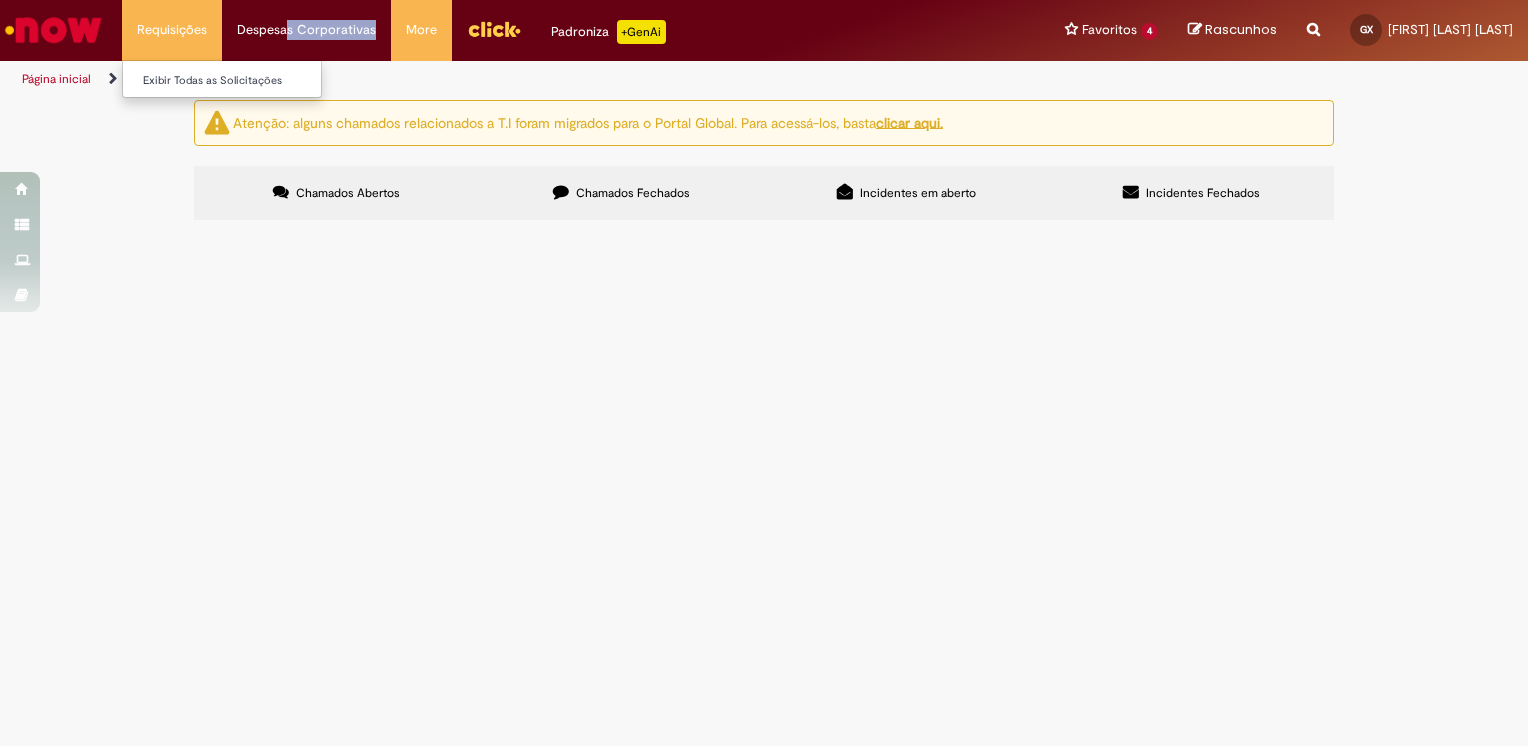 drag, startPoint x: 286, startPoint y: 39, endPoint x: 193, endPoint y: 36, distance: 93.04838 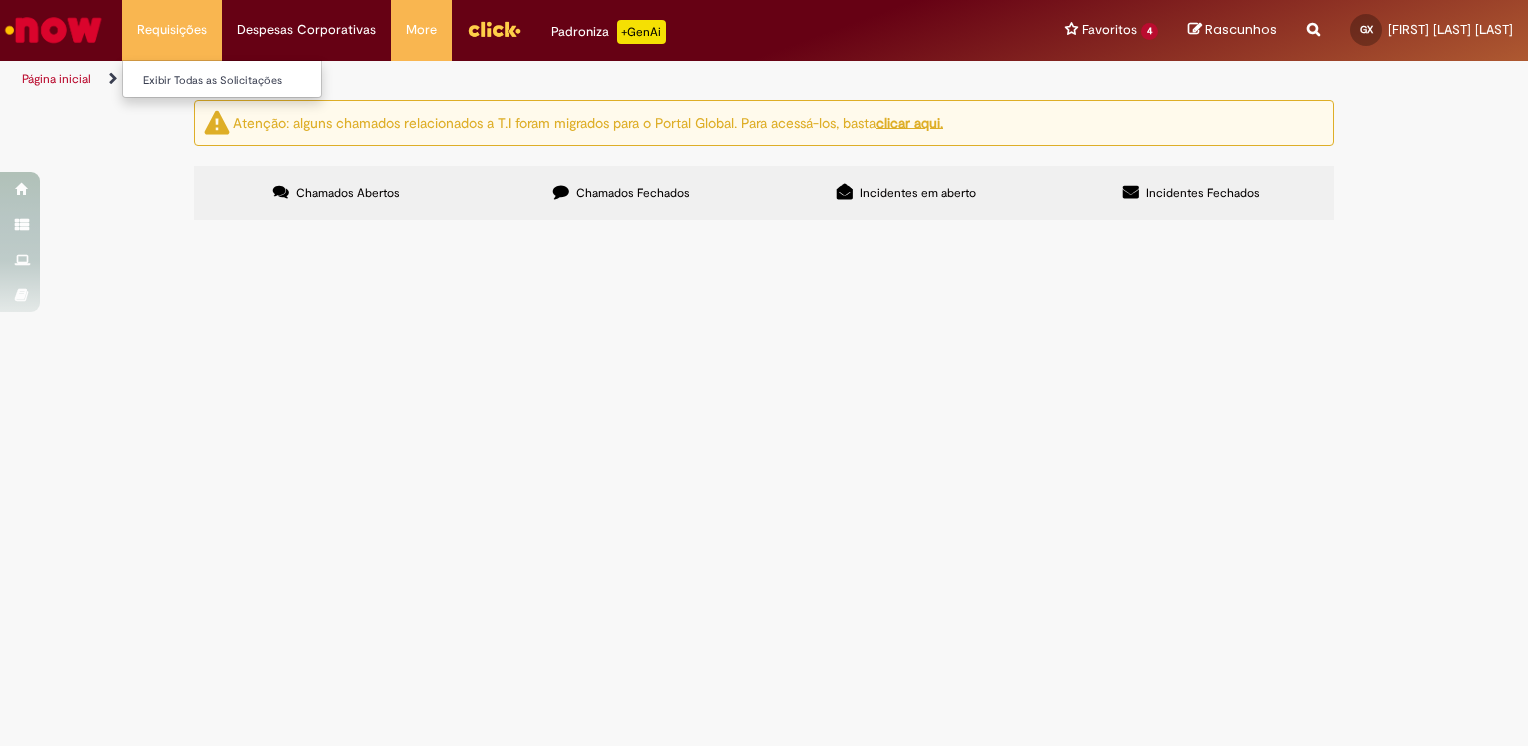 click on "Requisições
Exibir Todas as Solicitações" at bounding box center [172, 30] 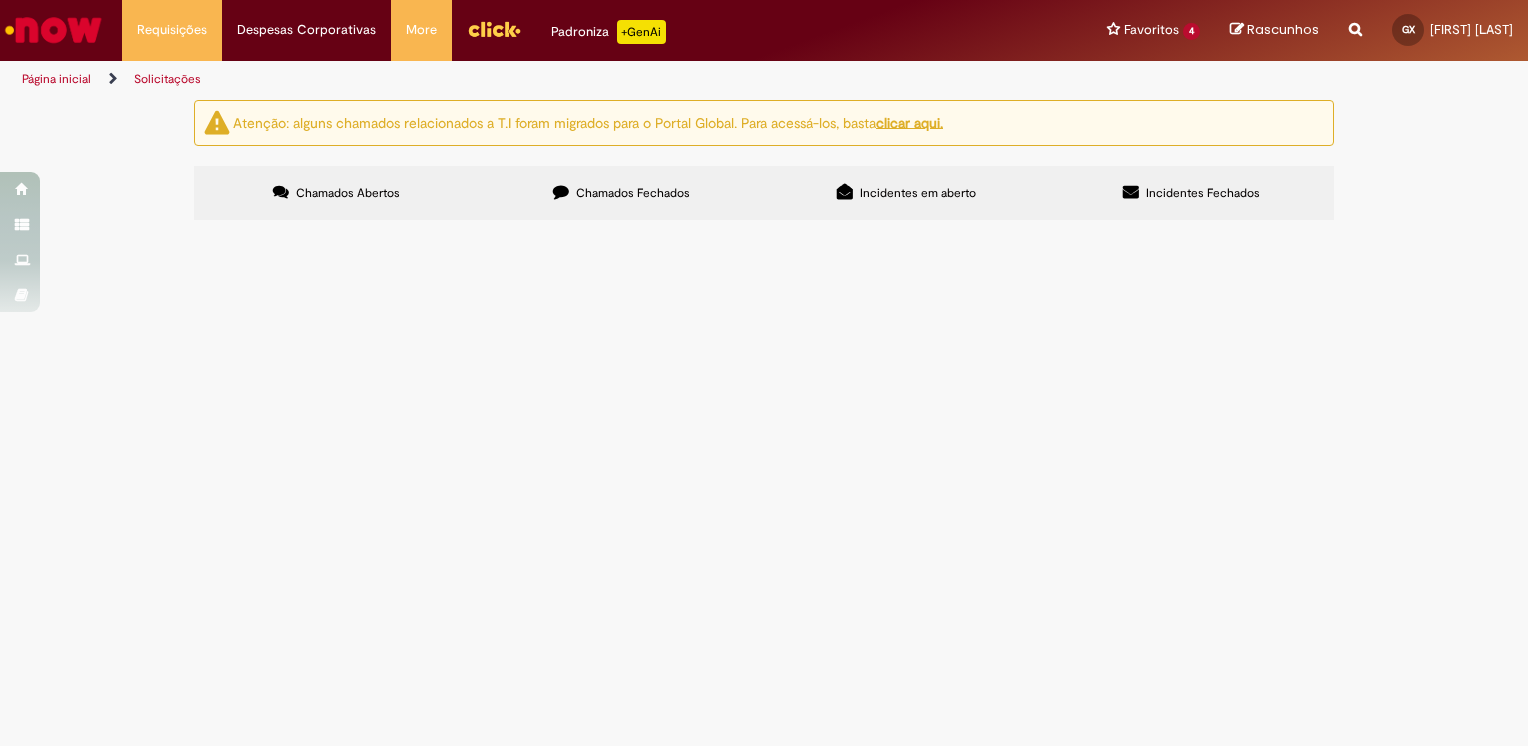 scroll, scrollTop: 0, scrollLeft: 0, axis: both 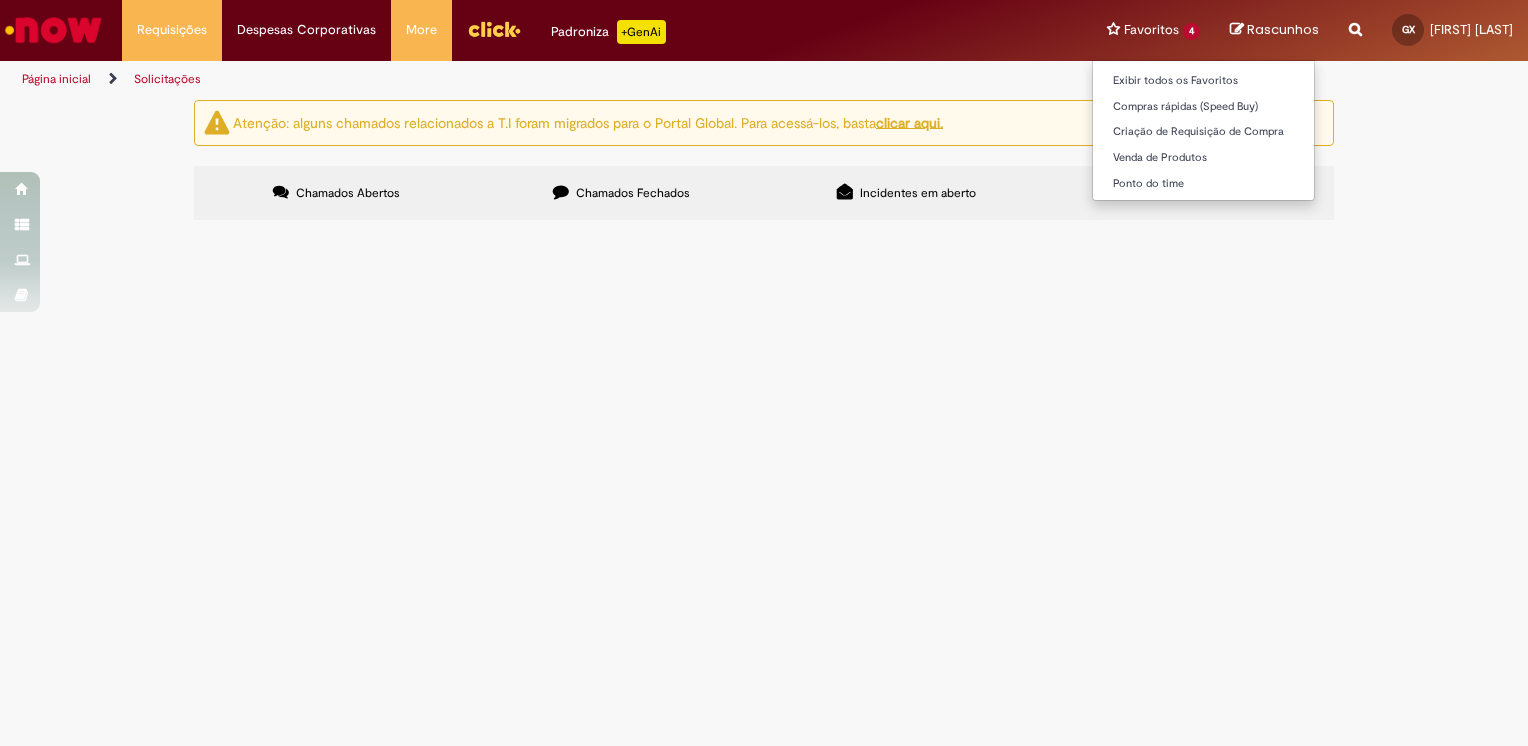 click on "Favoritos   4
Exibir todos os Favoritos
Compras rápidas (Speed Buy)
Criação de Requisição de Compra
Venda de Produtos
Ponto do time" at bounding box center [1153, 30] 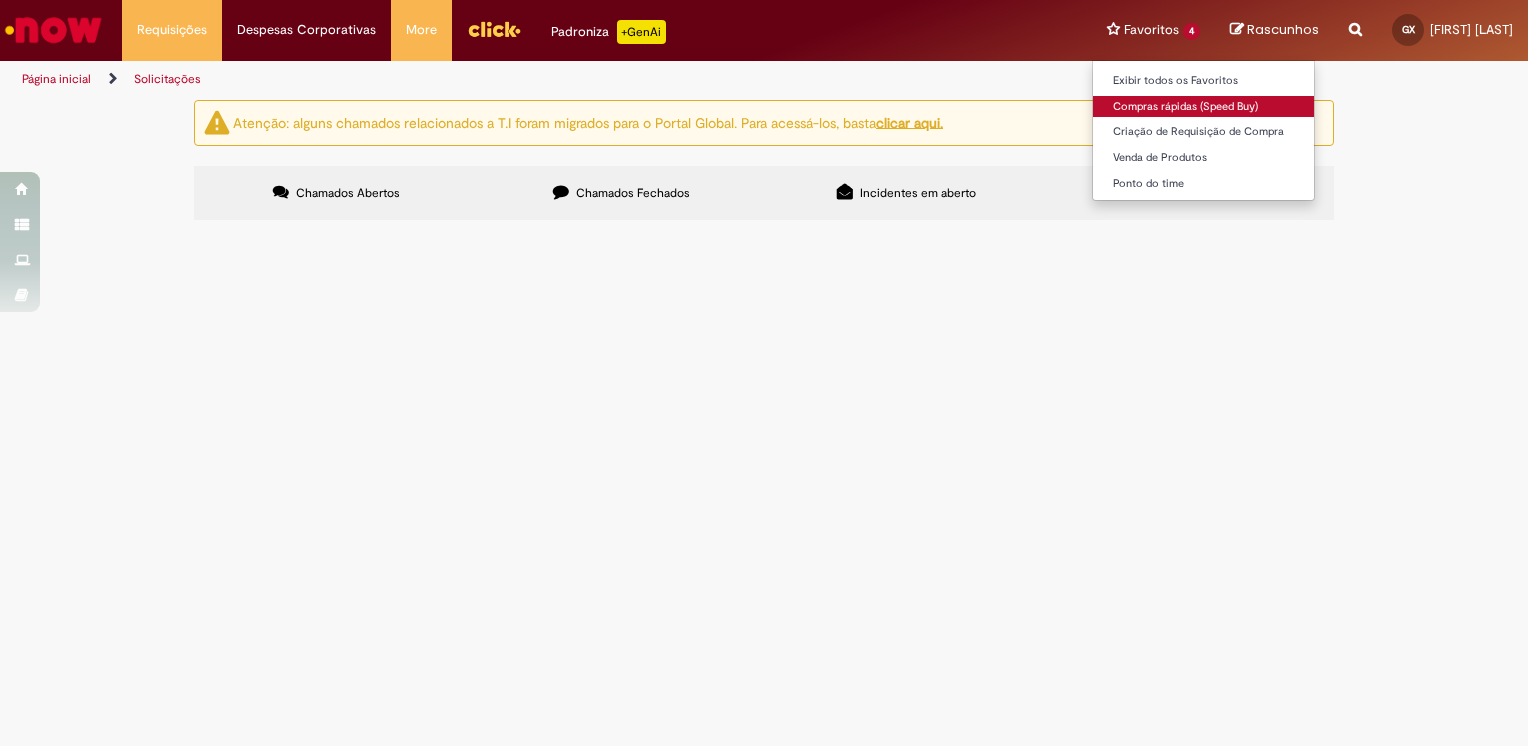click on "Compras rápidas (Speed Buy)" at bounding box center (1203, 107) 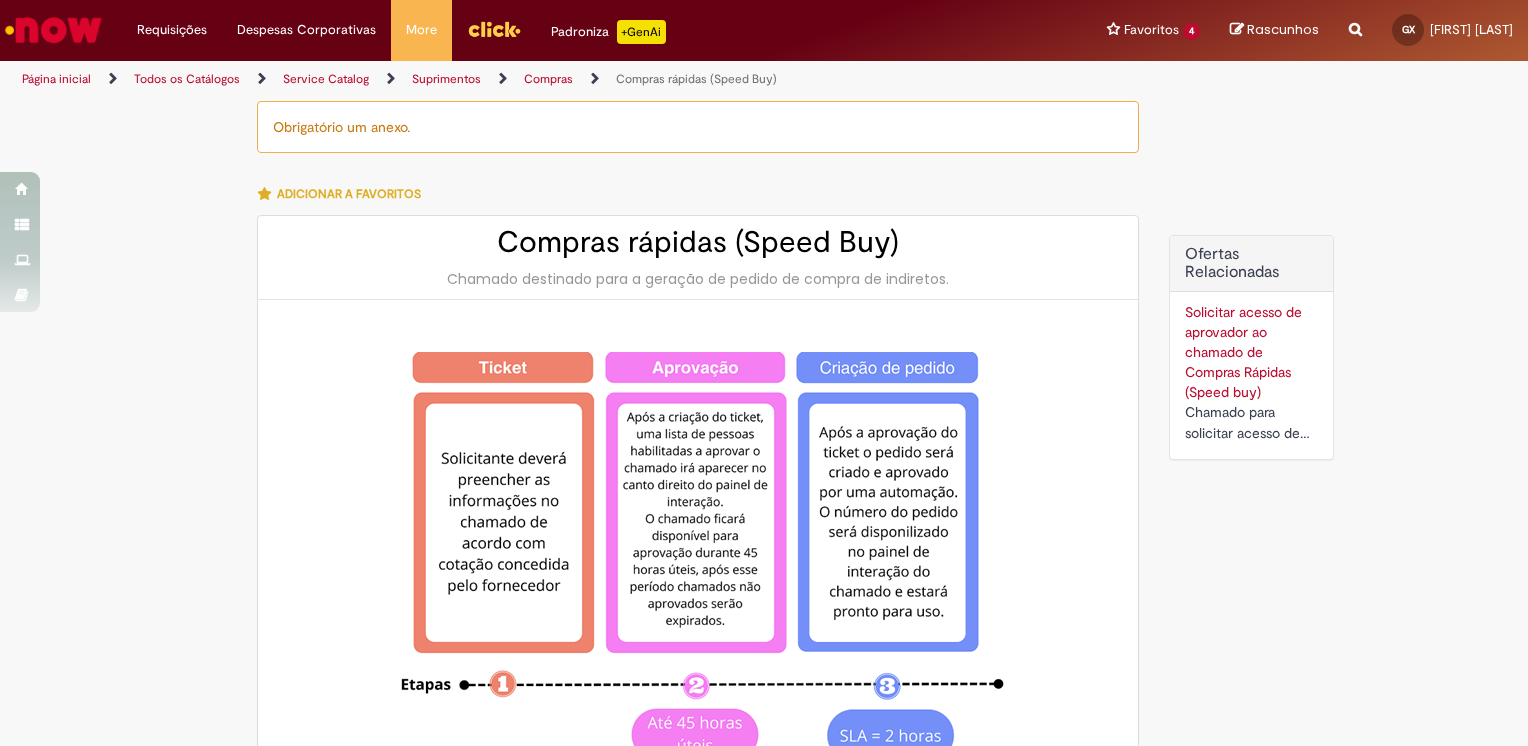 type on "**********" 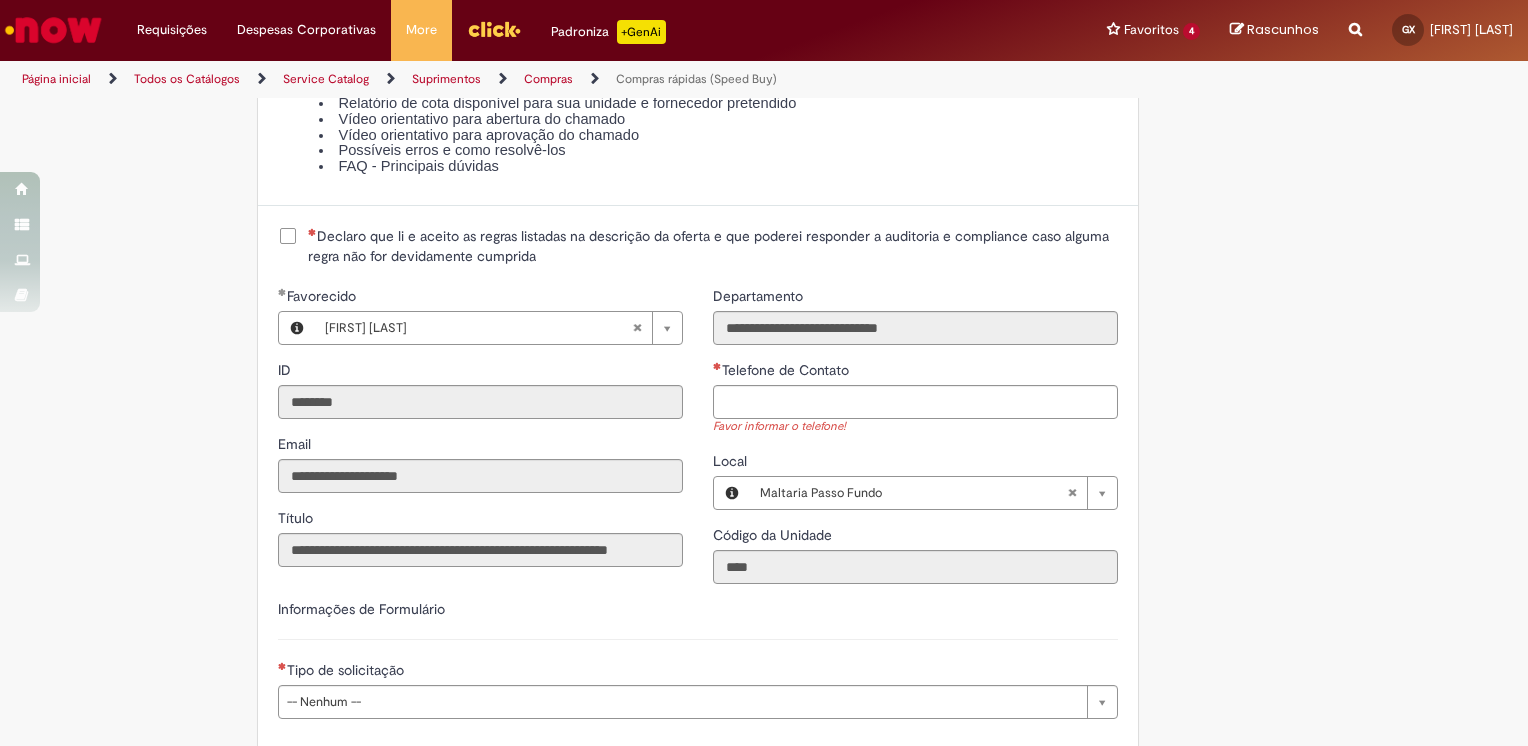 scroll, scrollTop: 2600, scrollLeft: 0, axis: vertical 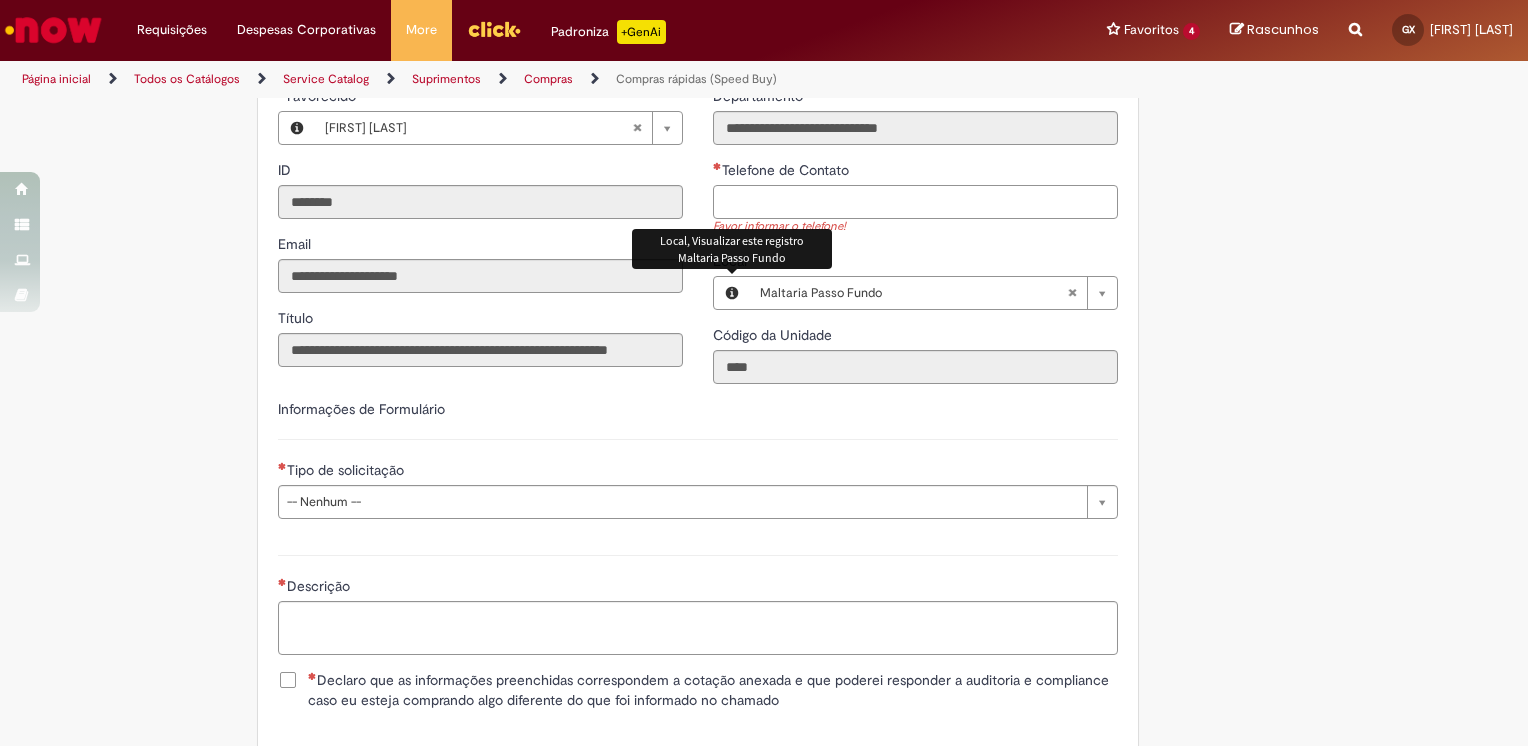 click on "Telefone de Contato" at bounding box center (915, 202) 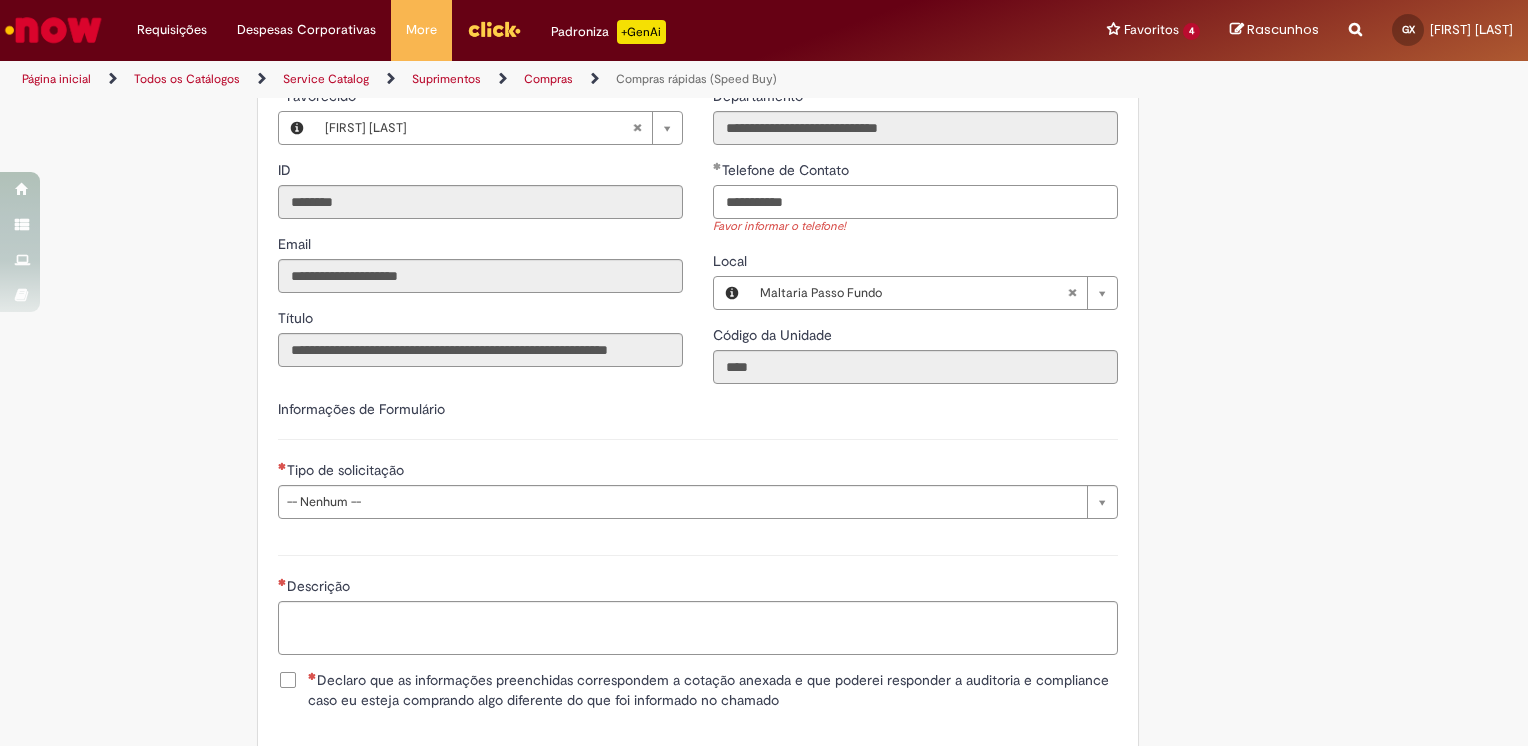 scroll, scrollTop: 2800, scrollLeft: 0, axis: vertical 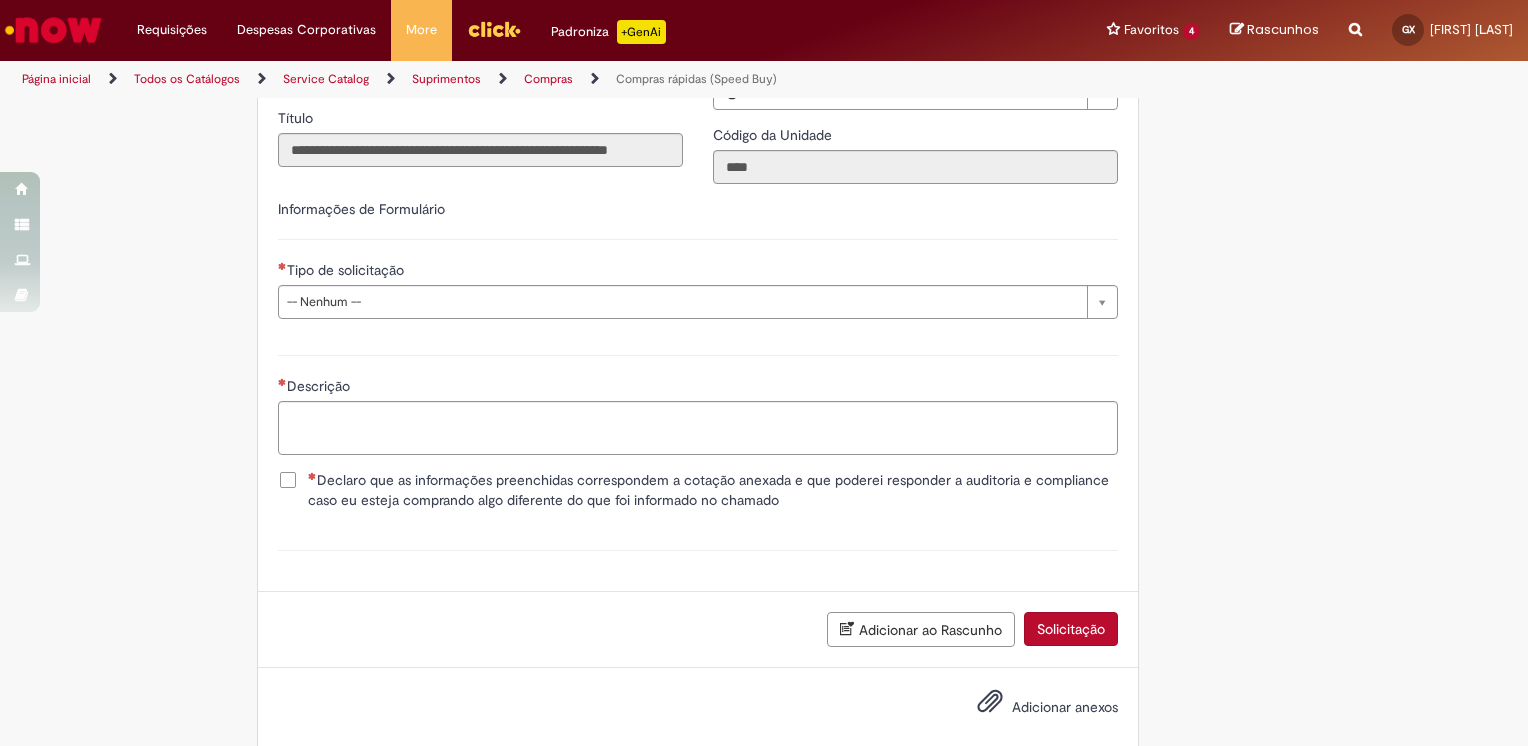 type on "**********" 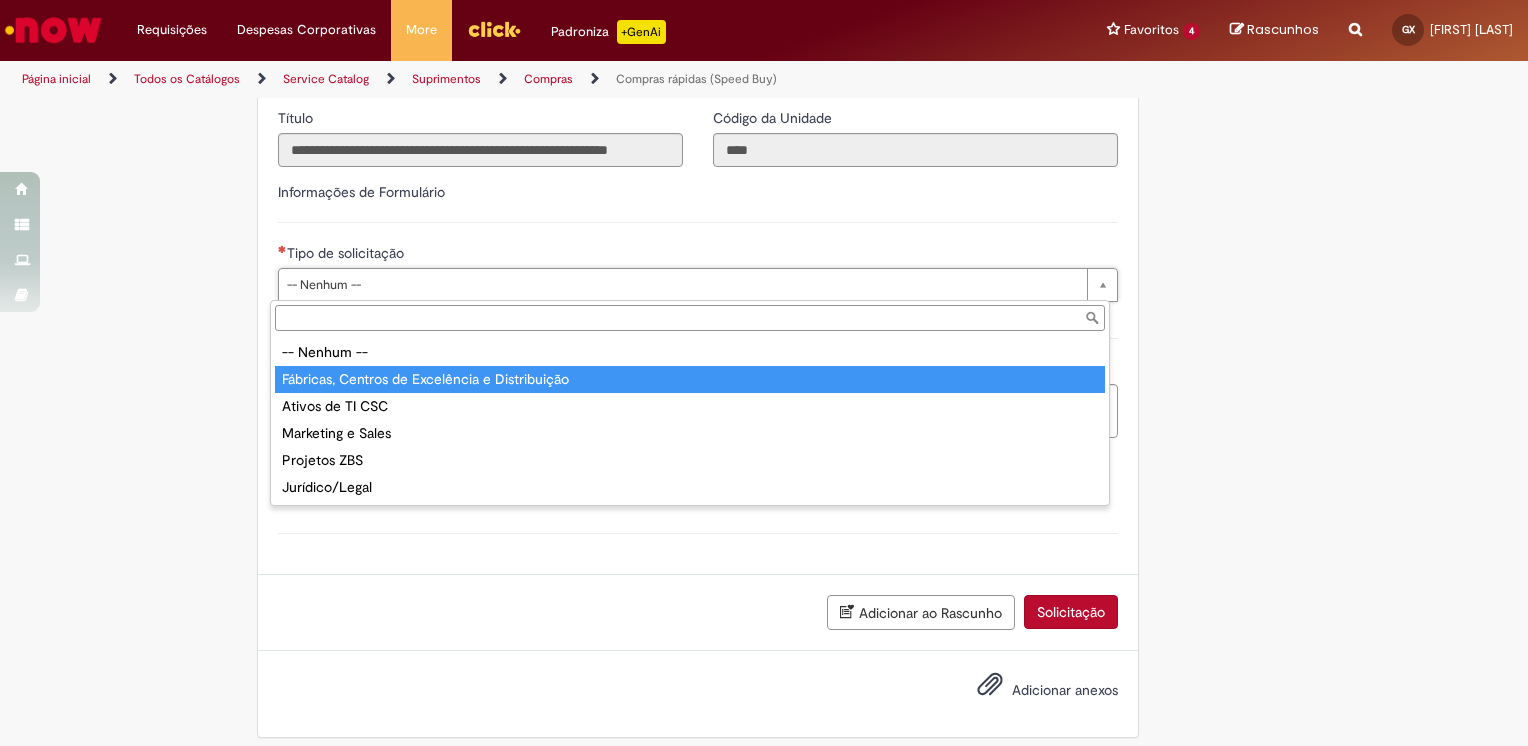 type on "**********" 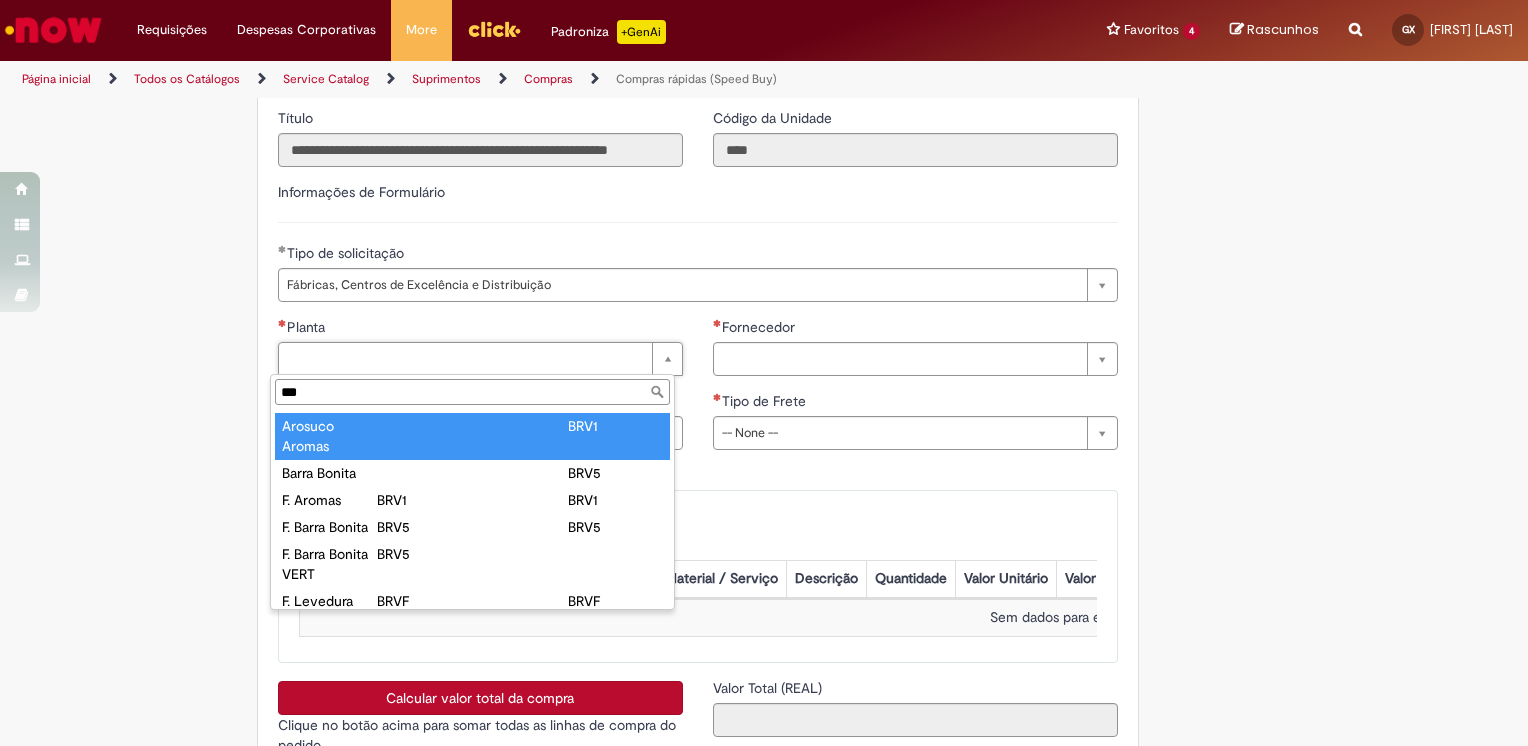 type on "****" 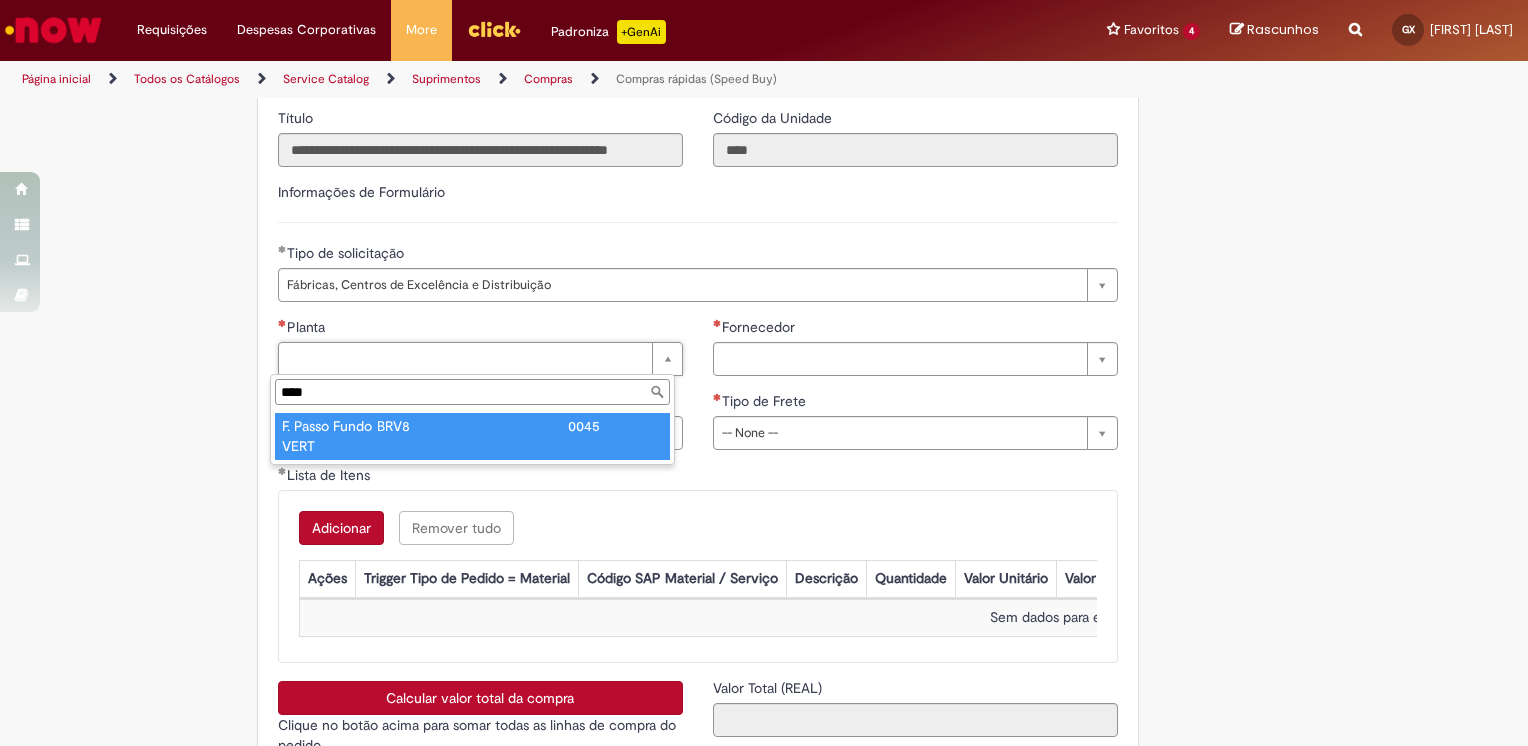 type on "**********" 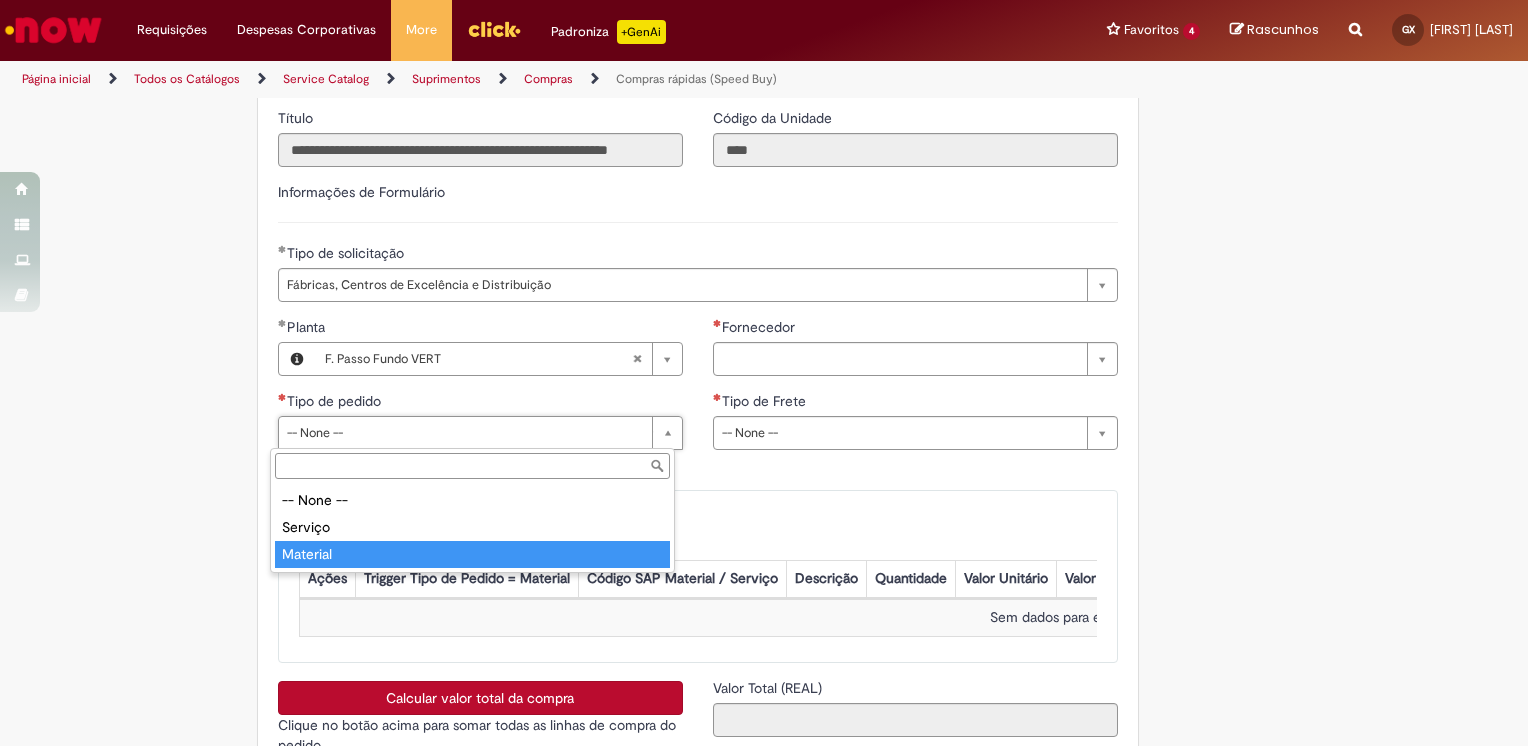 type on "********" 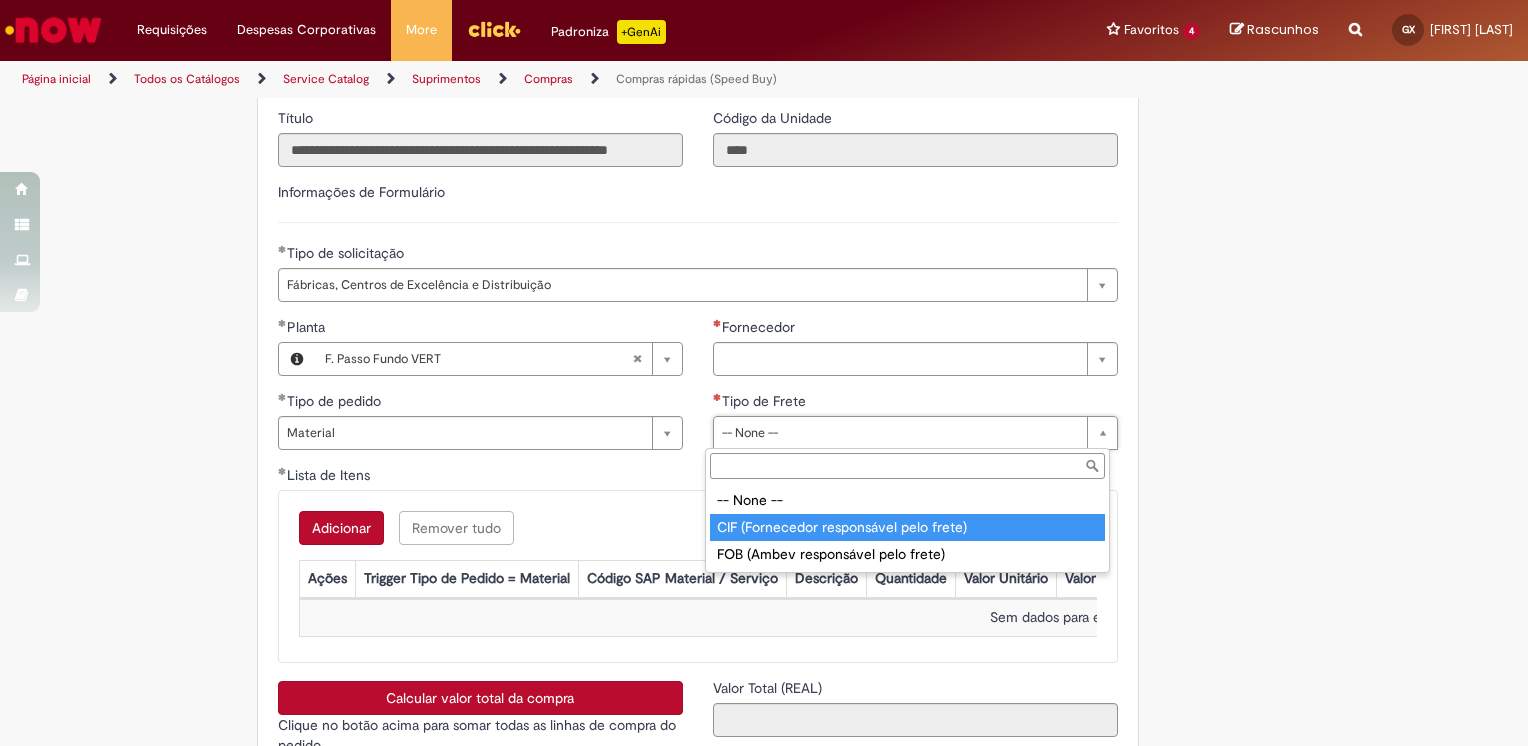 type on "**********" 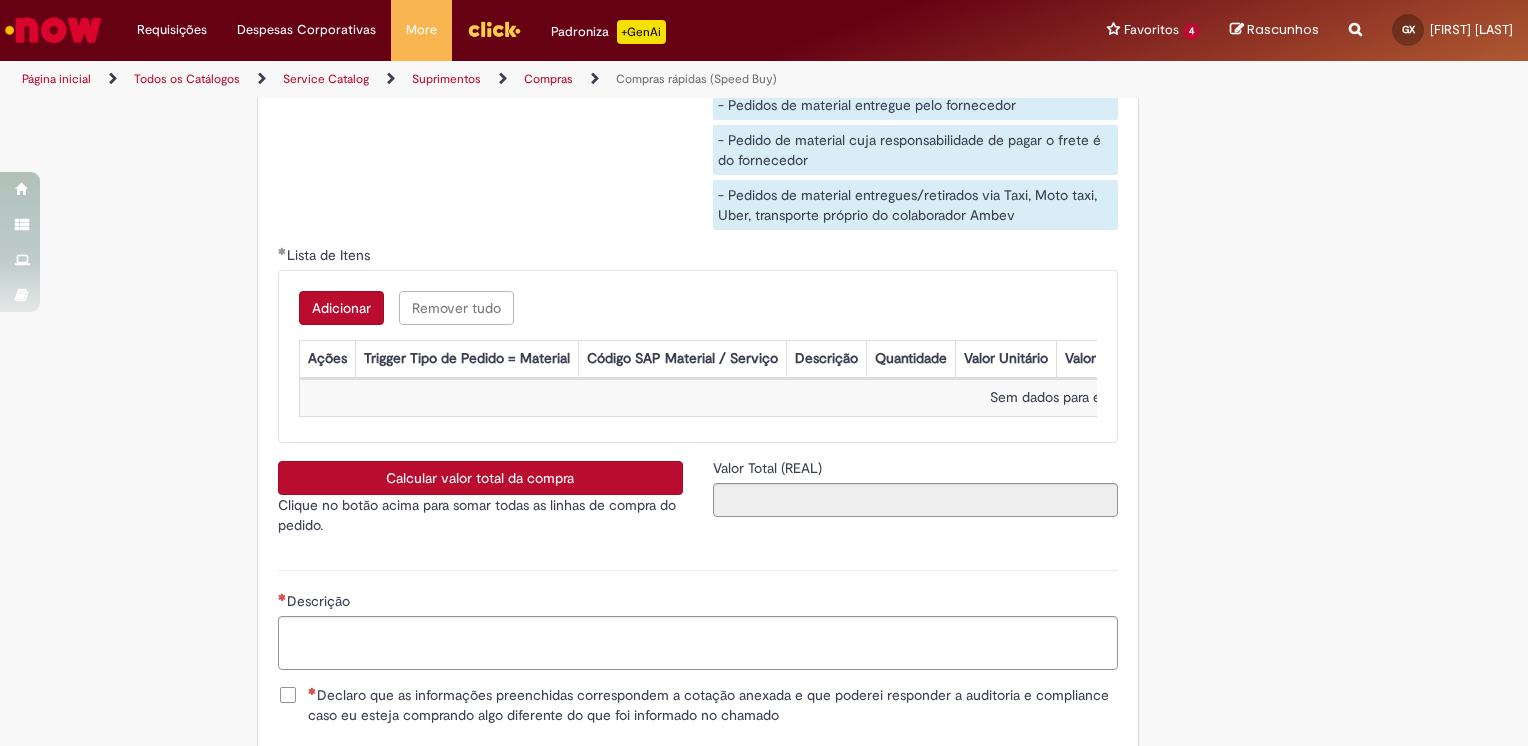 scroll, scrollTop: 3100, scrollLeft: 0, axis: vertical 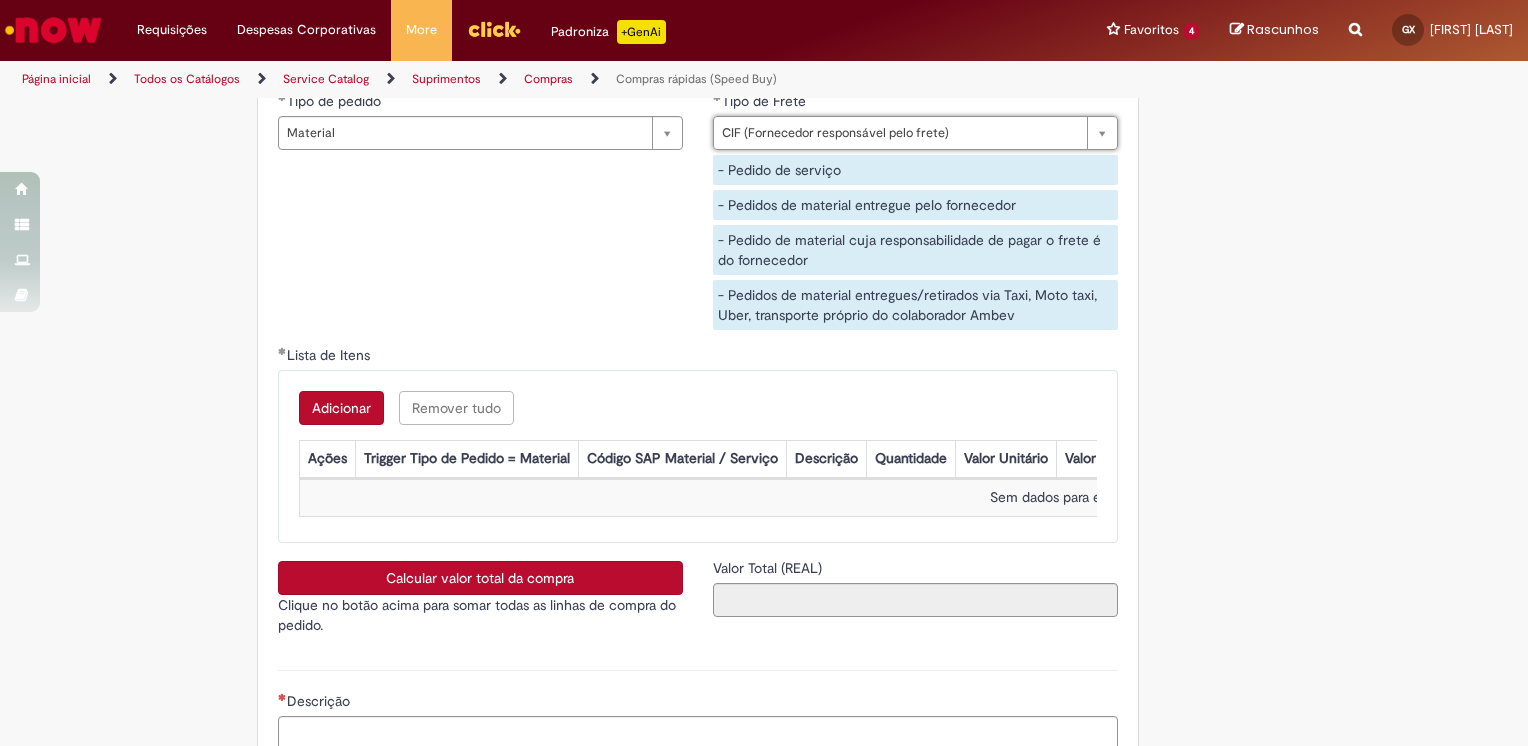 click on "Adicionar" at bounding box center (341, 408) 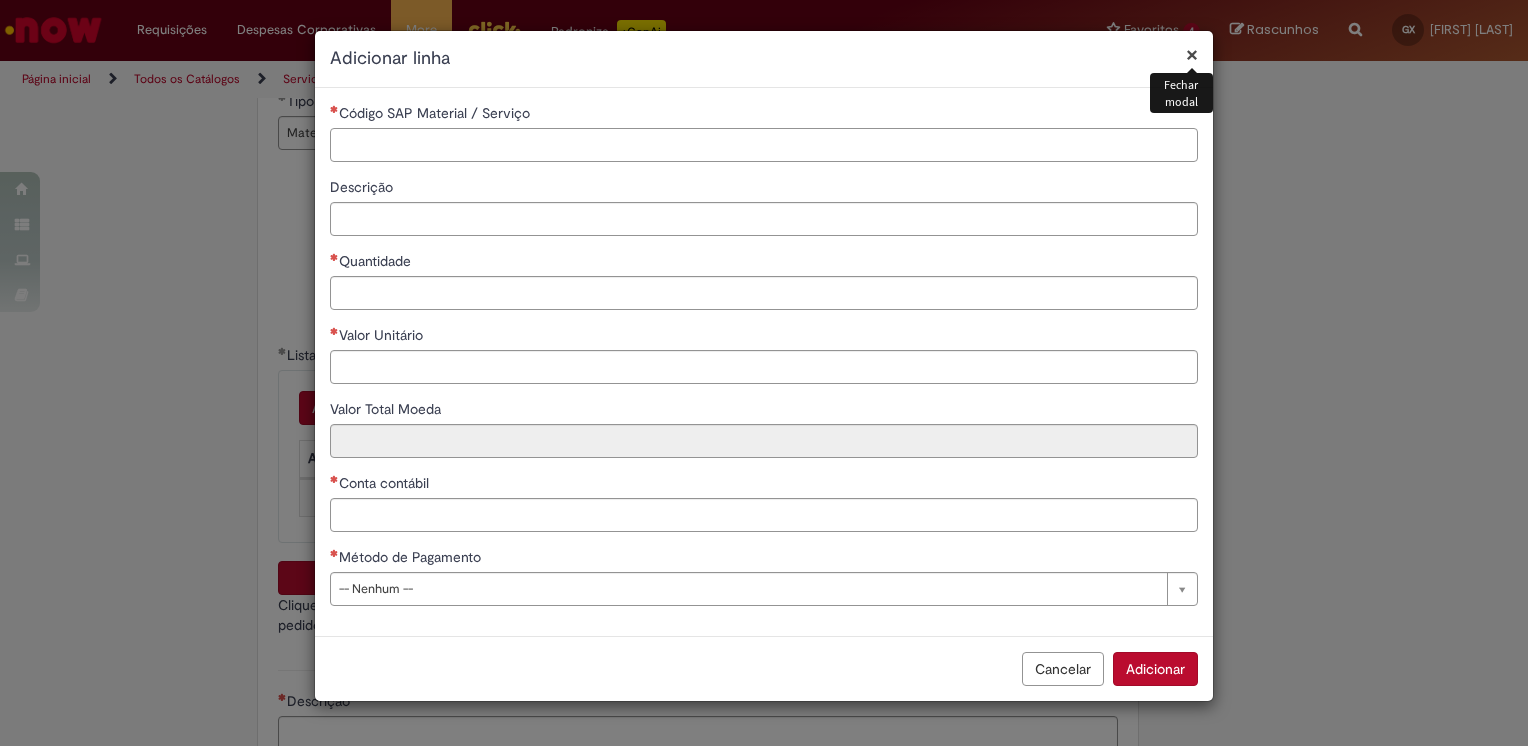 click on "Código SAP Material / Serviço" at bounding box center [764, 145] 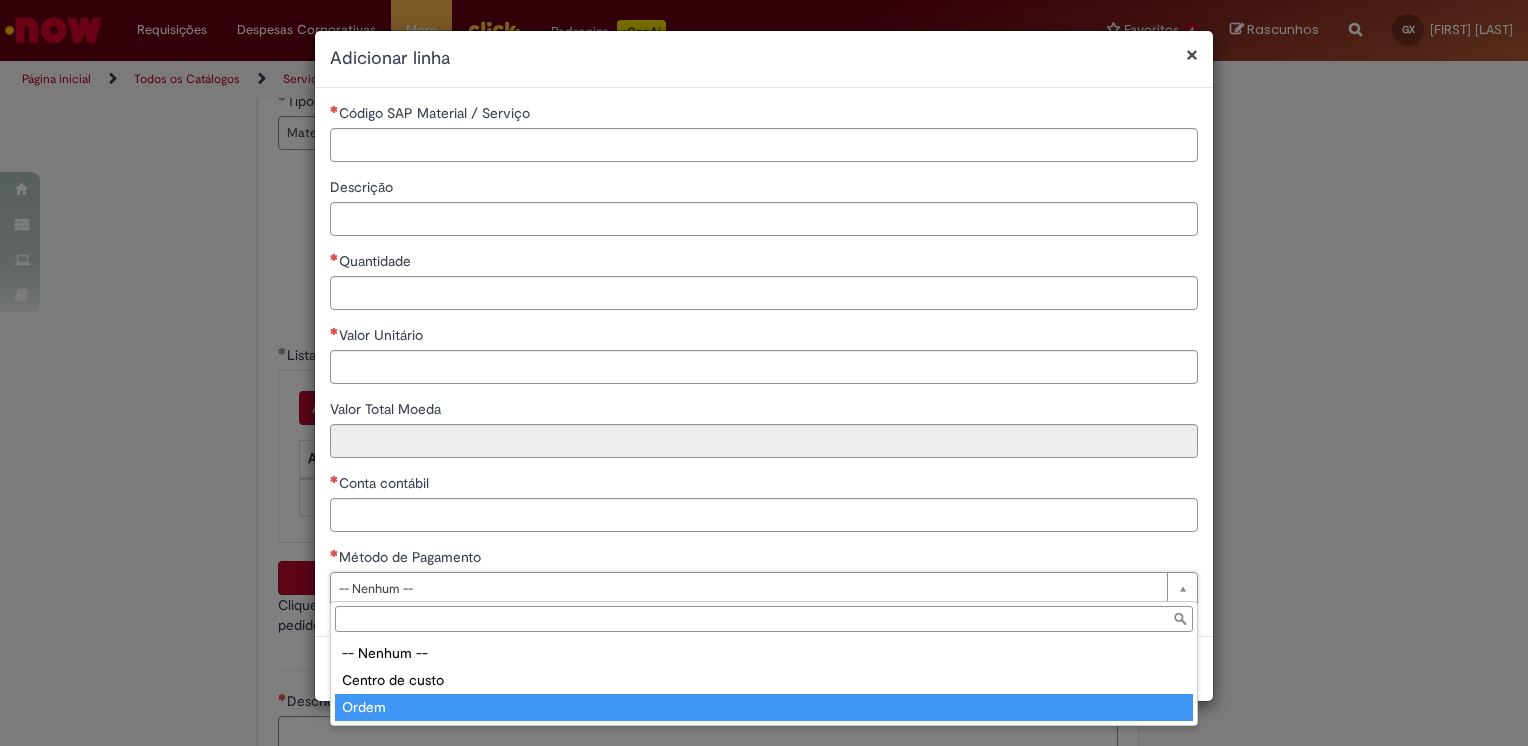 type on "*****" 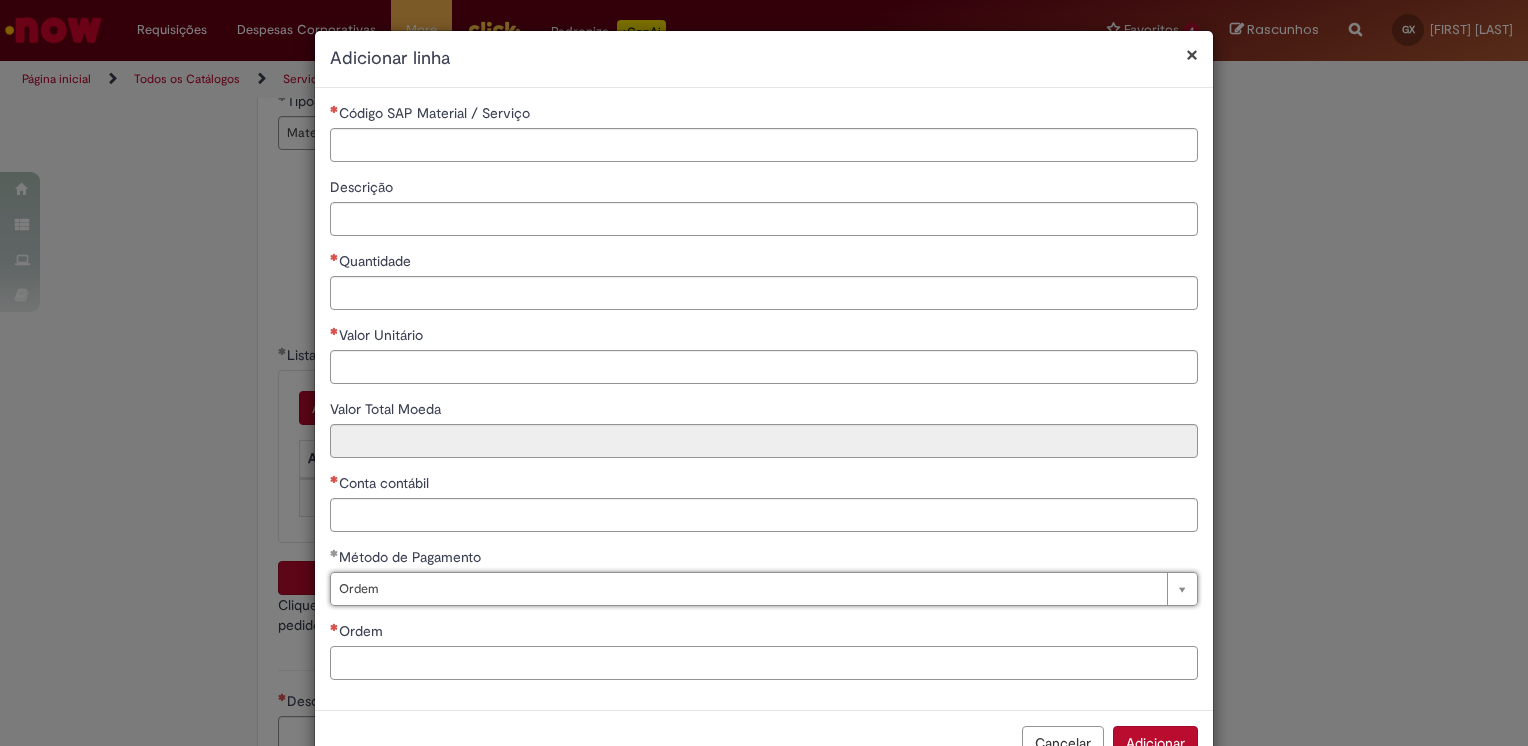 click on "Ordem" at bounding box center (764, 663) 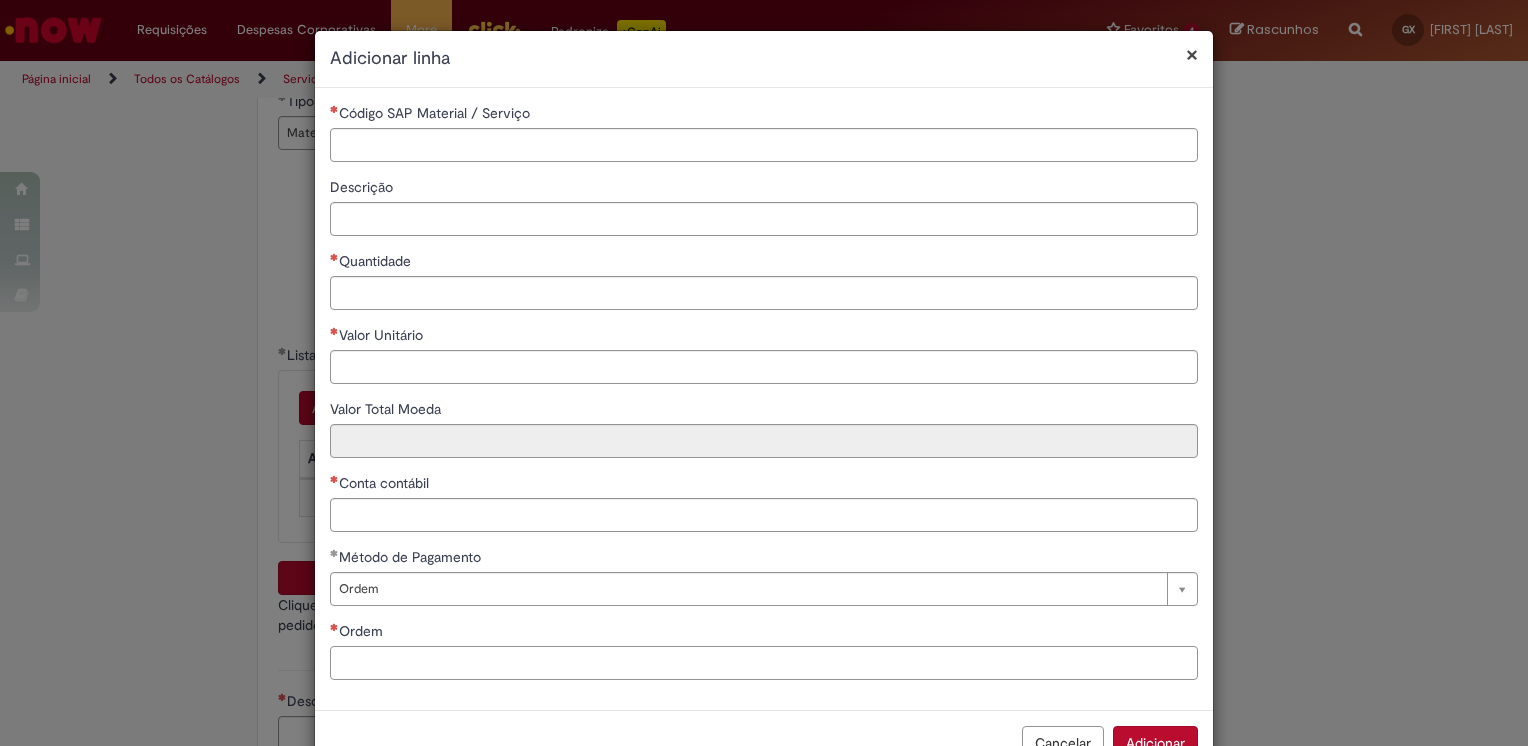 paste on "**********" 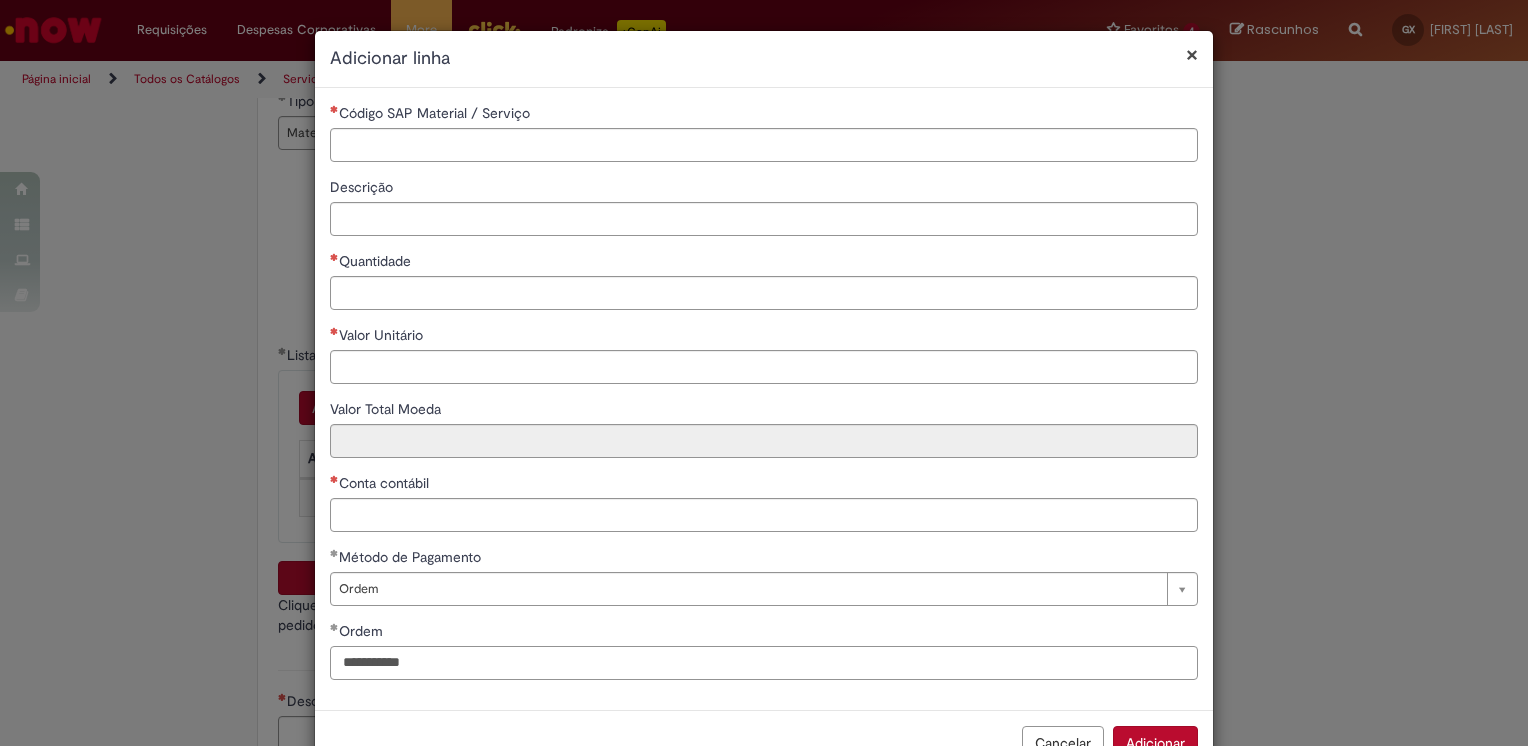 type on "**********" 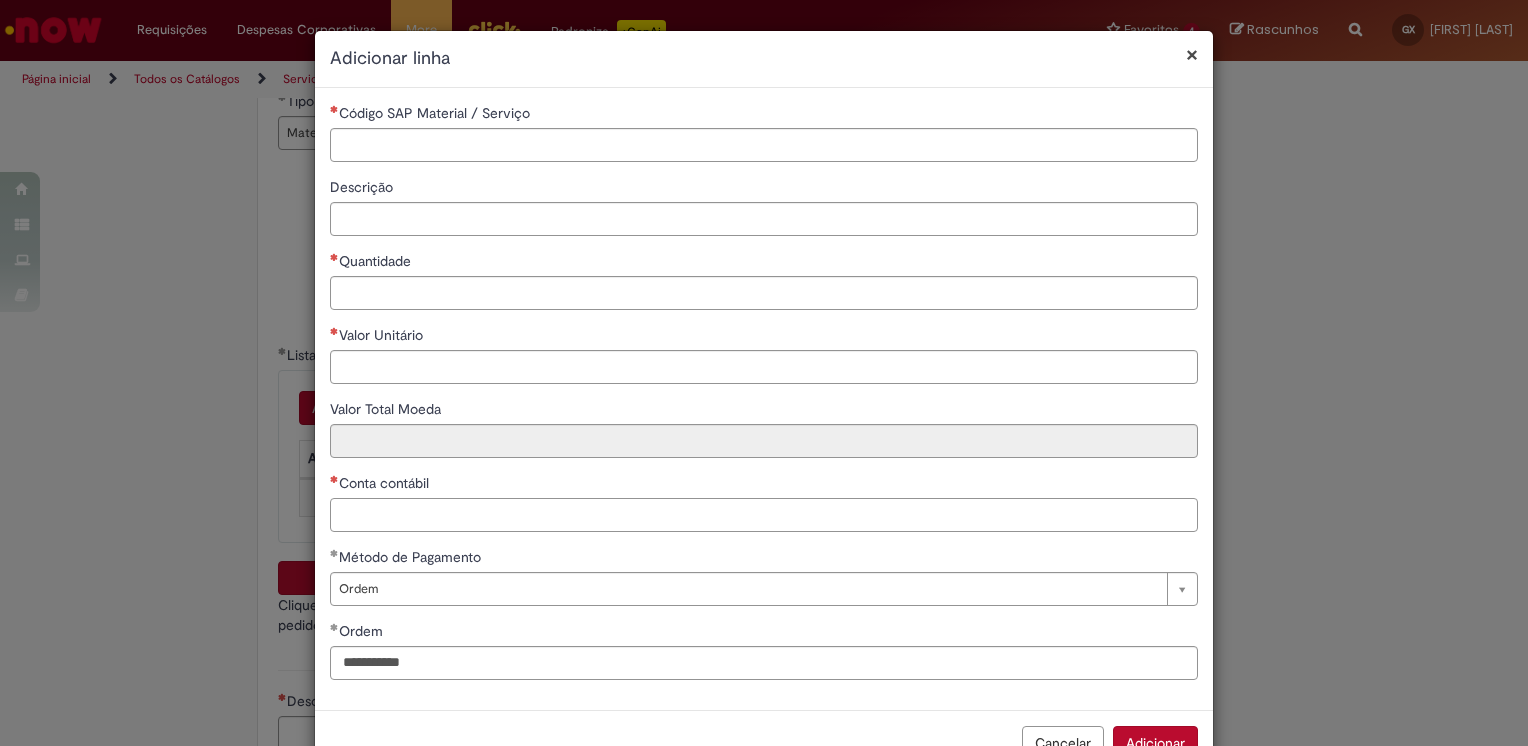 click on "Conta contábil" at bounding box center (764, 515) 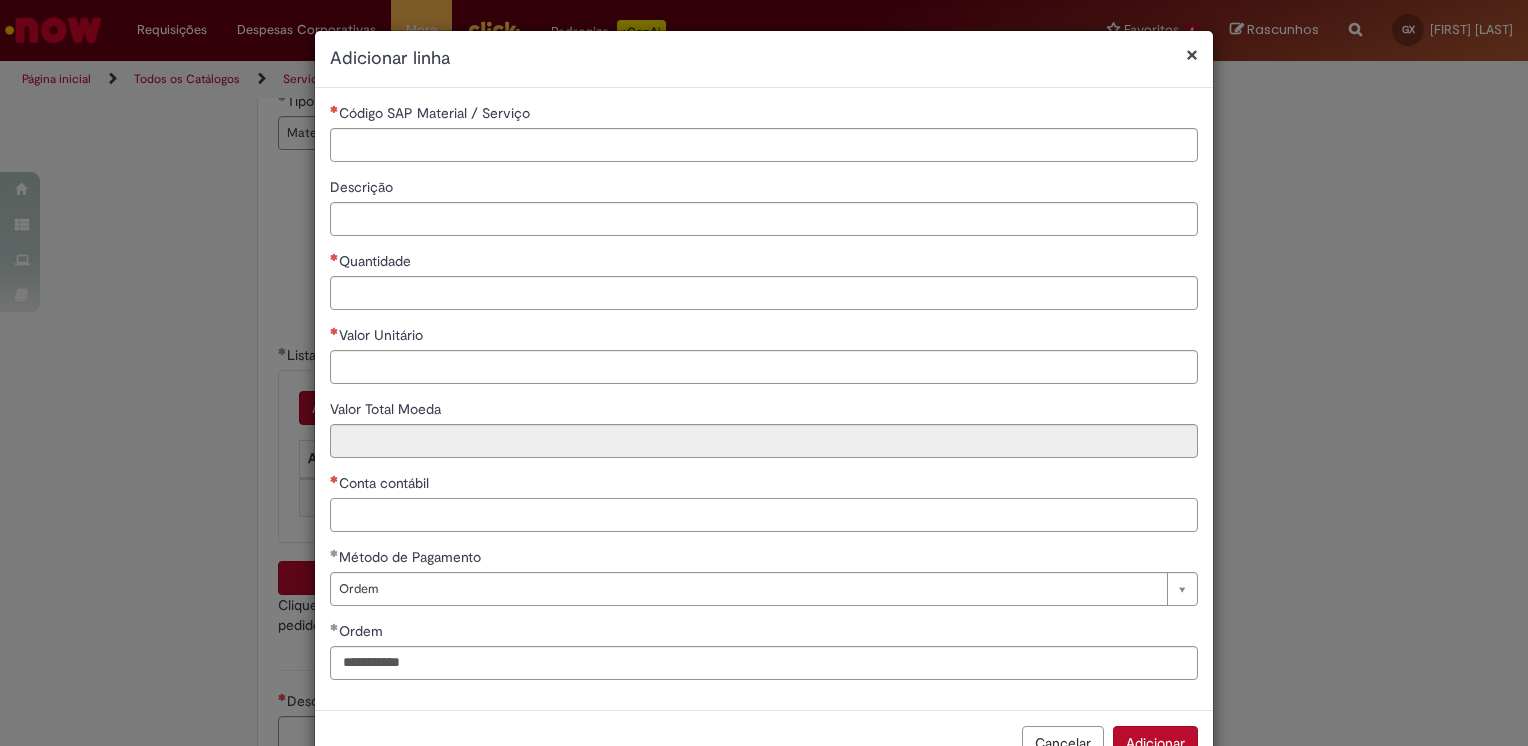 click on "Conta contábil" at bounding box center [764, 515] 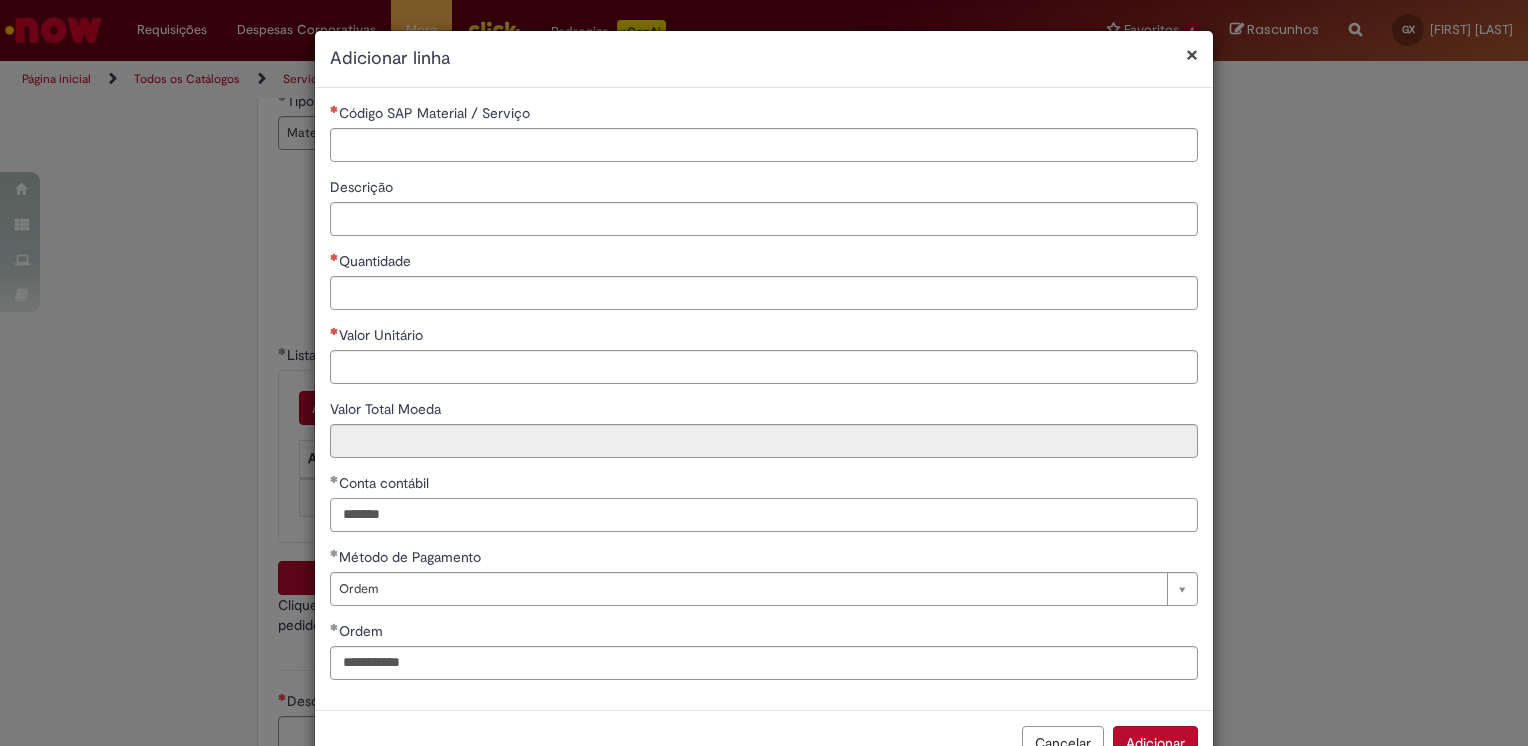 type on "*******" 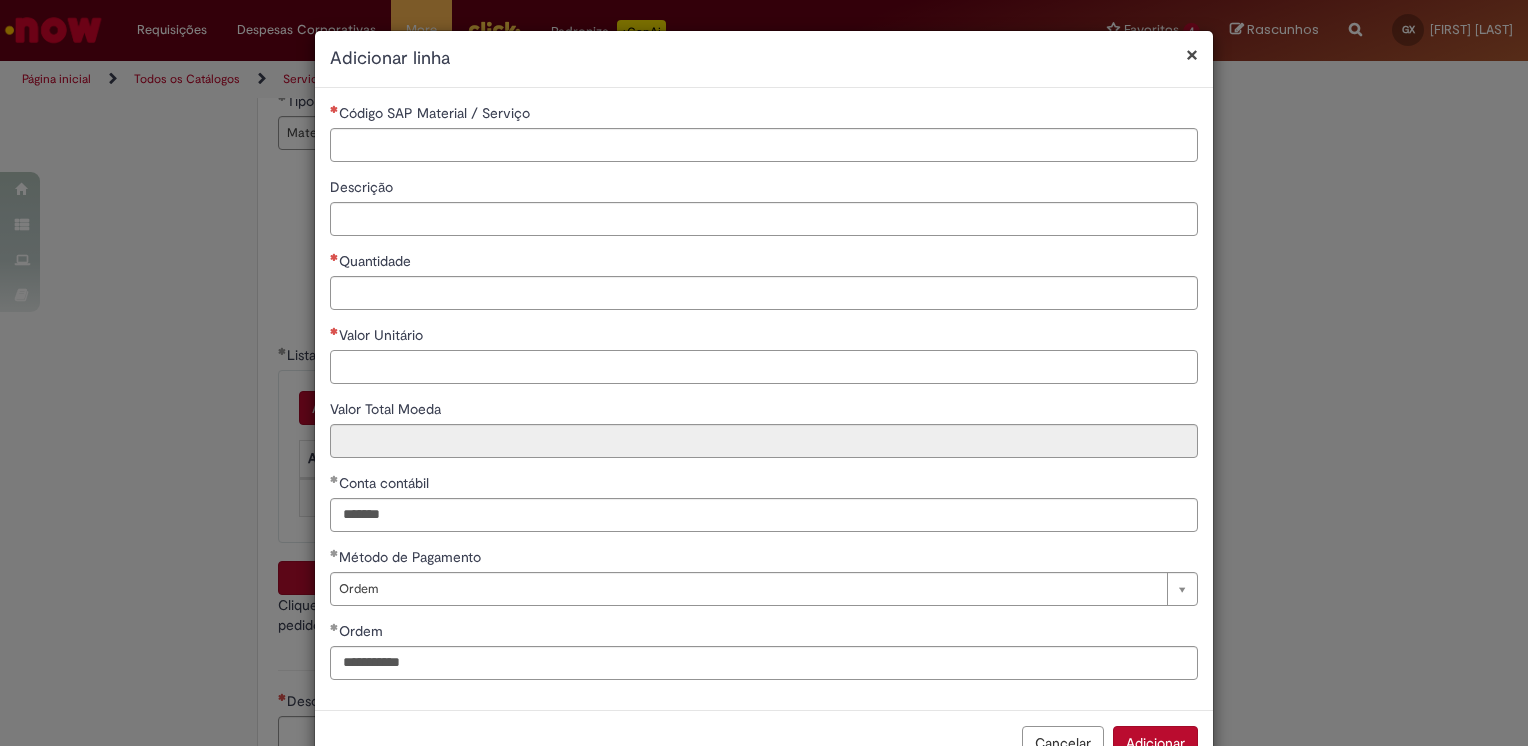 click on "Valor Unitário" at bounding box center [764, 367] 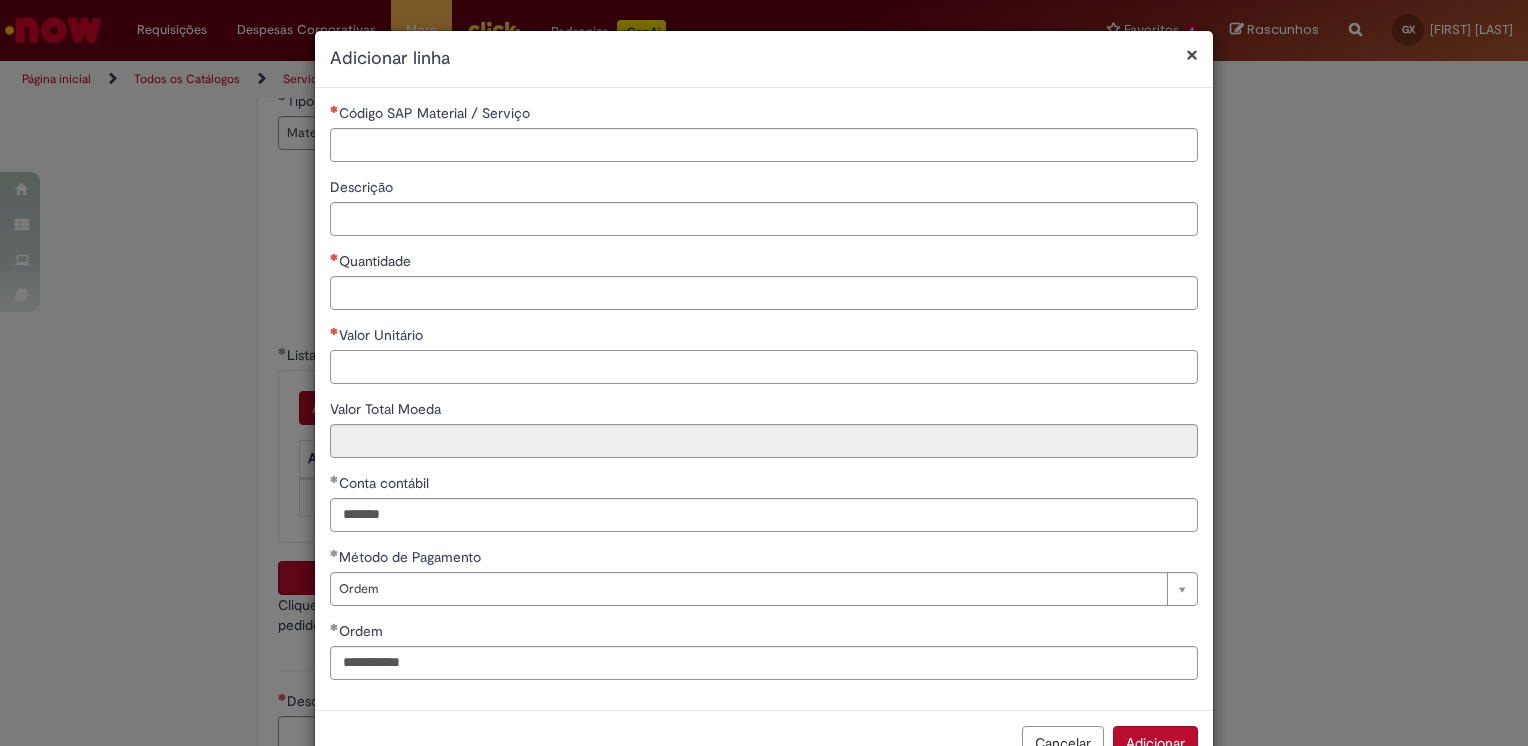 paste on "********" 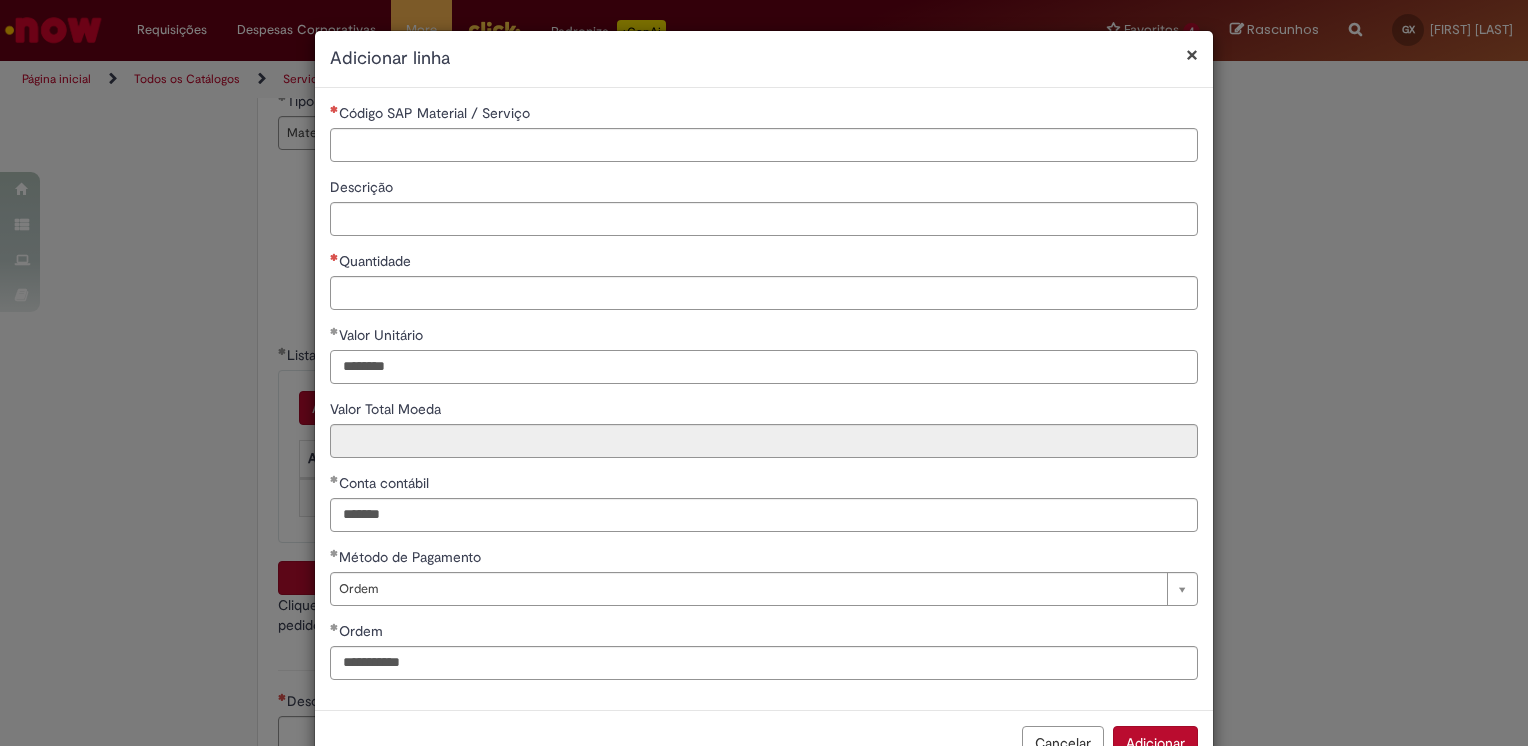 type on "********" 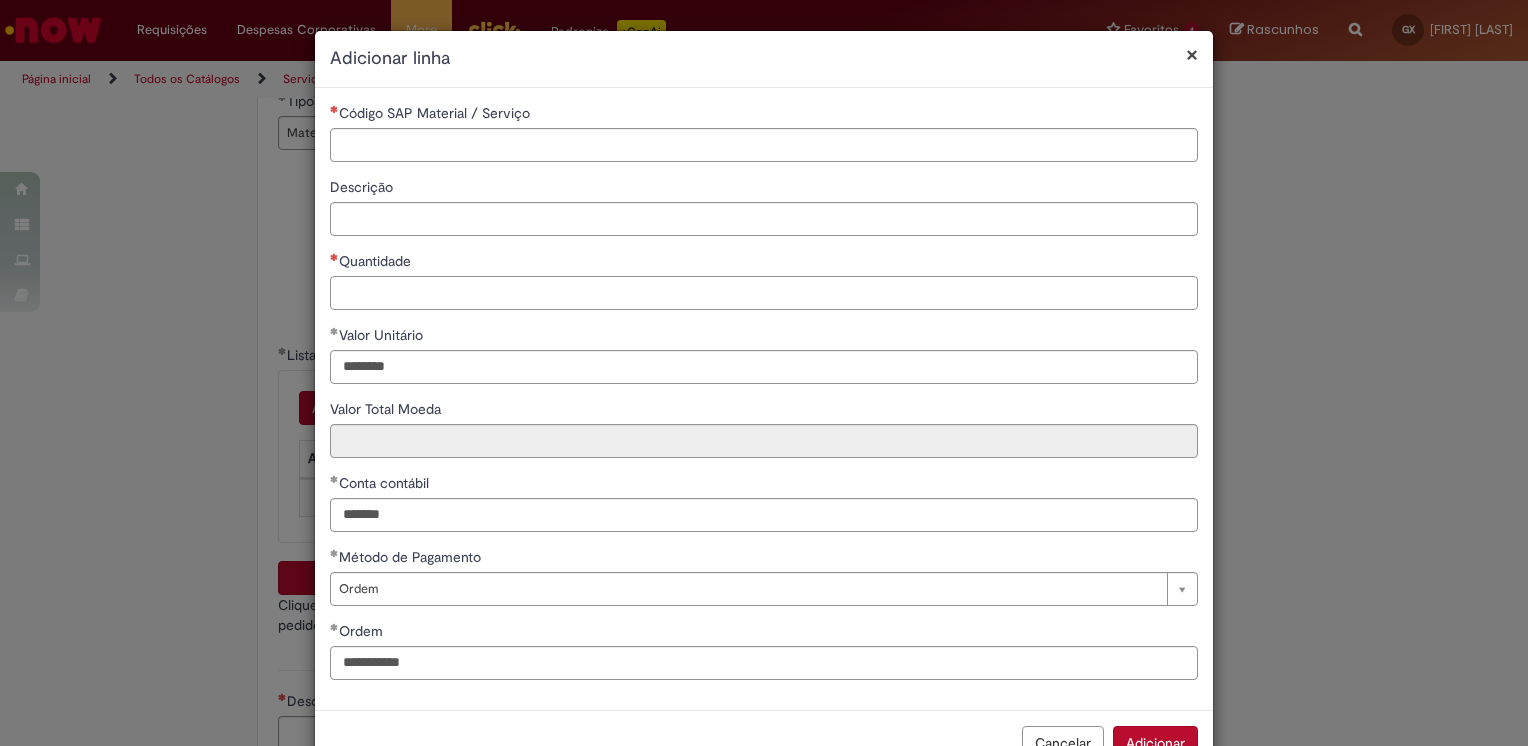 type on "***" 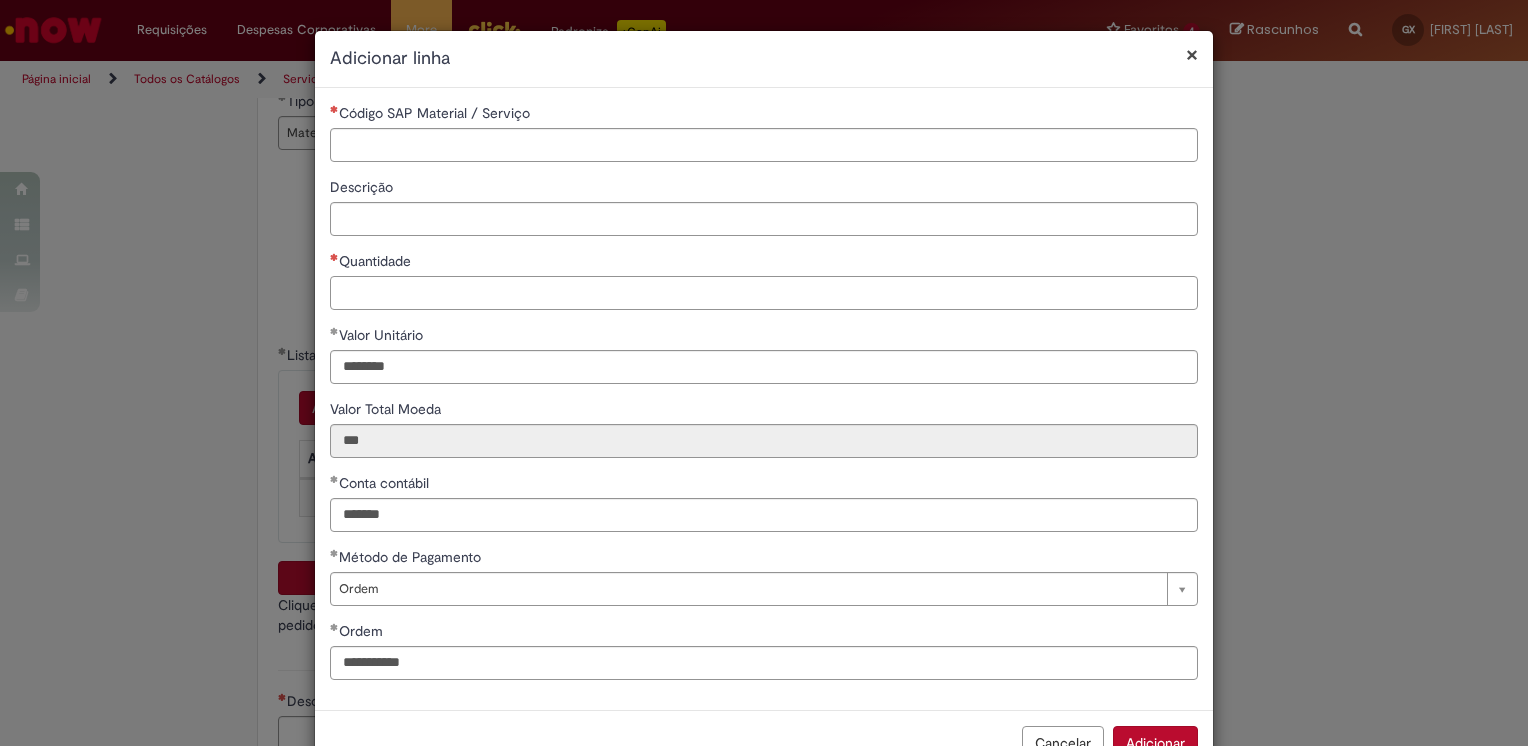 click on "Quantidade" at bounding box center (764, 293) 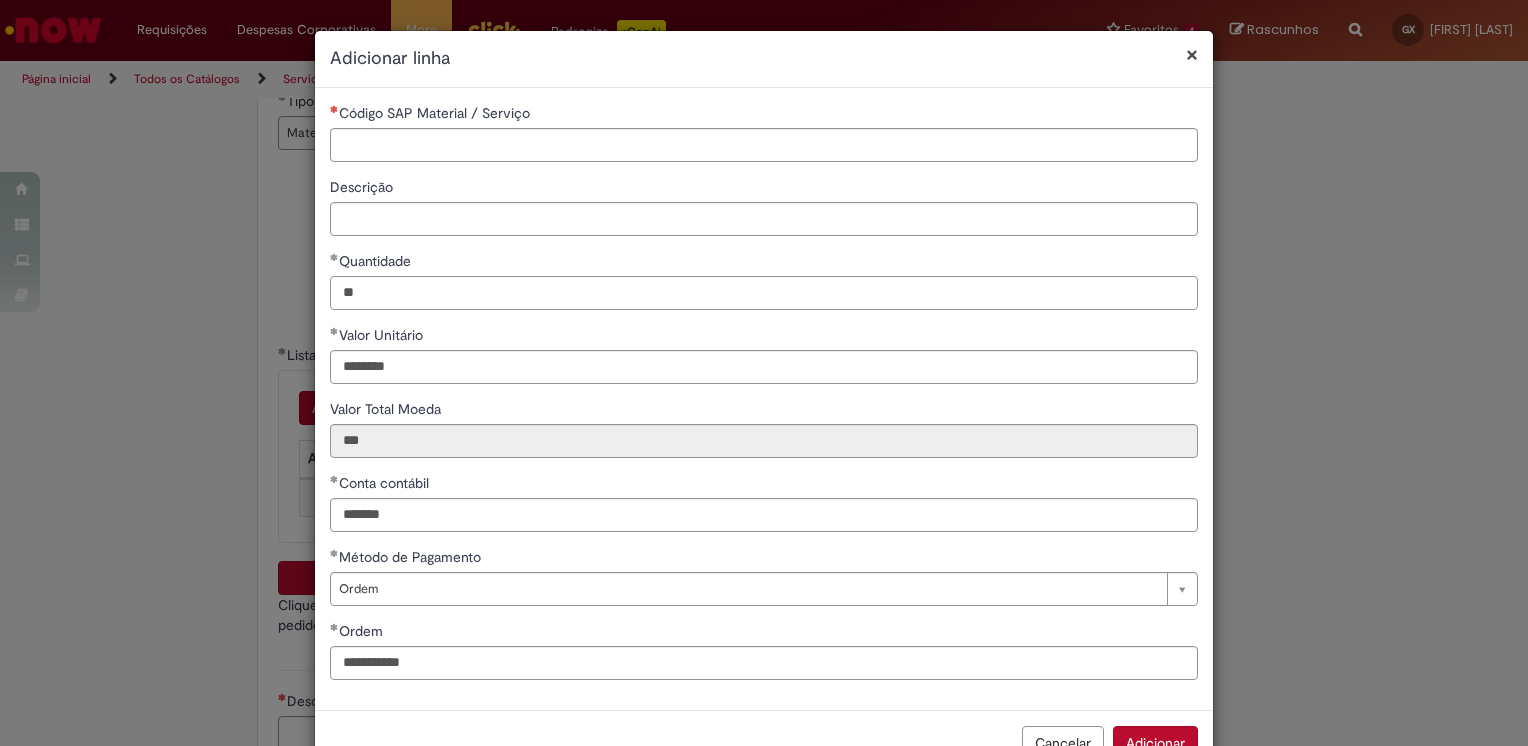 type on "**" 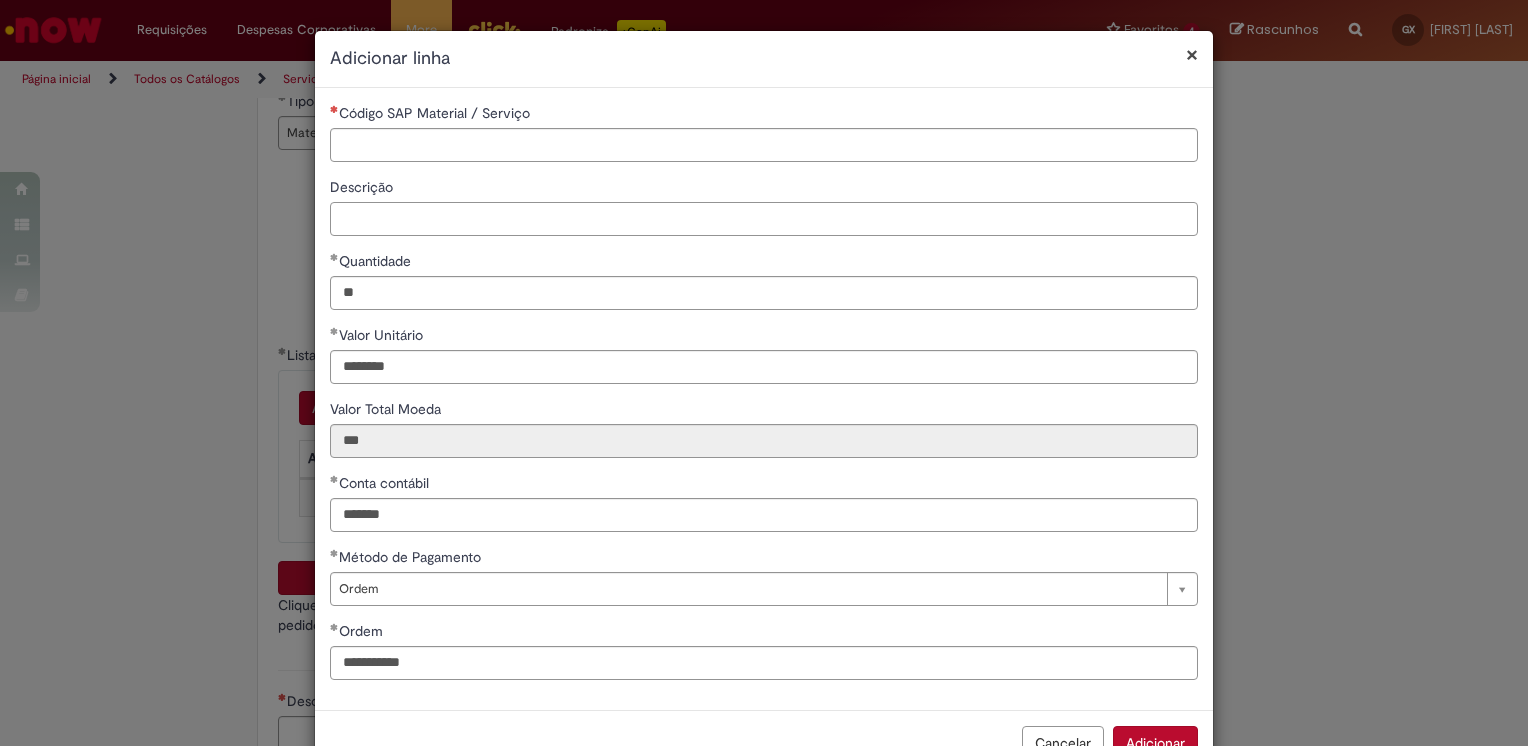 type on "********" 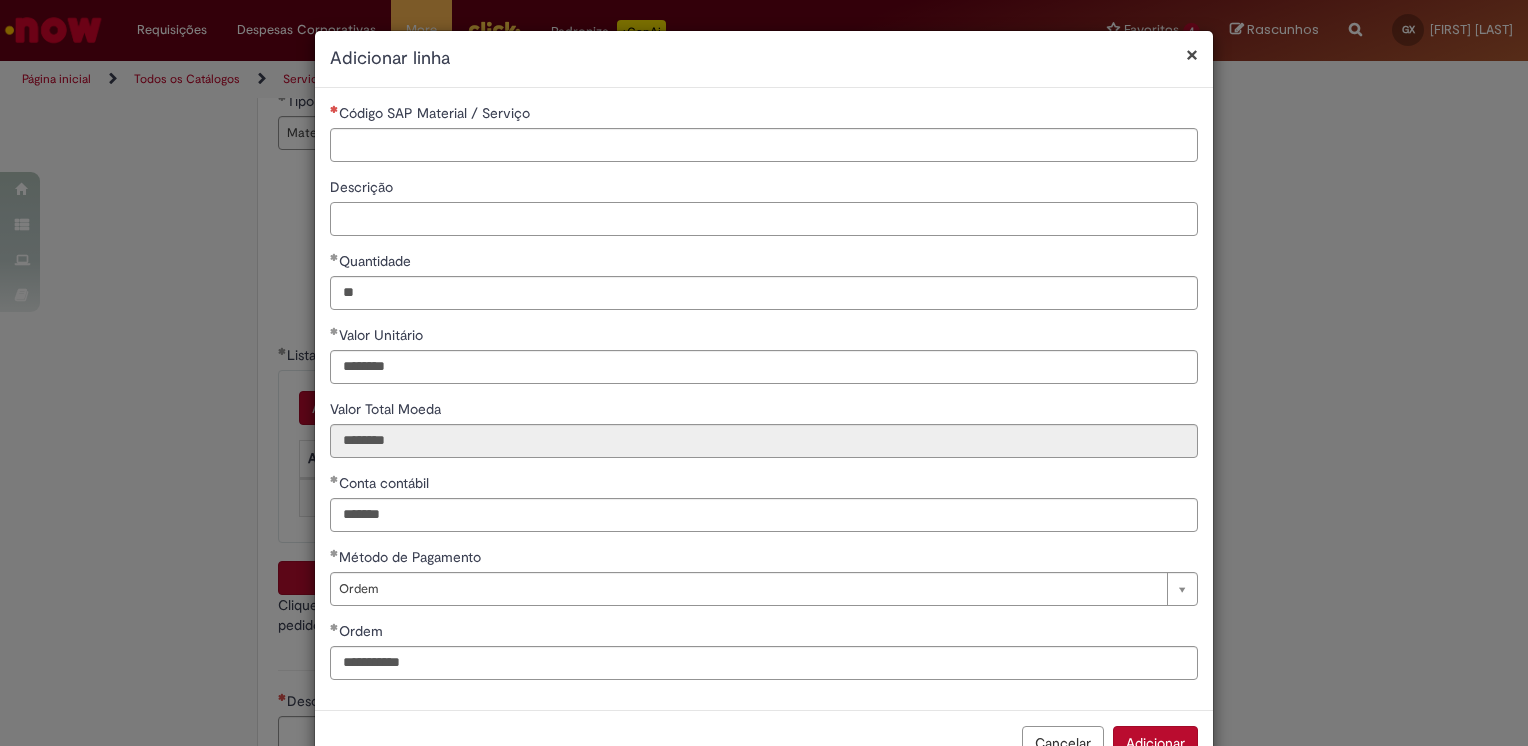 click on "Descrição" at bounding box center (764, 219) 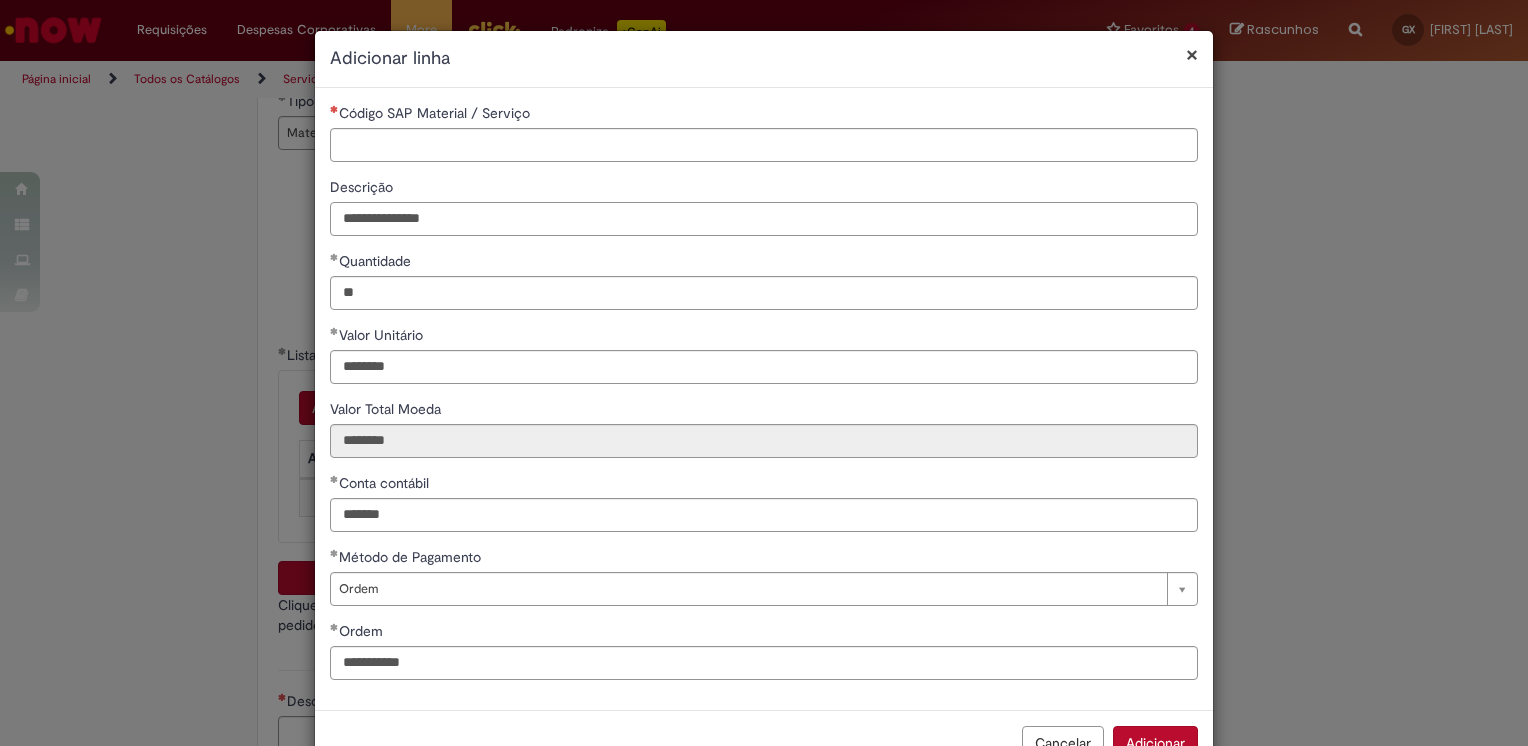 type on "**********" 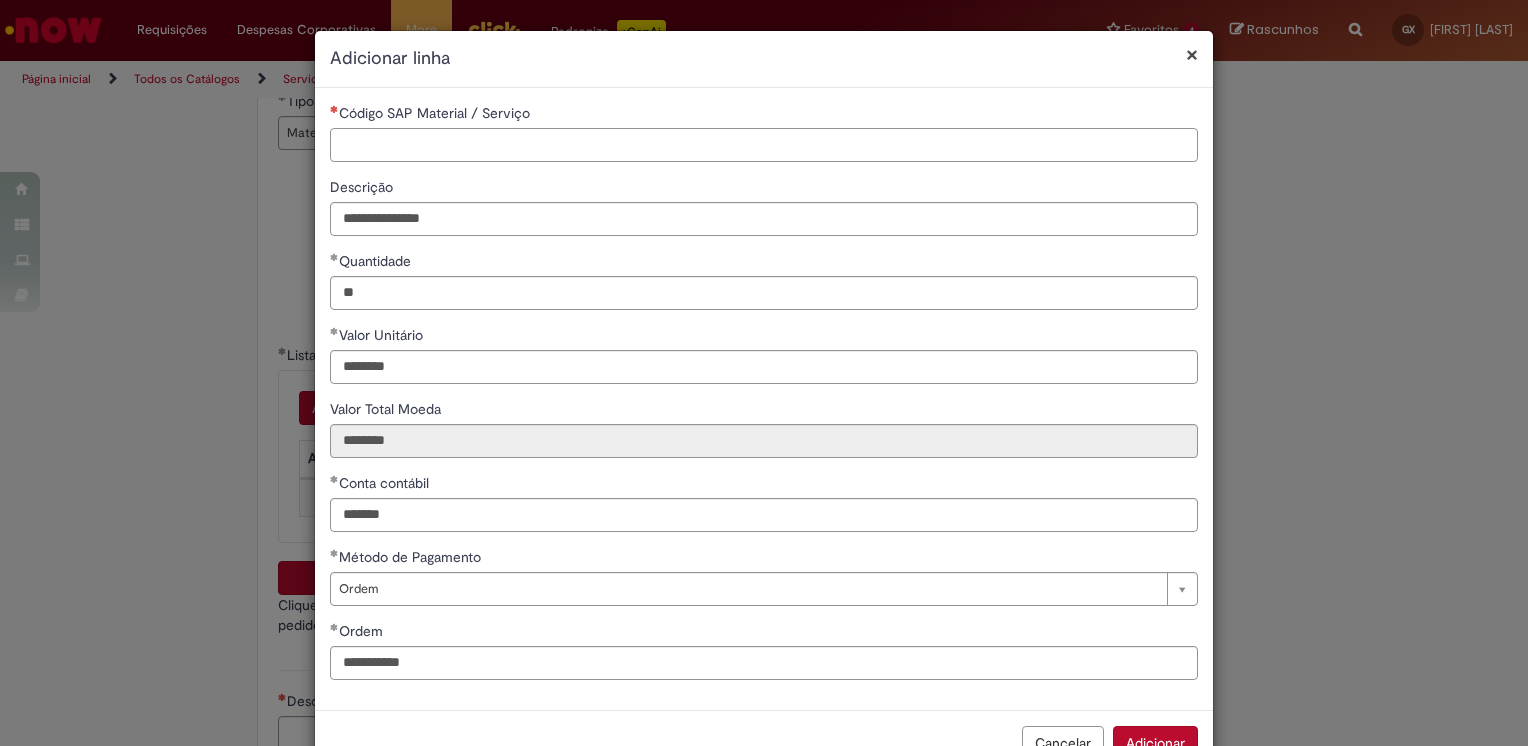 click on "Código SAP Material / Serviço" at bounding box center [764, 145] 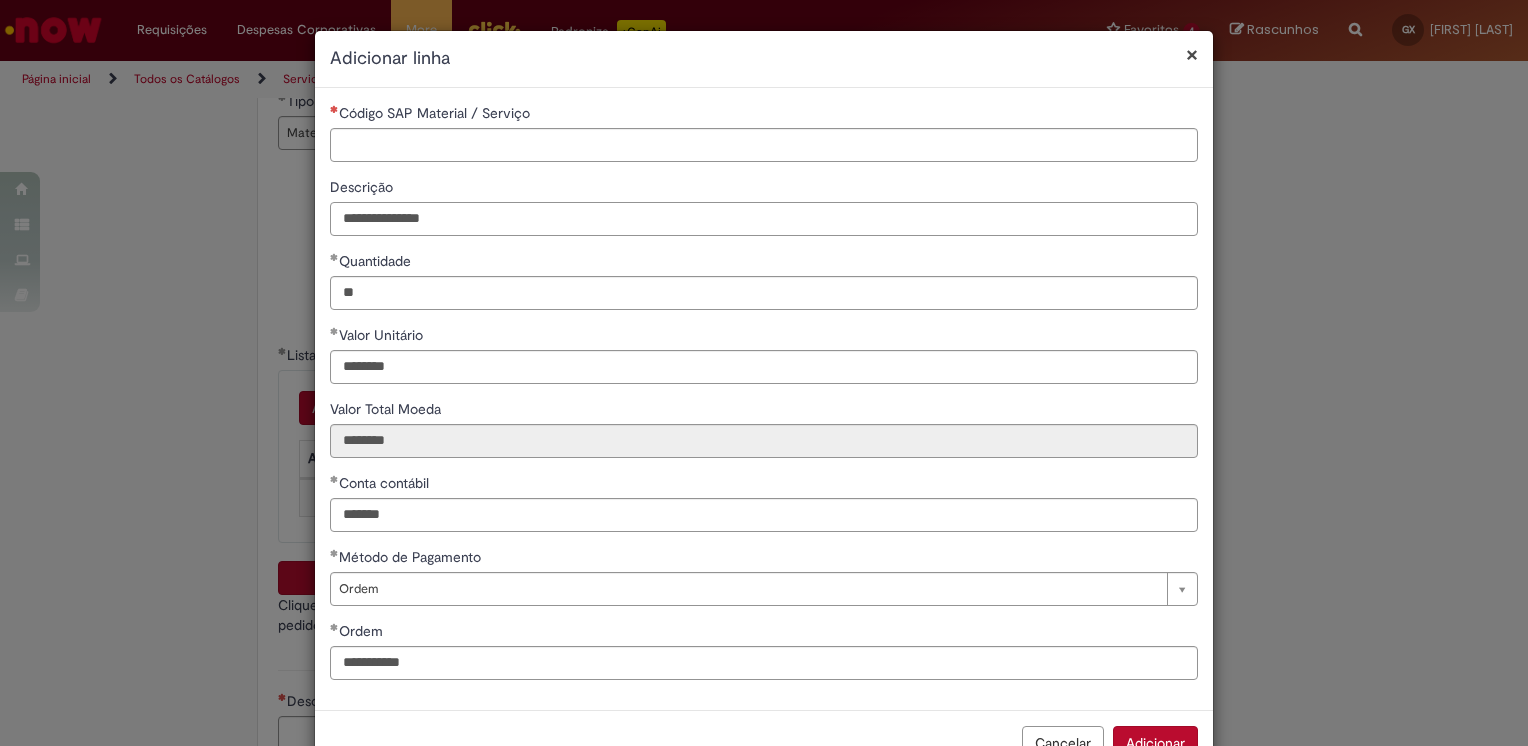 drag, startPoint x: 443, startPoint y: 213, endPoint x: 216, endPoint y: 207, distance: 227.07928 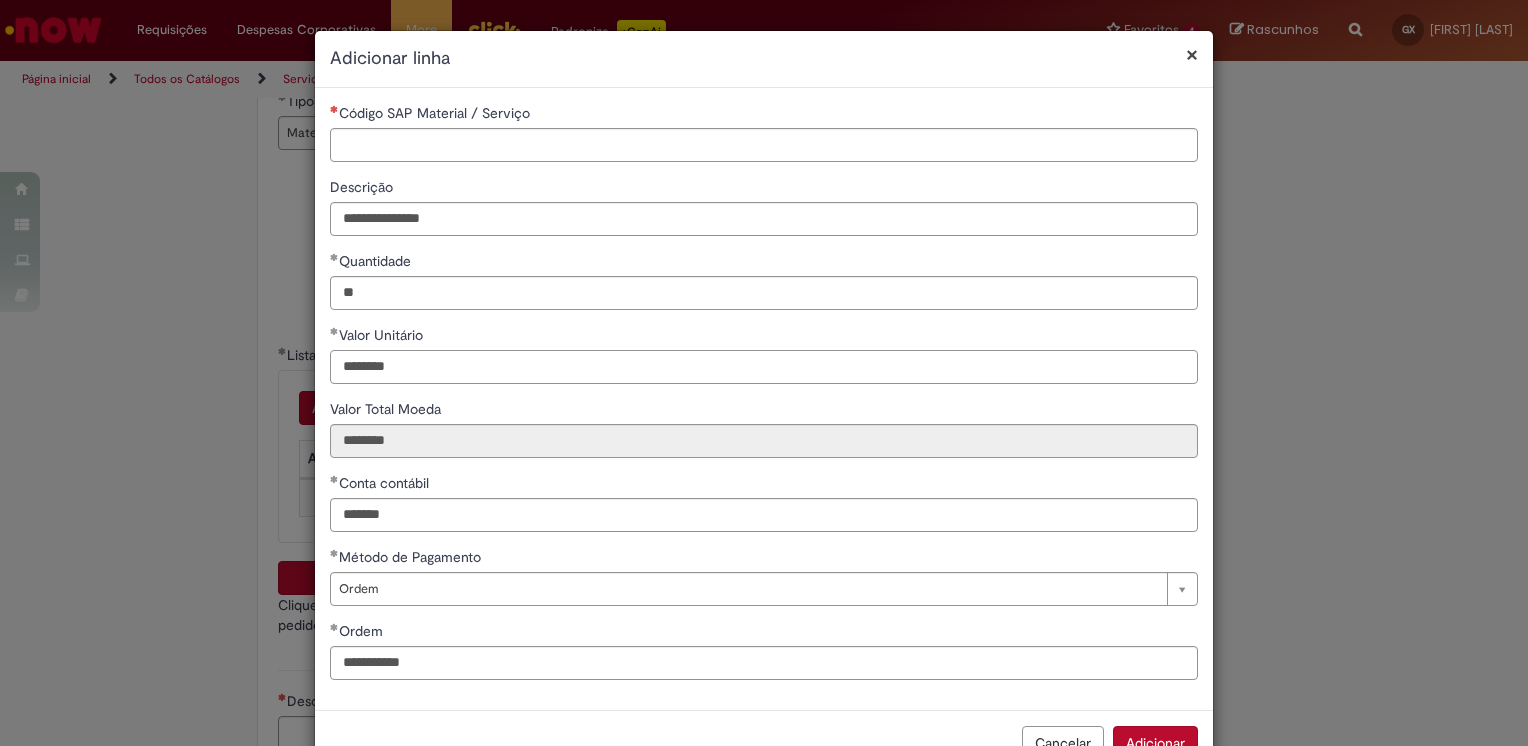 drag, startPoint x: 429, startPoint y: 376, endPoint x: 322, endPoint y: 372, distance: 107.07474 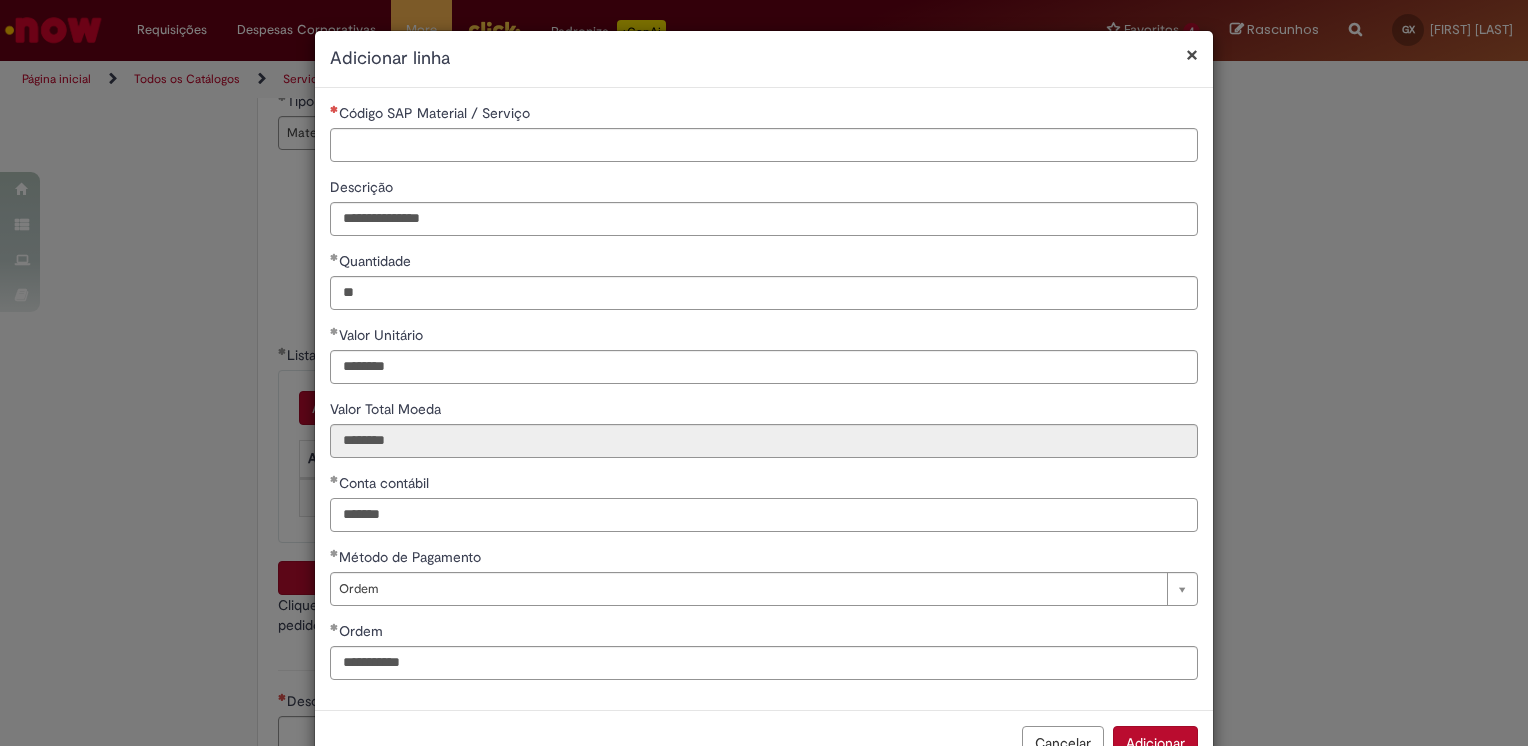 drag, startPoint x: 424, startPoint y: 510, endPoint x: 291, endPoint y: 518, distance: 133.24039 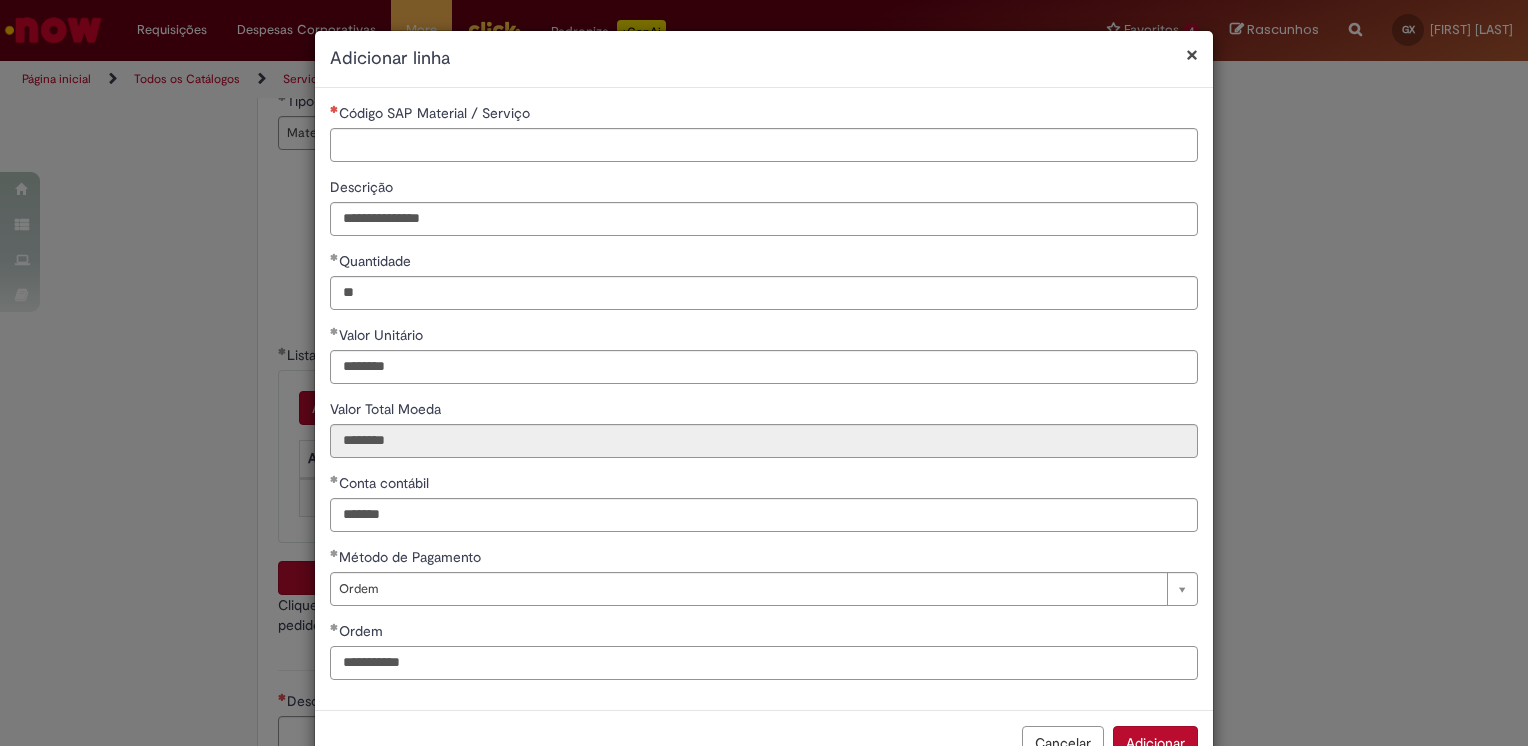 drag, startPoint x: 309, startPoint y: 662, endPoint x: 263, endPoint y: 666, distance: 46.173584 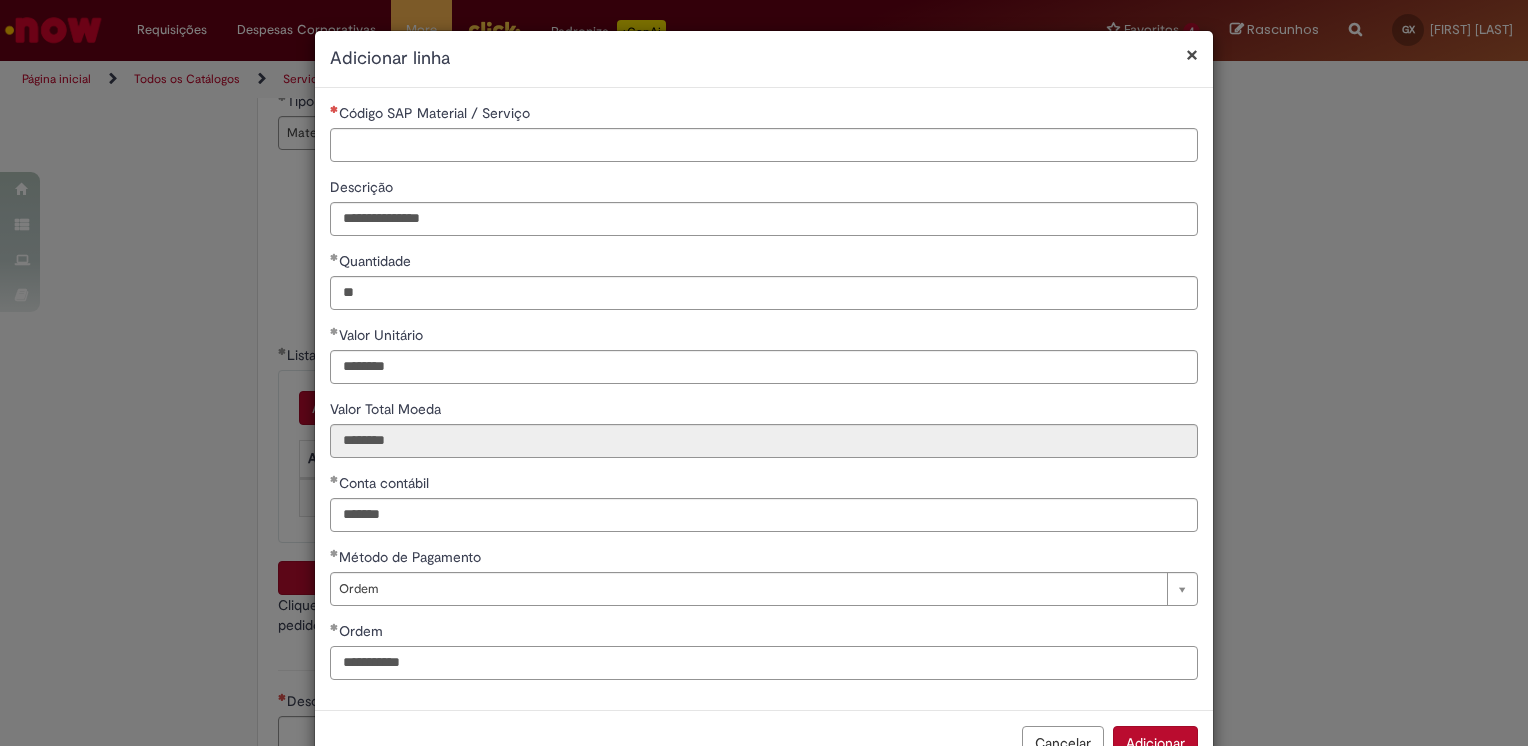 drag, startPoint x: 472, startPoint y: 661, endPoint x: 294, endPoint y: 660, distance: 178.0028 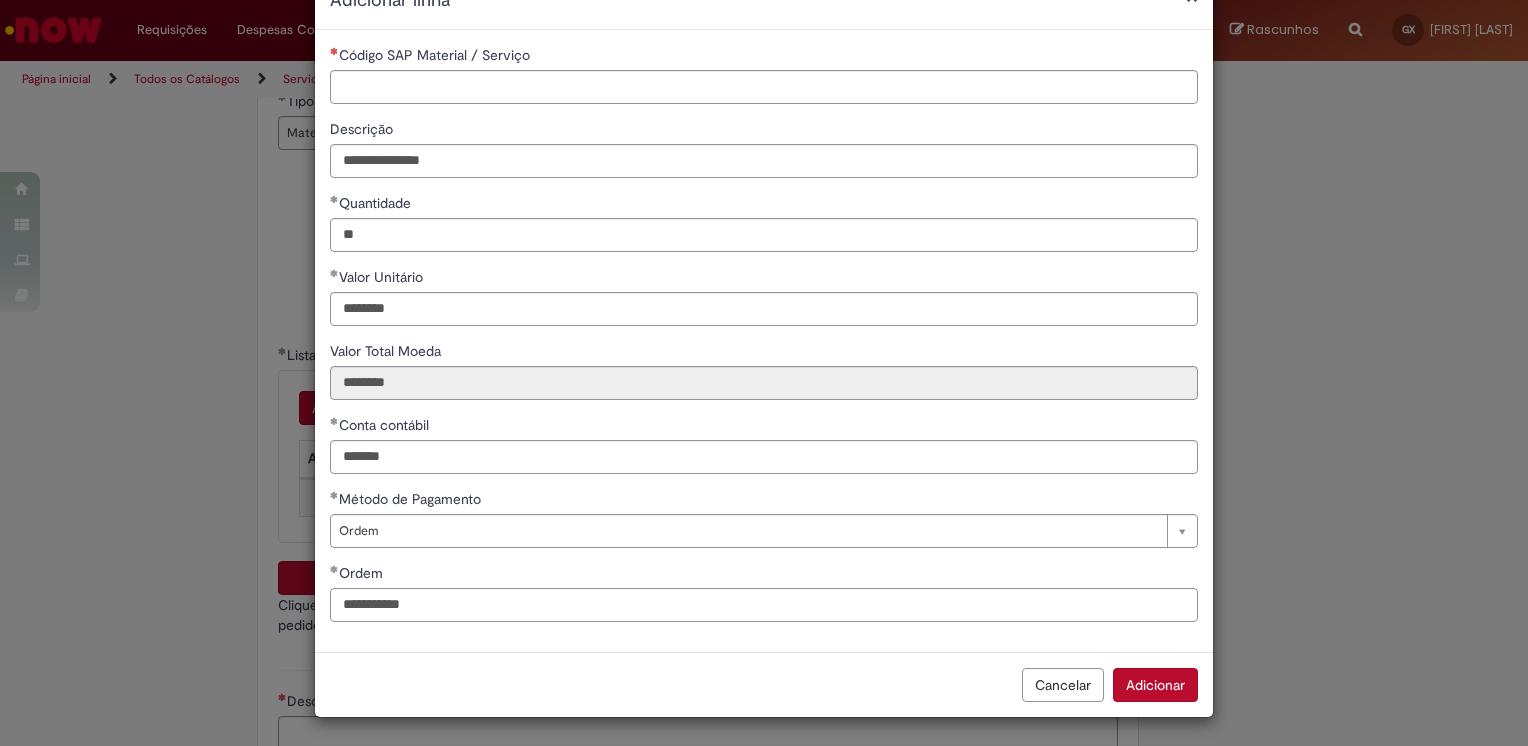 scroll, scrollTop: 0, scrollLeft: 0, axis: both 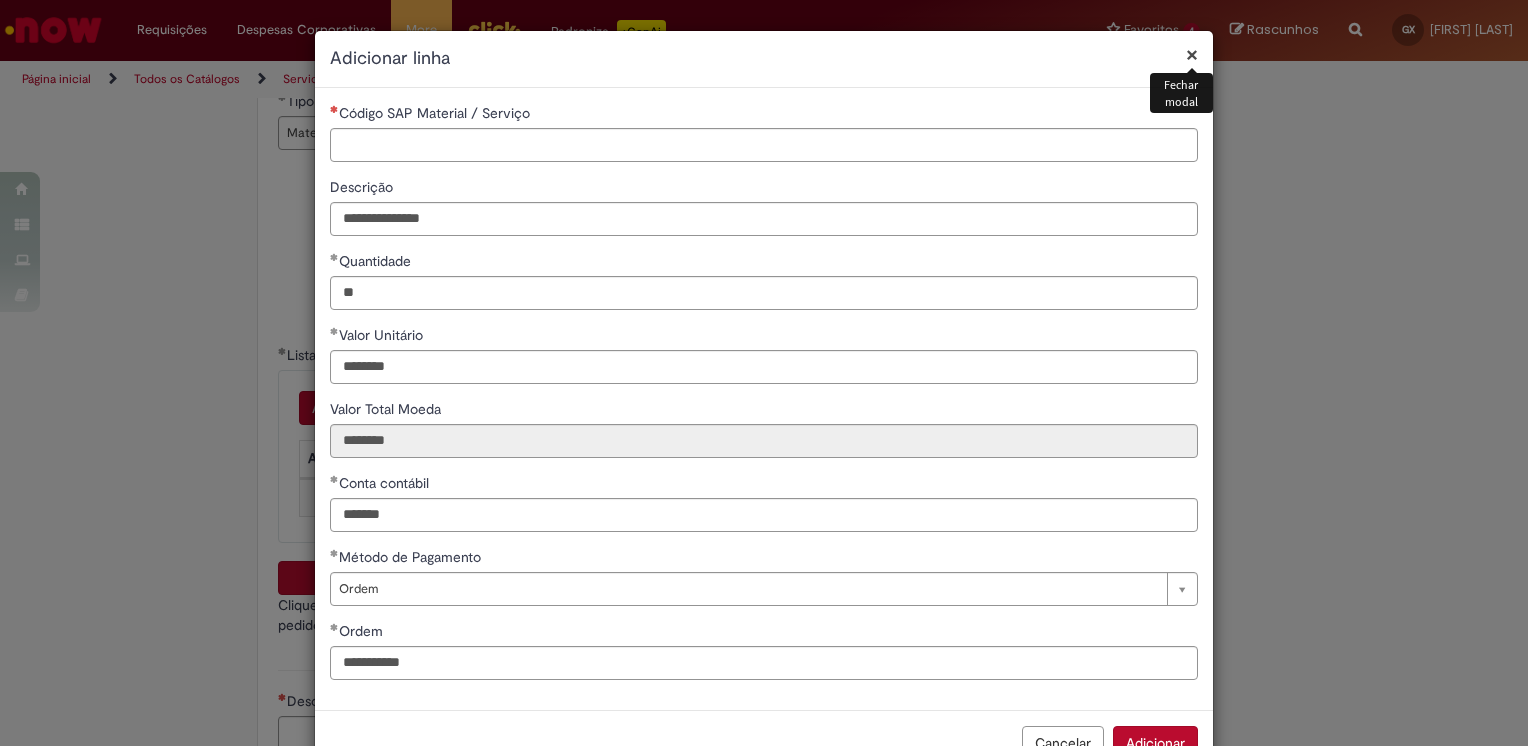 click on "×" at bounding box center (1192, 54) 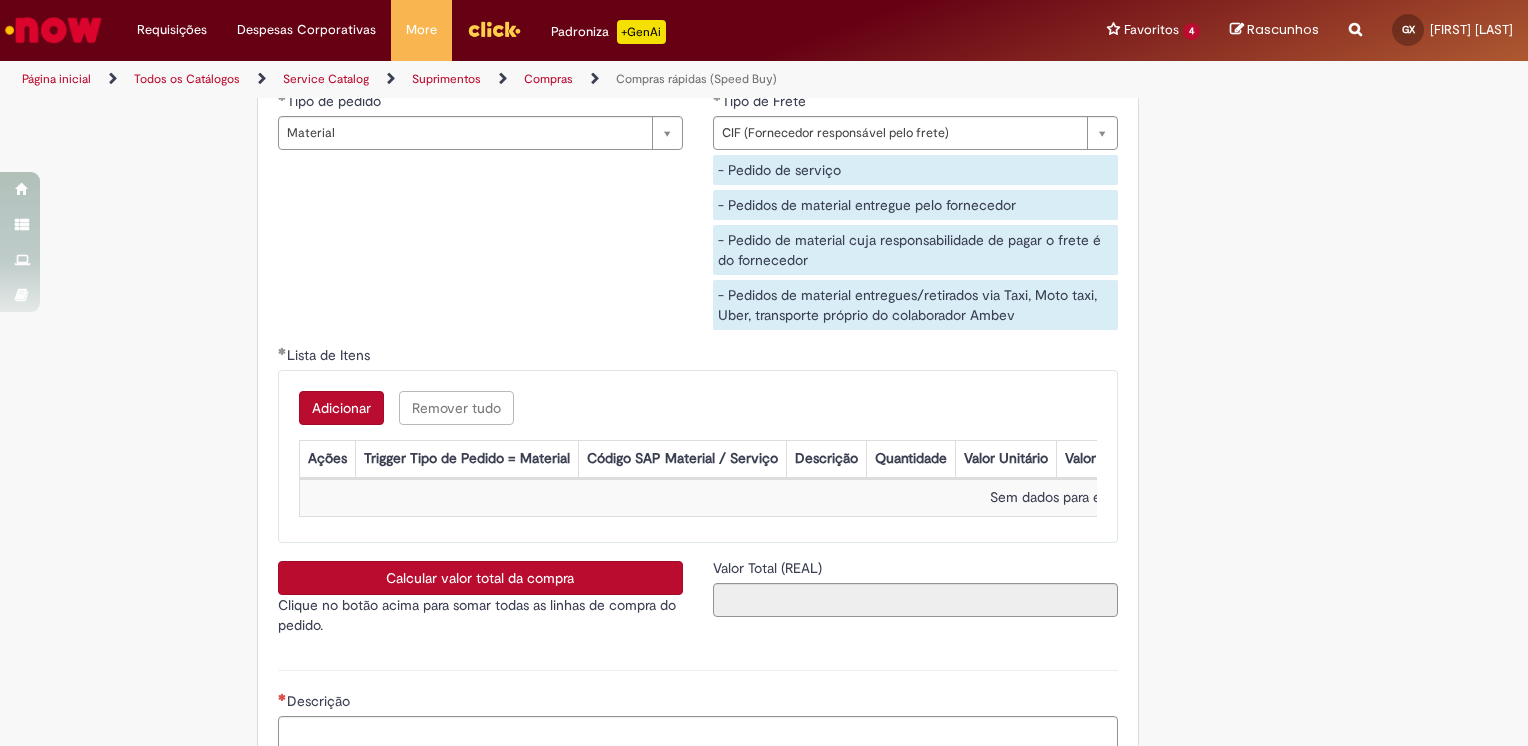 click on "Obrigatório um anexo.
Adicionar a Favoritos
Compras rápidas (Speed Buy)
Chamado destinado para a geração de pedido de compra de indiretos.
O Speed buy é a ferramenta oficial para a geração de pedidos de compra que atenda aos seguintes requisitos:
Compras de material e serviço indiretos
Compras inferiores a R$13.000 *
Compras com fornecedores nacionais
Compras de material sem contrato ativo no SAP para o centro solicitado
* Essa cota é referente ao tipo de solicitação padrão de Speed buy. Os chamados com cotas especiais podem possuir valores divergentes.
Regras de Utilização
No campo “Tipo de Solicitação” selecionar a opção correspondente a sua unidade de negócio.
Solicitação Padrão de Speed buy:
Fábricas, centros de Excelência e de Distribuição:  habilitado para todos usuários ambev
Ativos   de TI:" at bounding box center [764, -954] 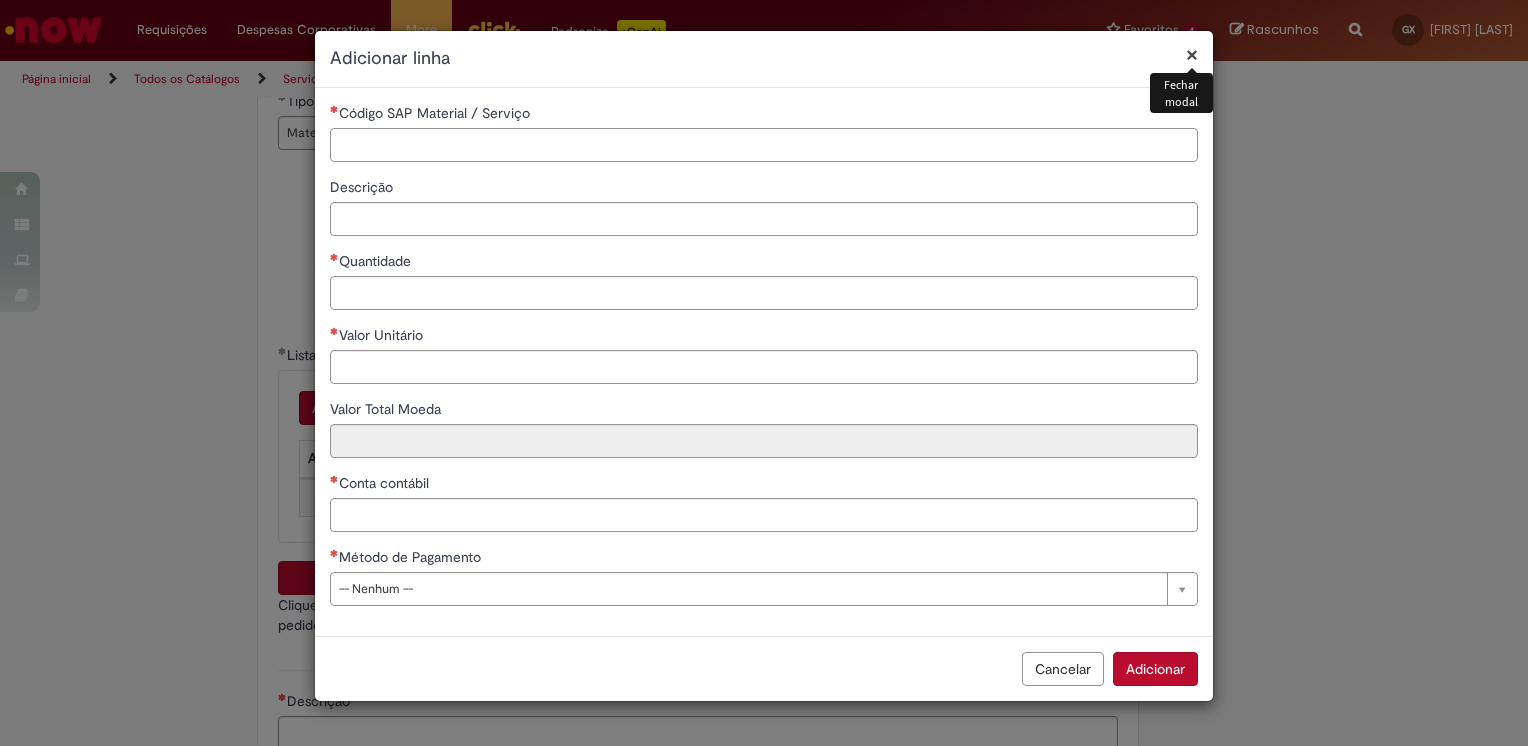 click on "Código SAP Material / Serviço" at bounding box center [764, 145] 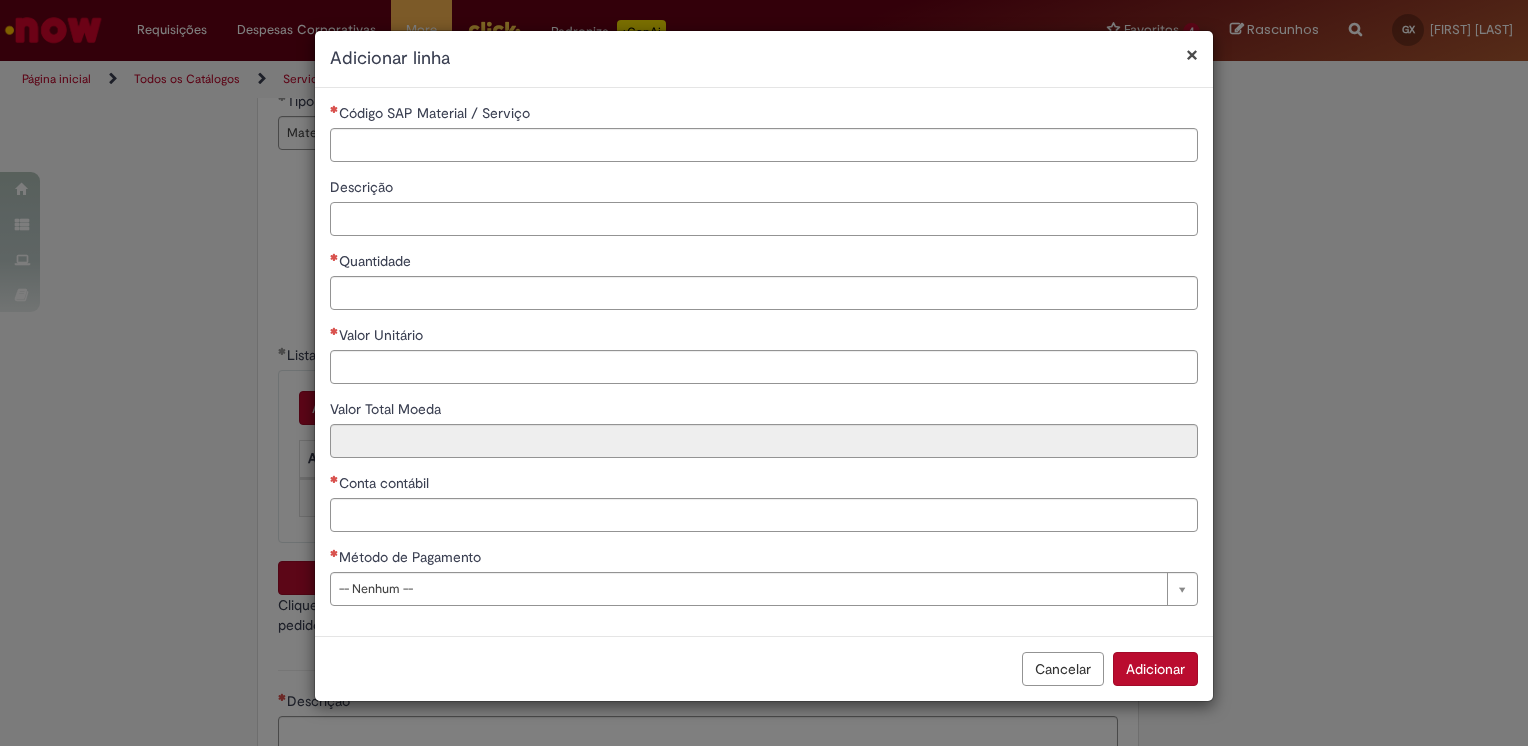 click on "Descrição" at bounding box center [764, 219] 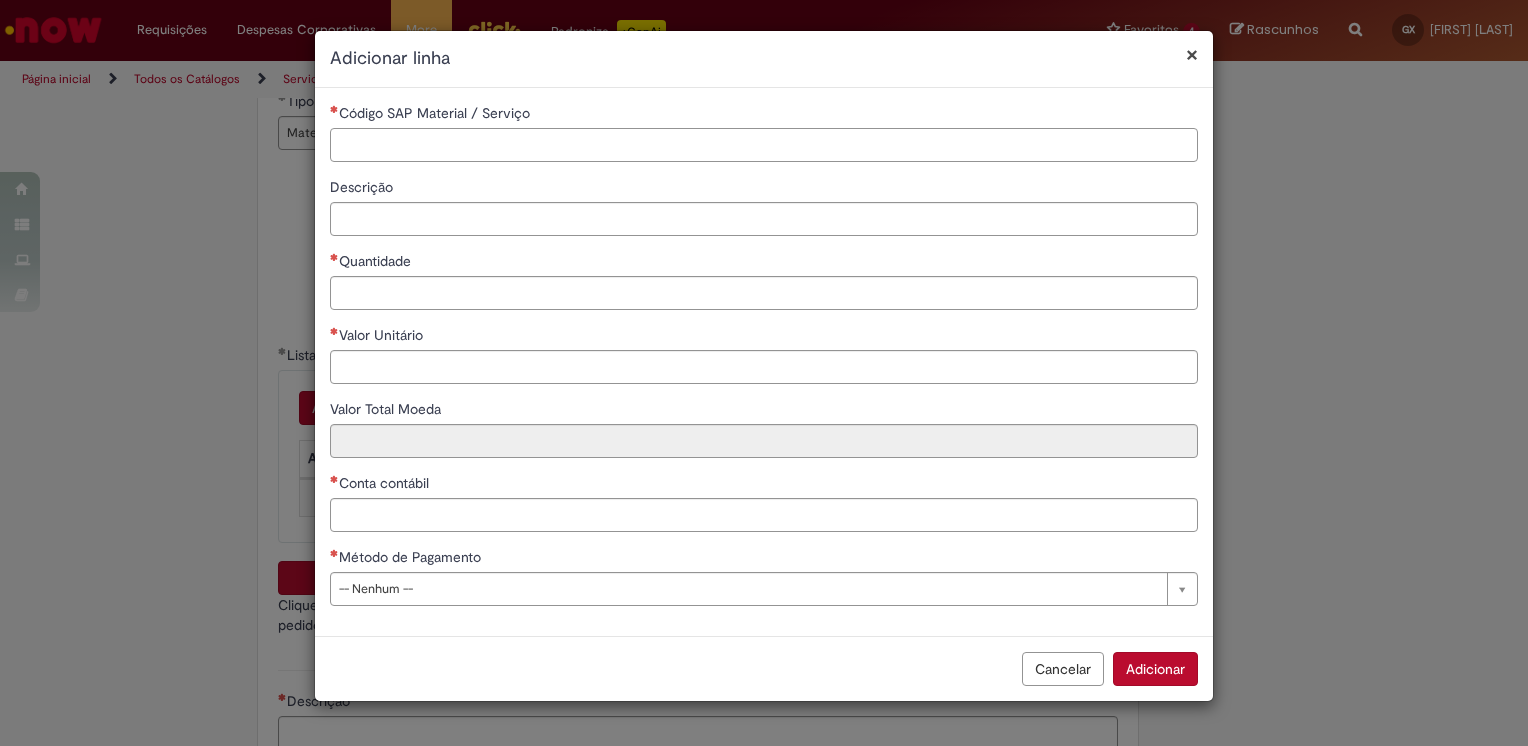 click on "Código SAP Material / Serviço" at bounding box center [764, 145] 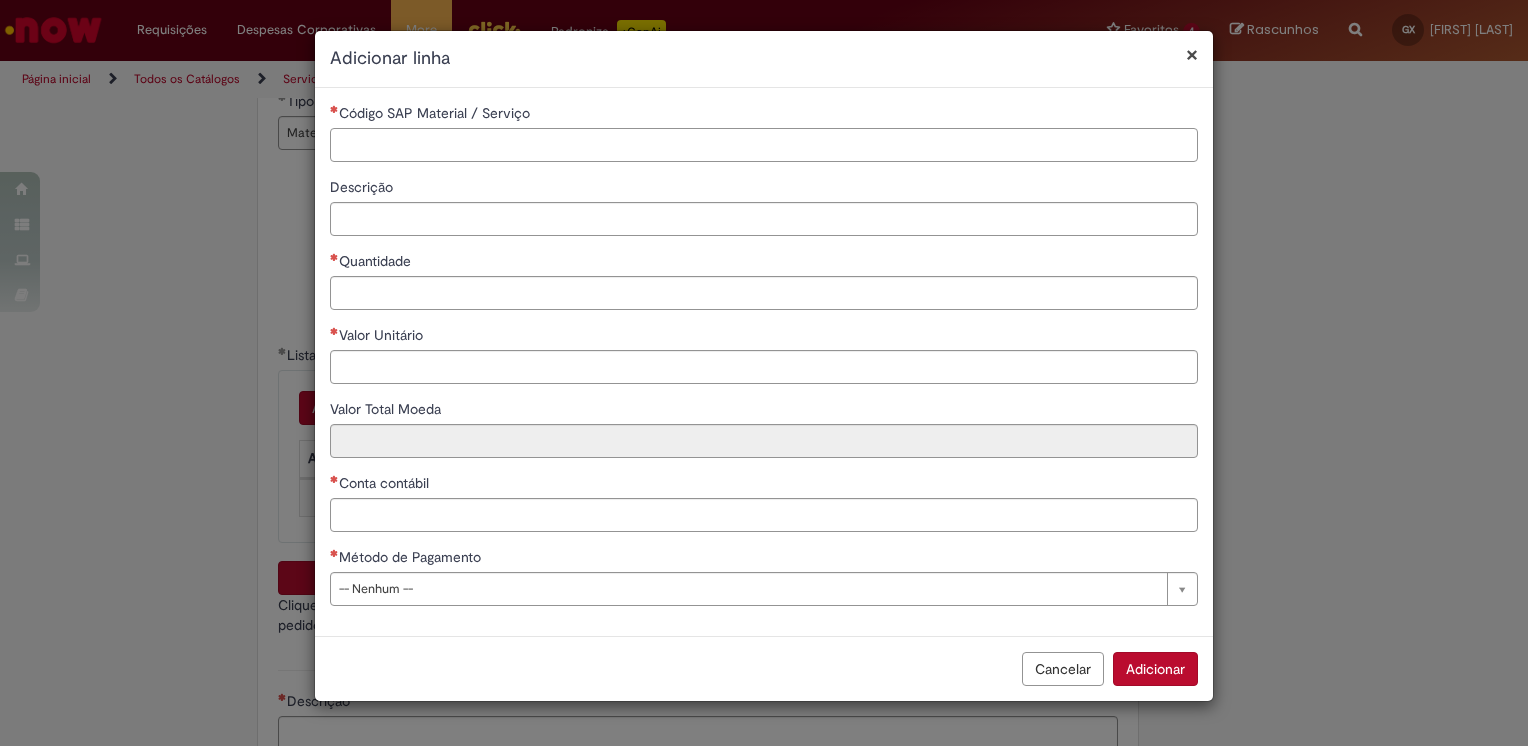 paste on "*********" 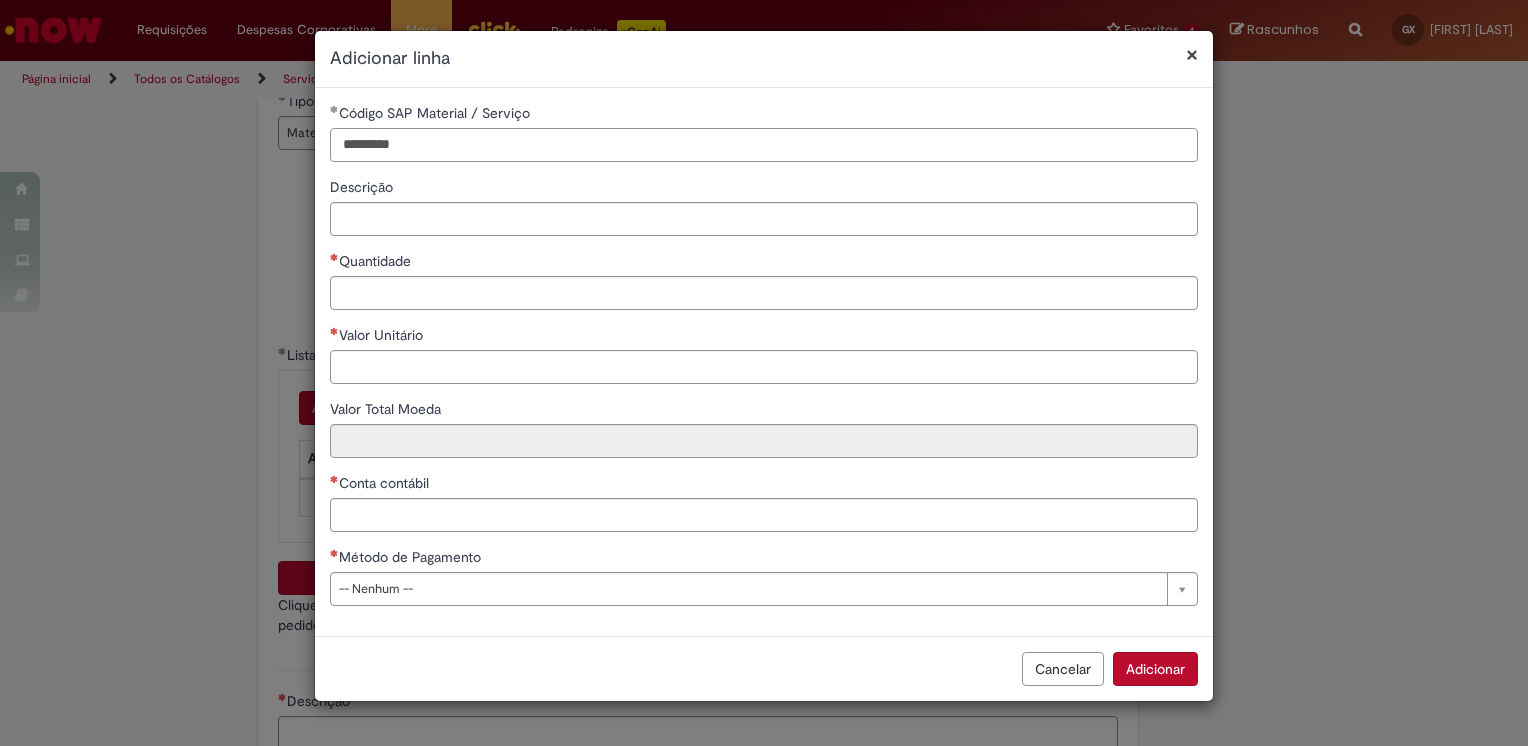 type on "*********" 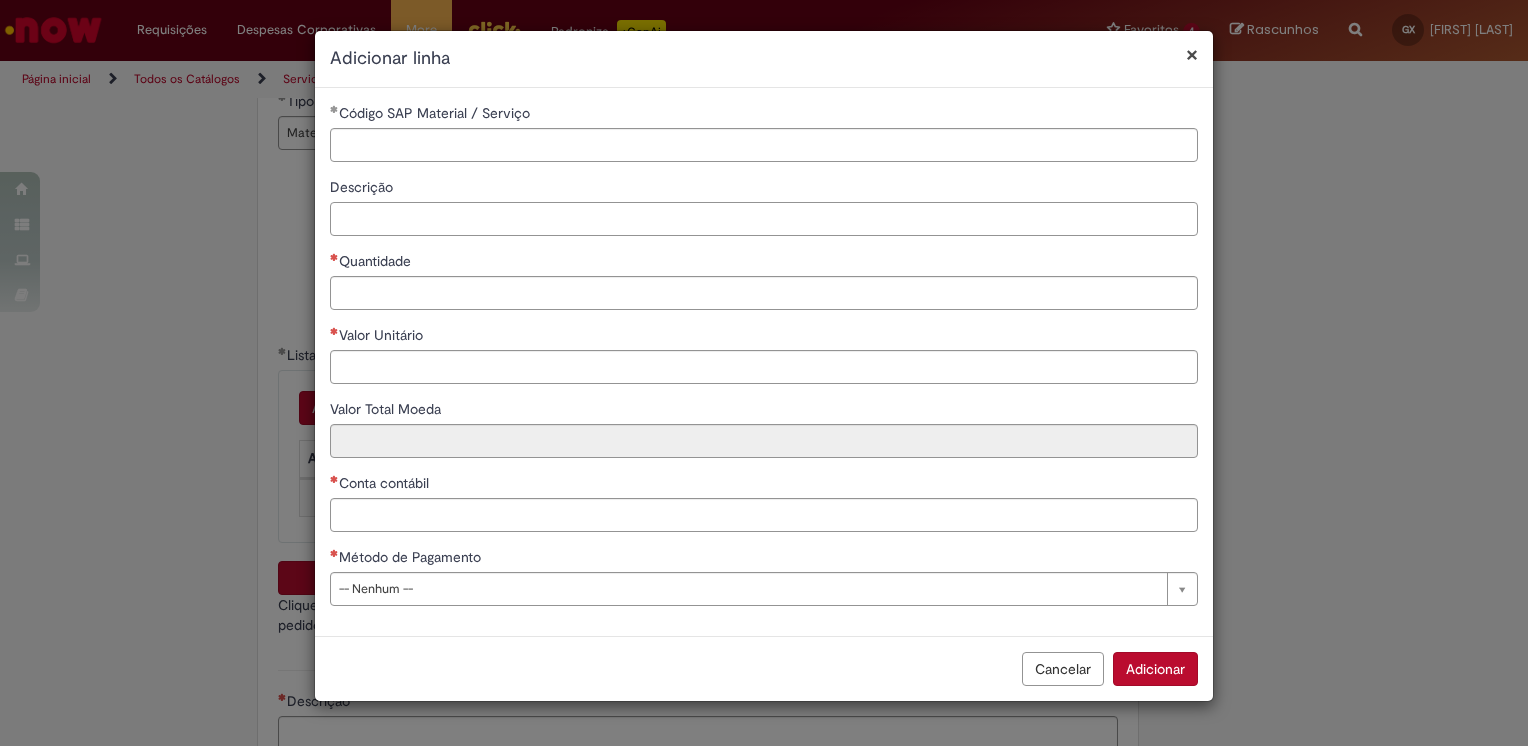 click on "Descrição" at bounding box center (764, 206) 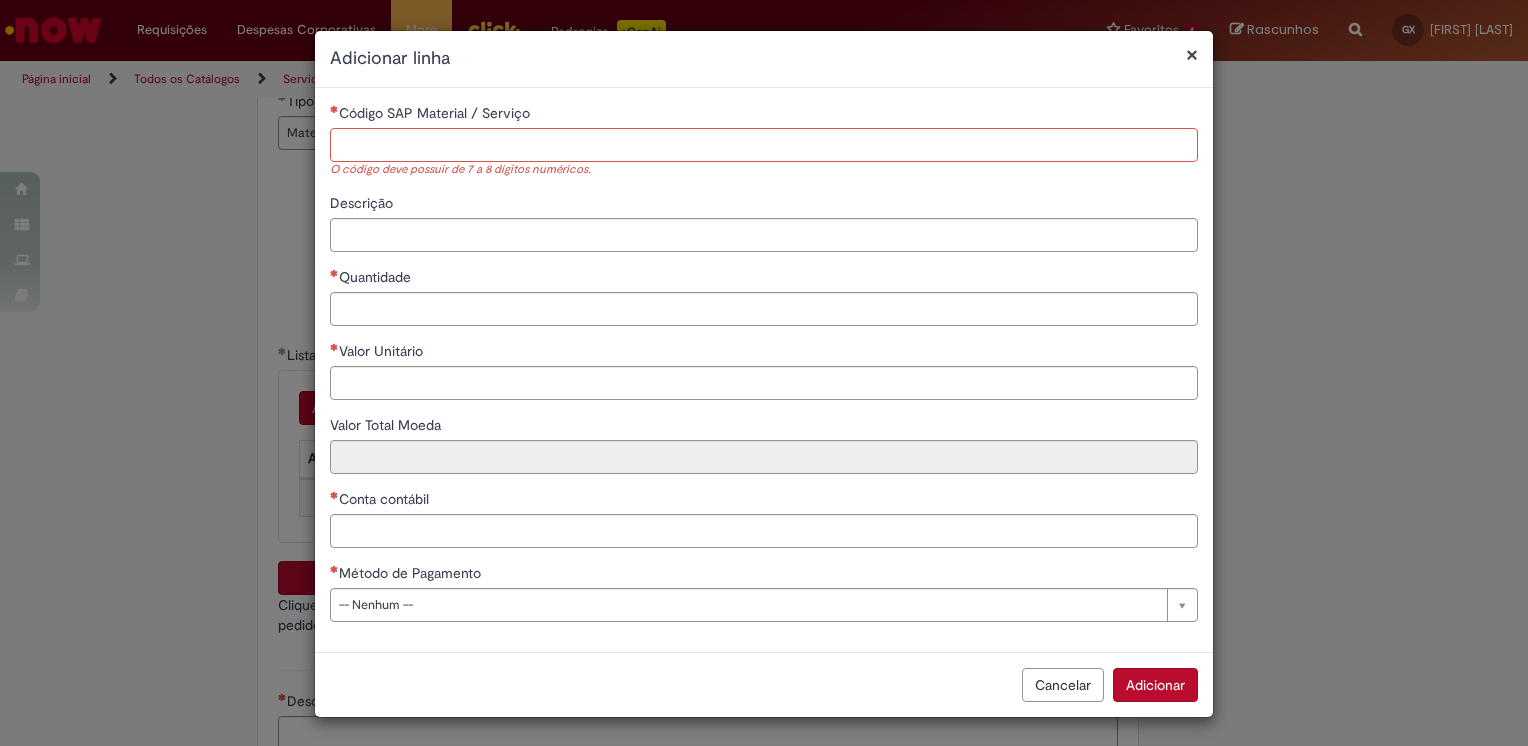 click on "Código SAP Material / Serviço" at bounding box center [764, 145] 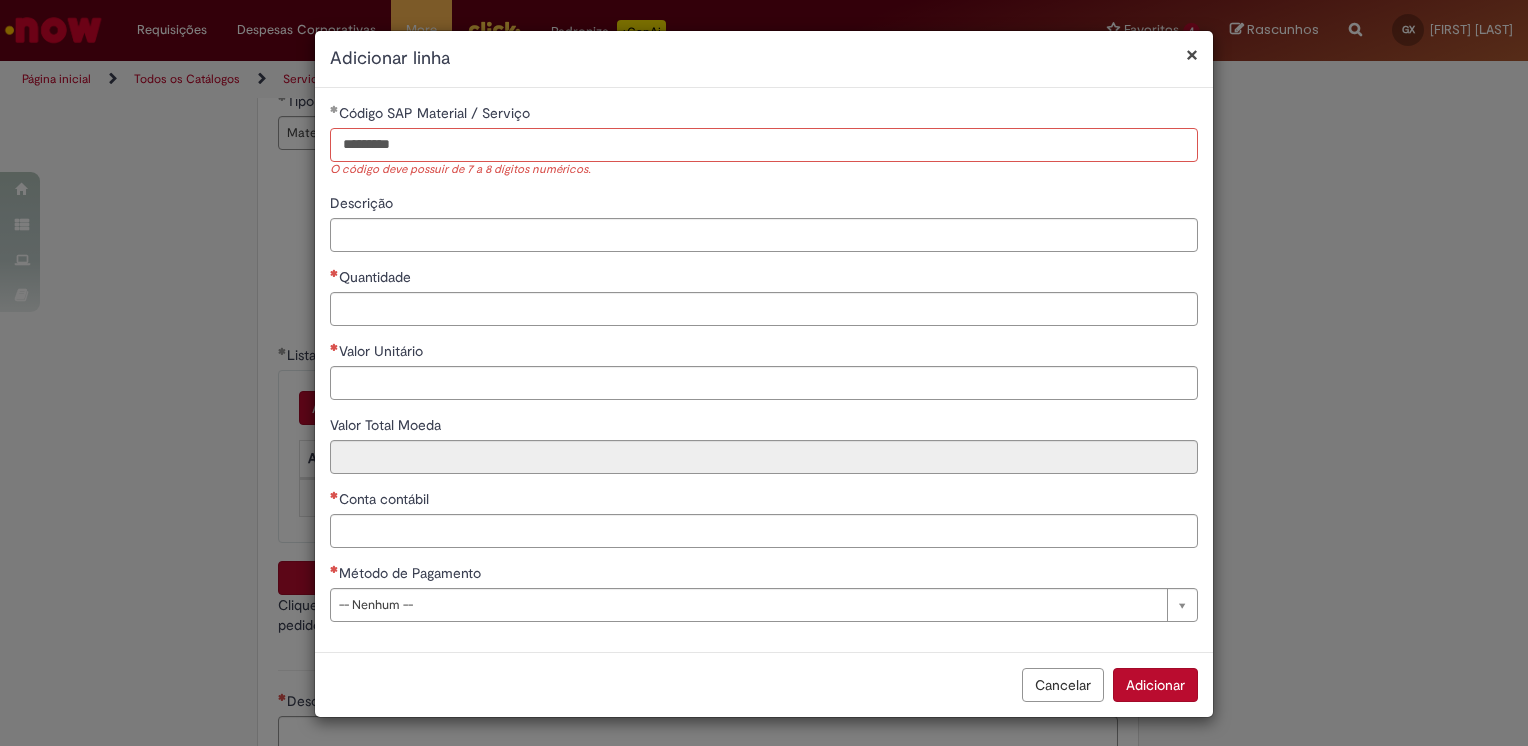 click on "*********" at bounding box center [764, 145] 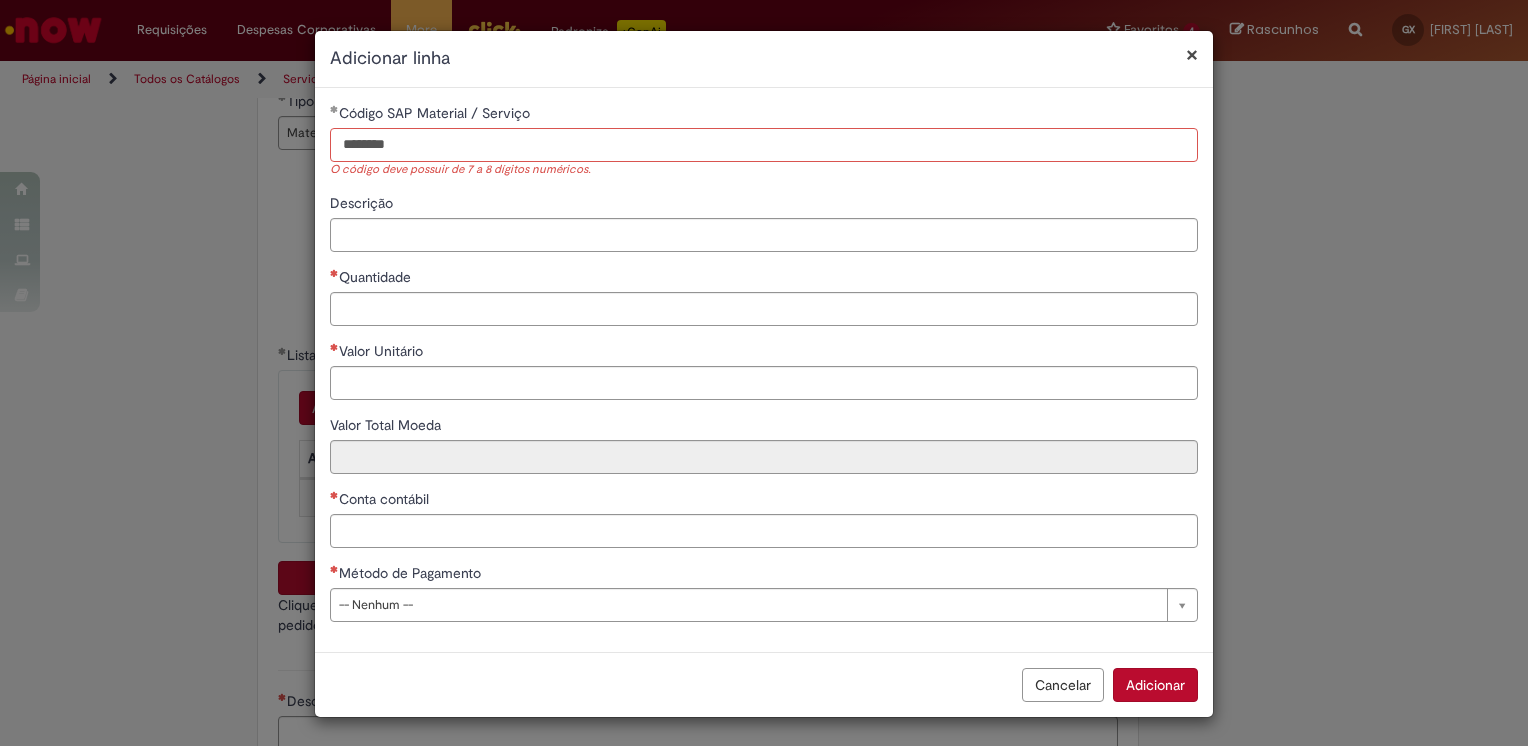 type on "********" 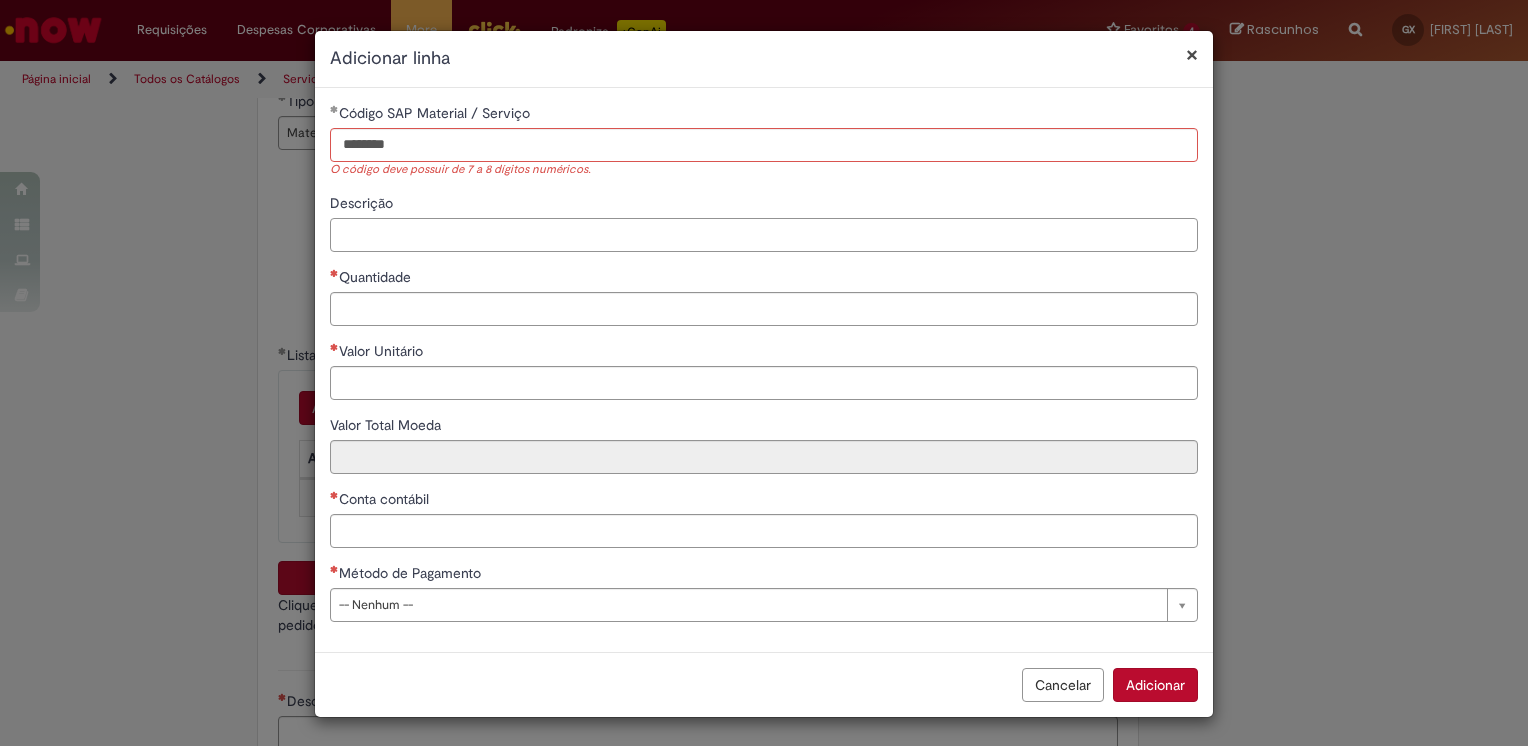 click on "Descrição" at bounding box center [764, 235] 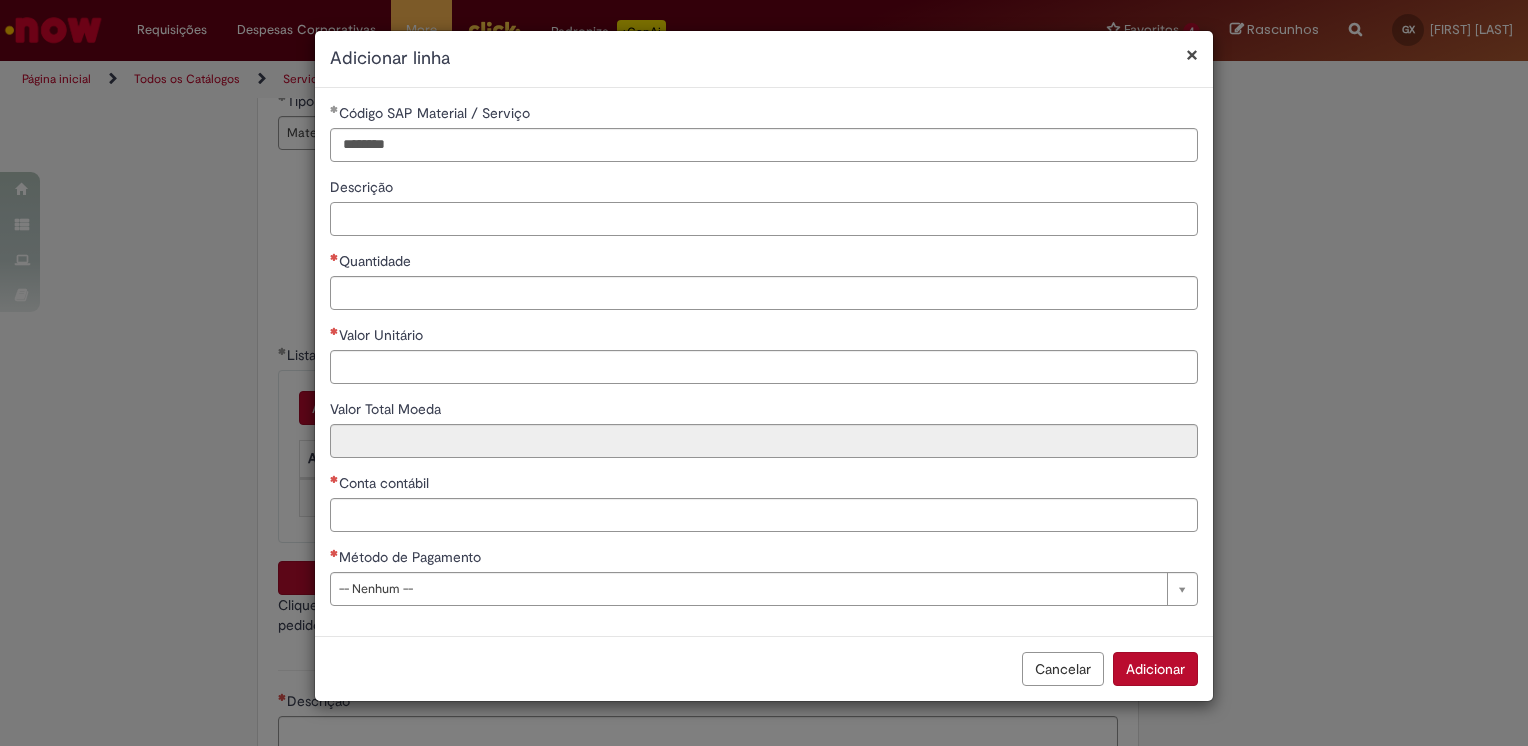 click on "Descrição" at bounding box center (764, 219) 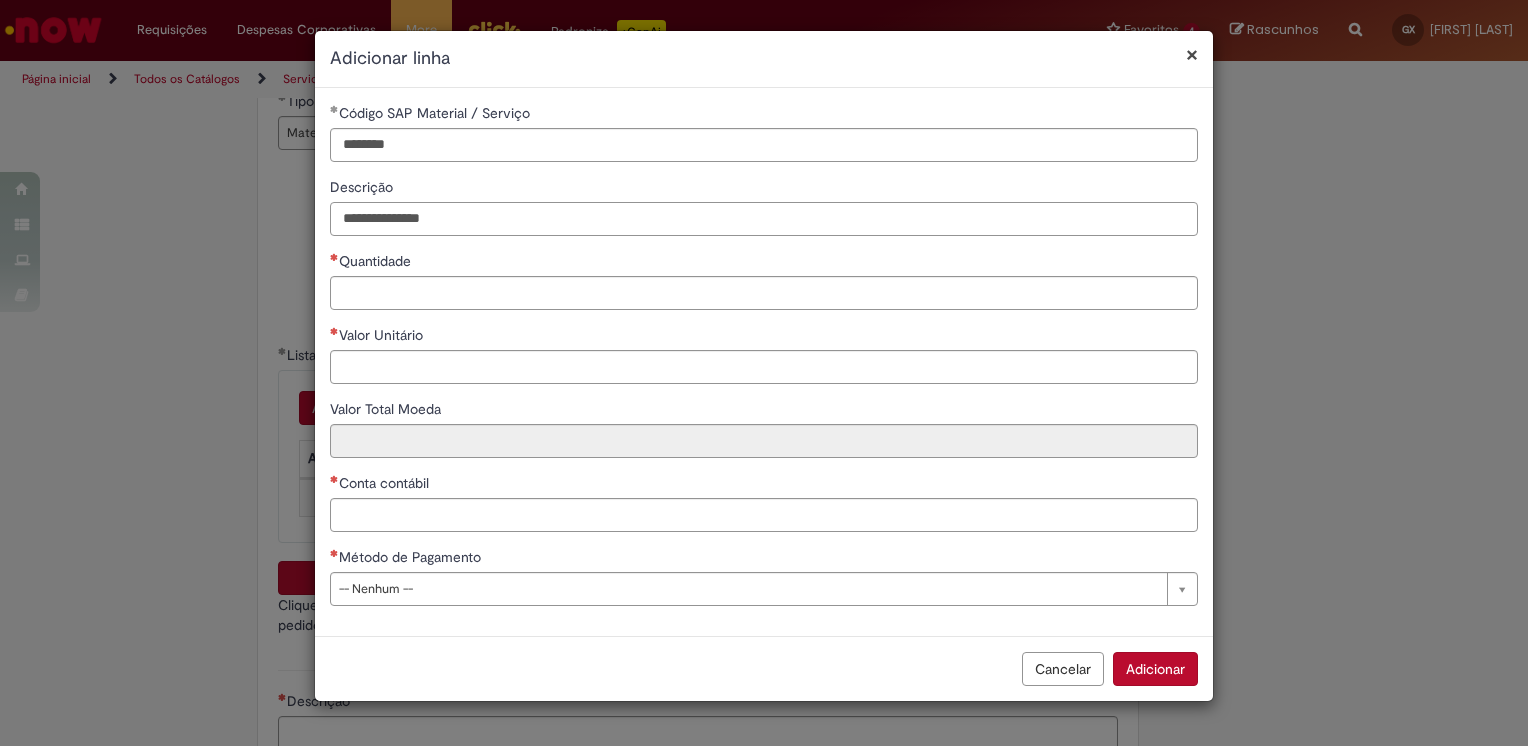 type on "**********" 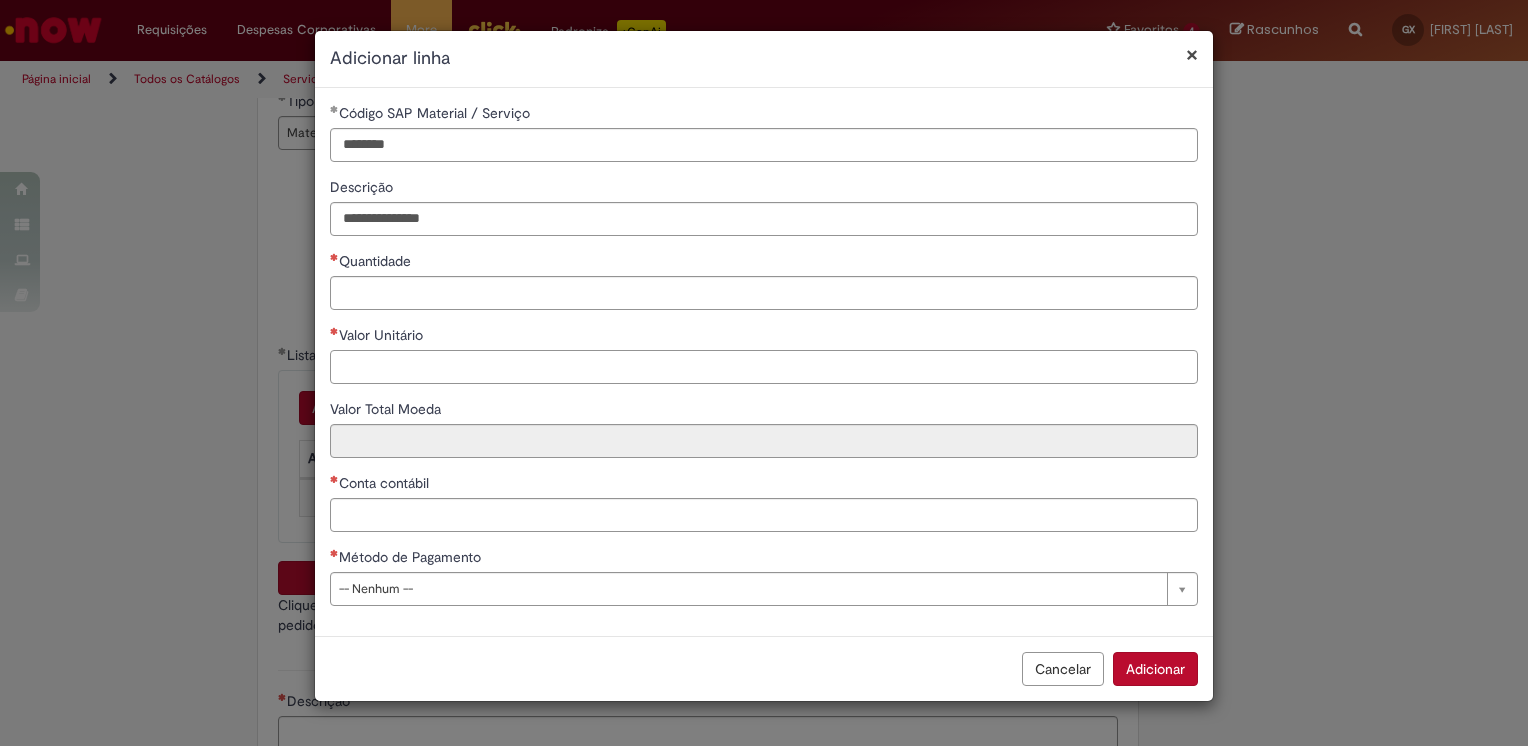 click on "Valor Unitário" at bounding box center (764, 367) 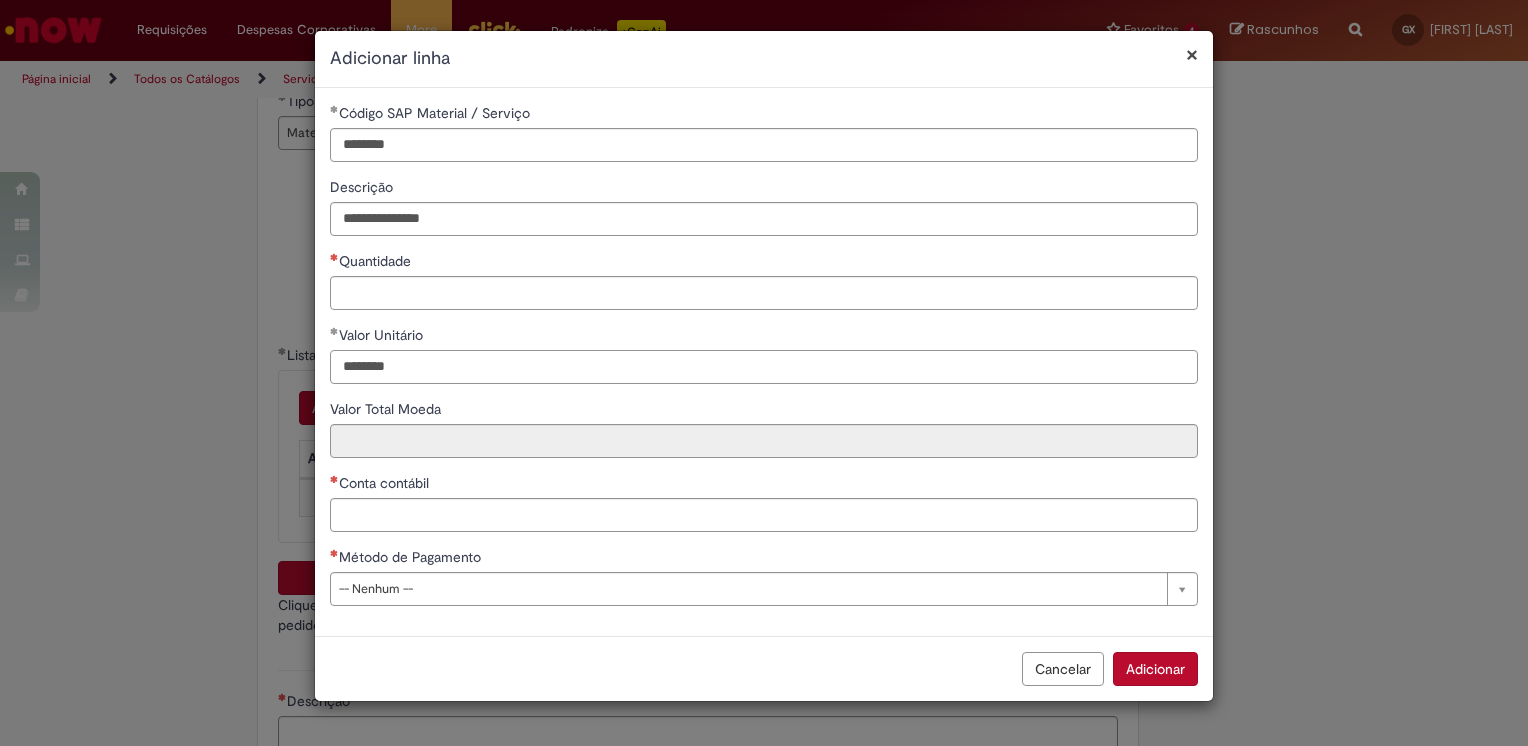 type on "********" 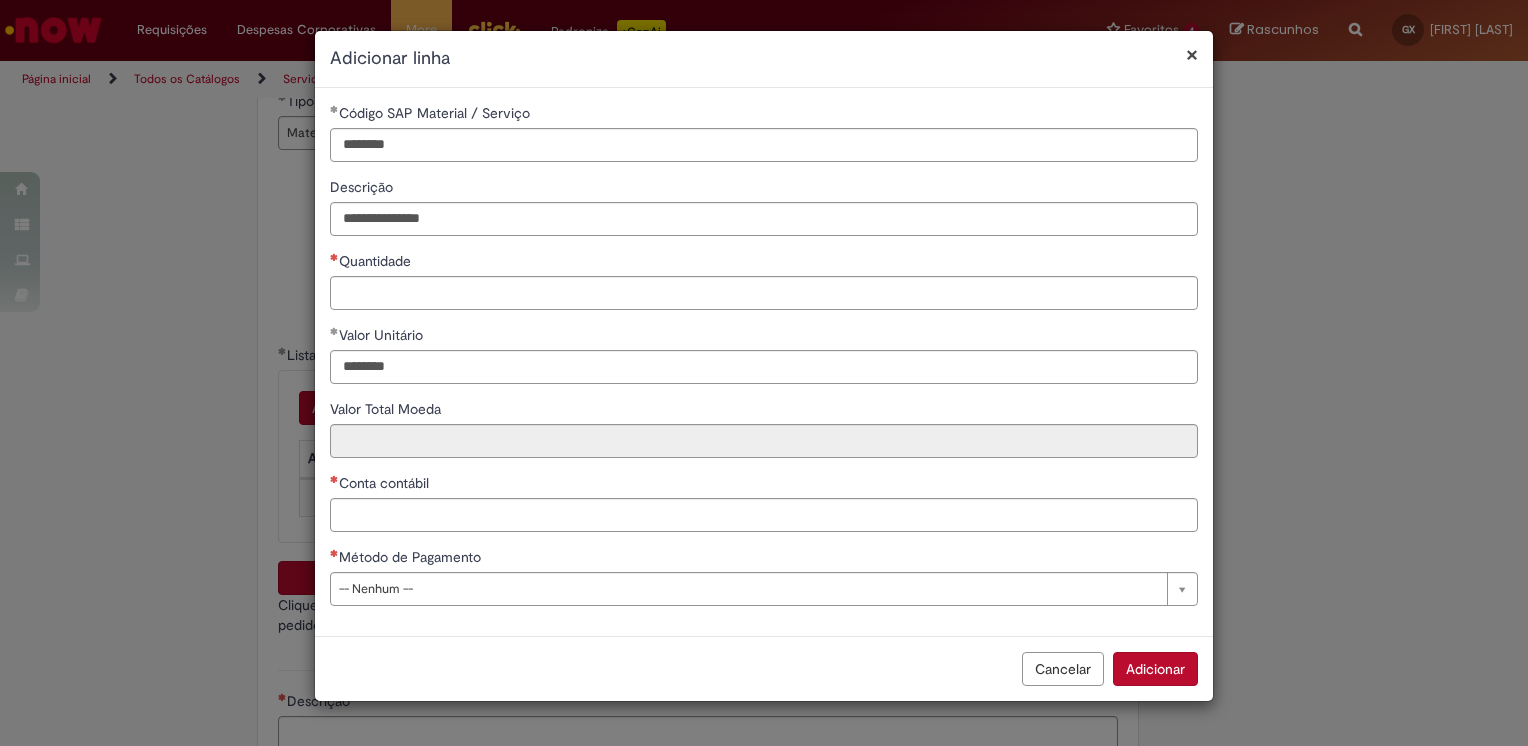 type on "***" 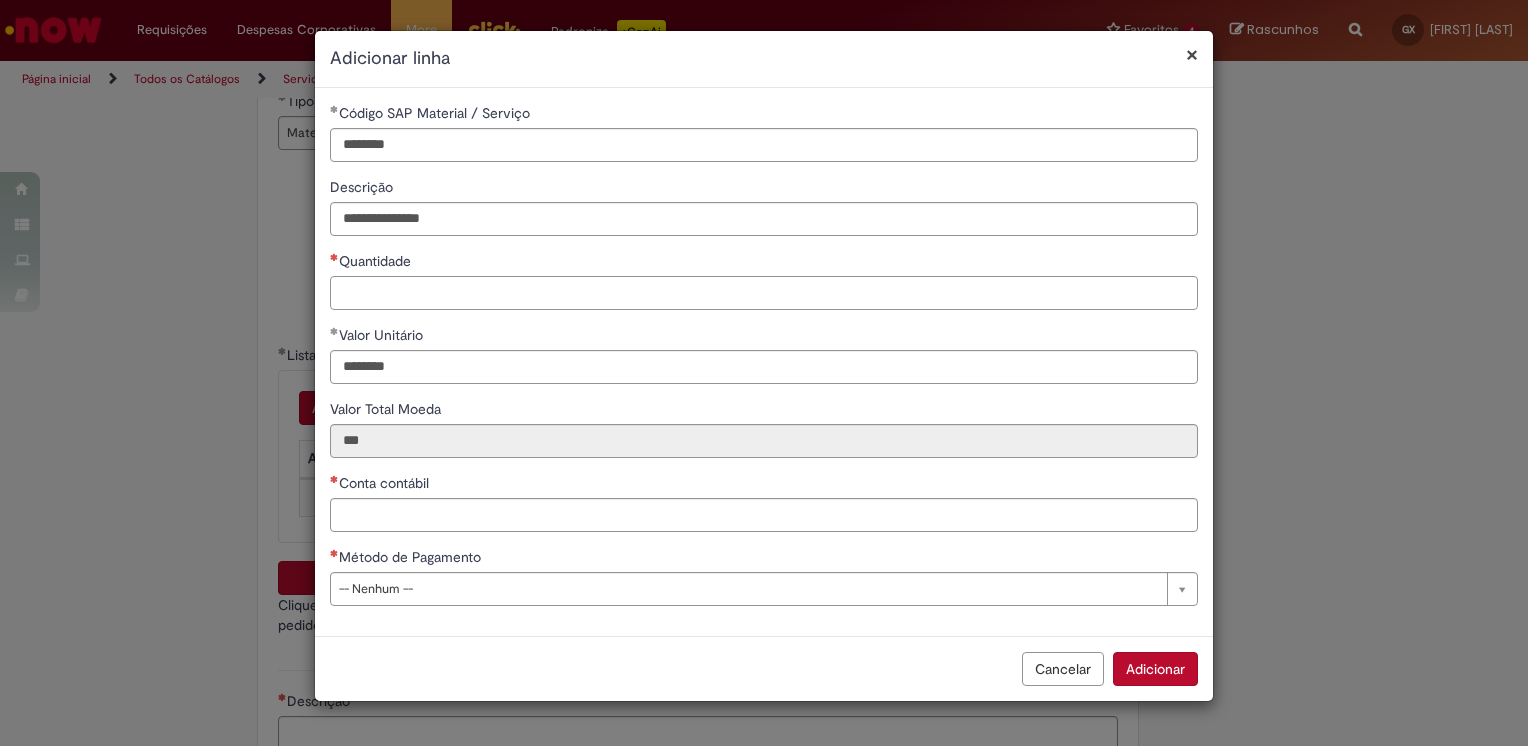 click on "**********" at bounding box center (764, 362) 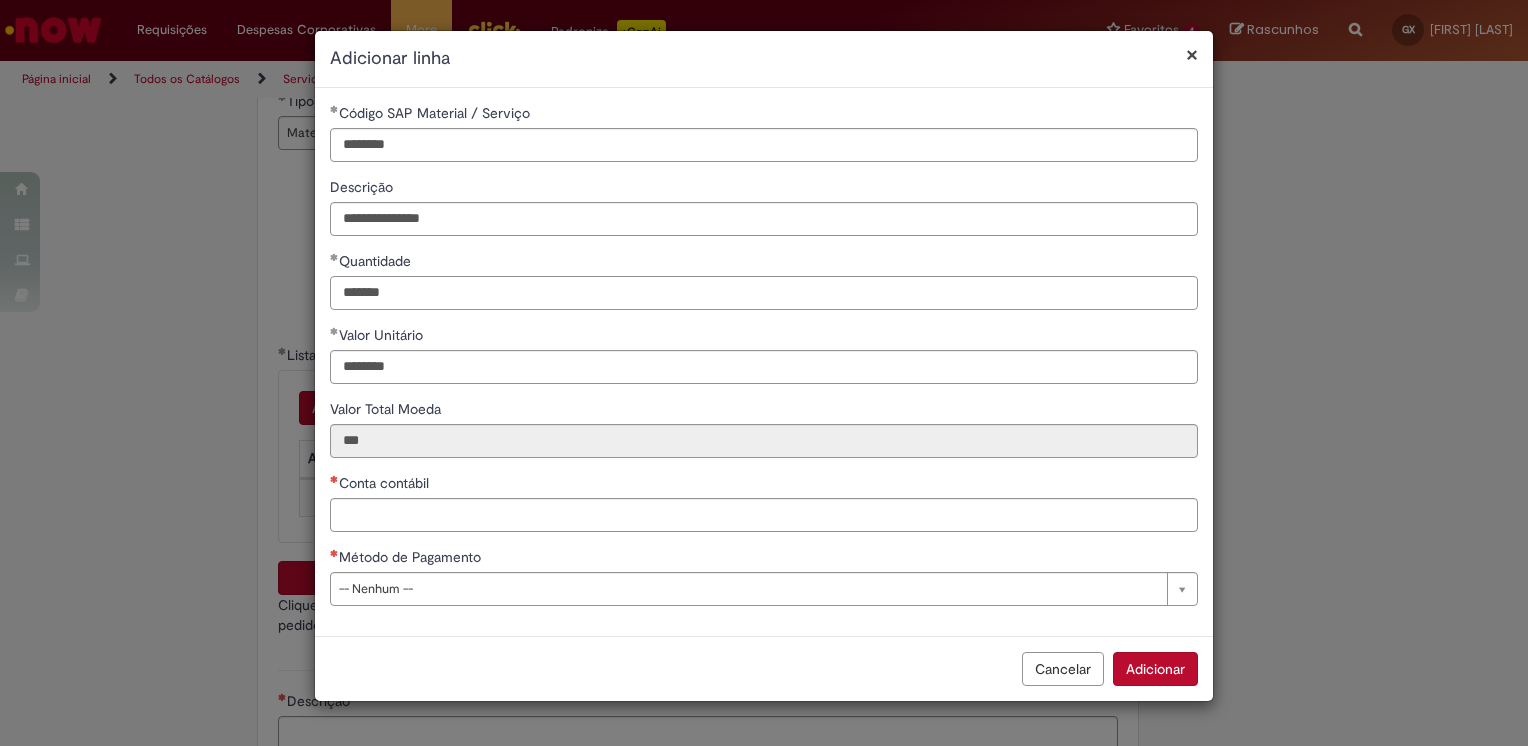 type on "*******" 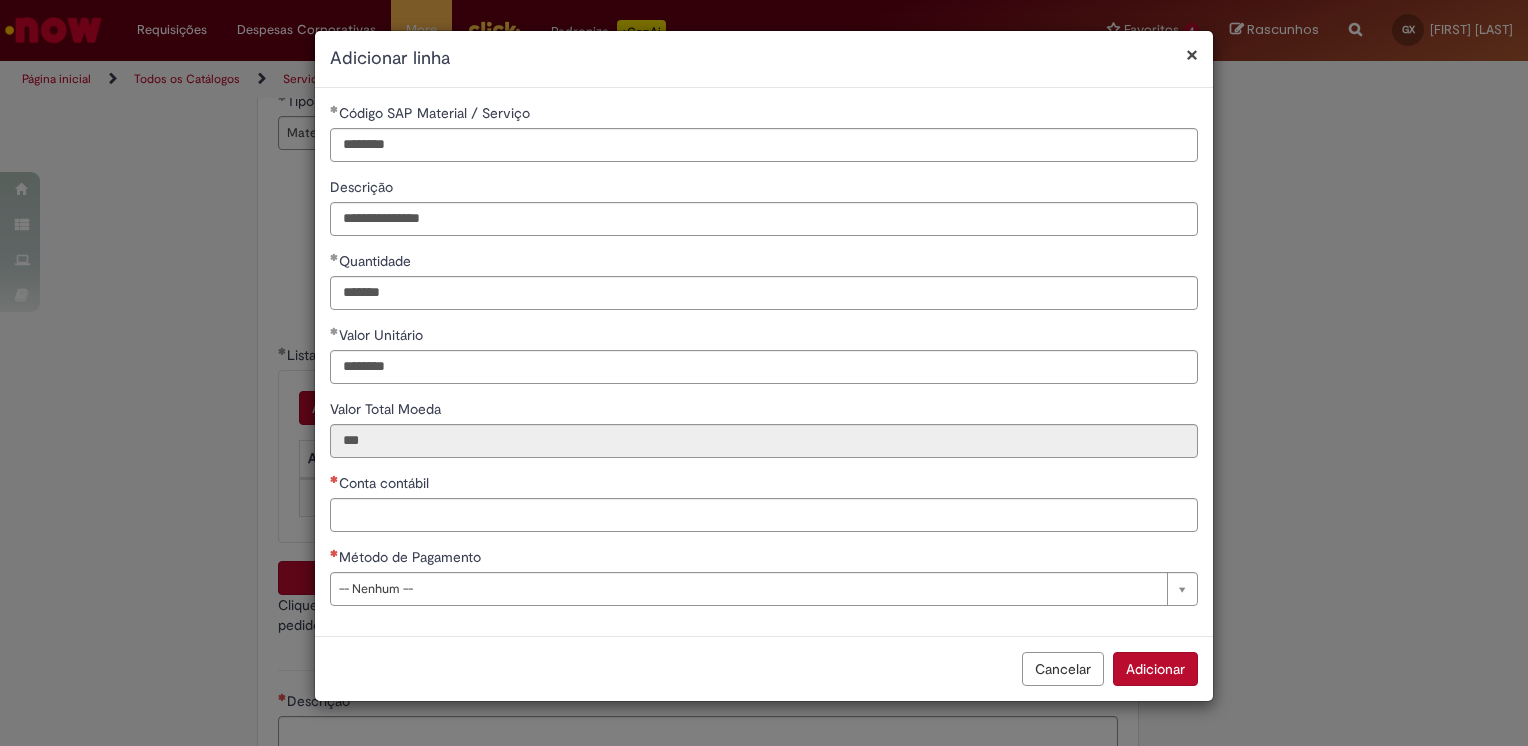type on "**********" 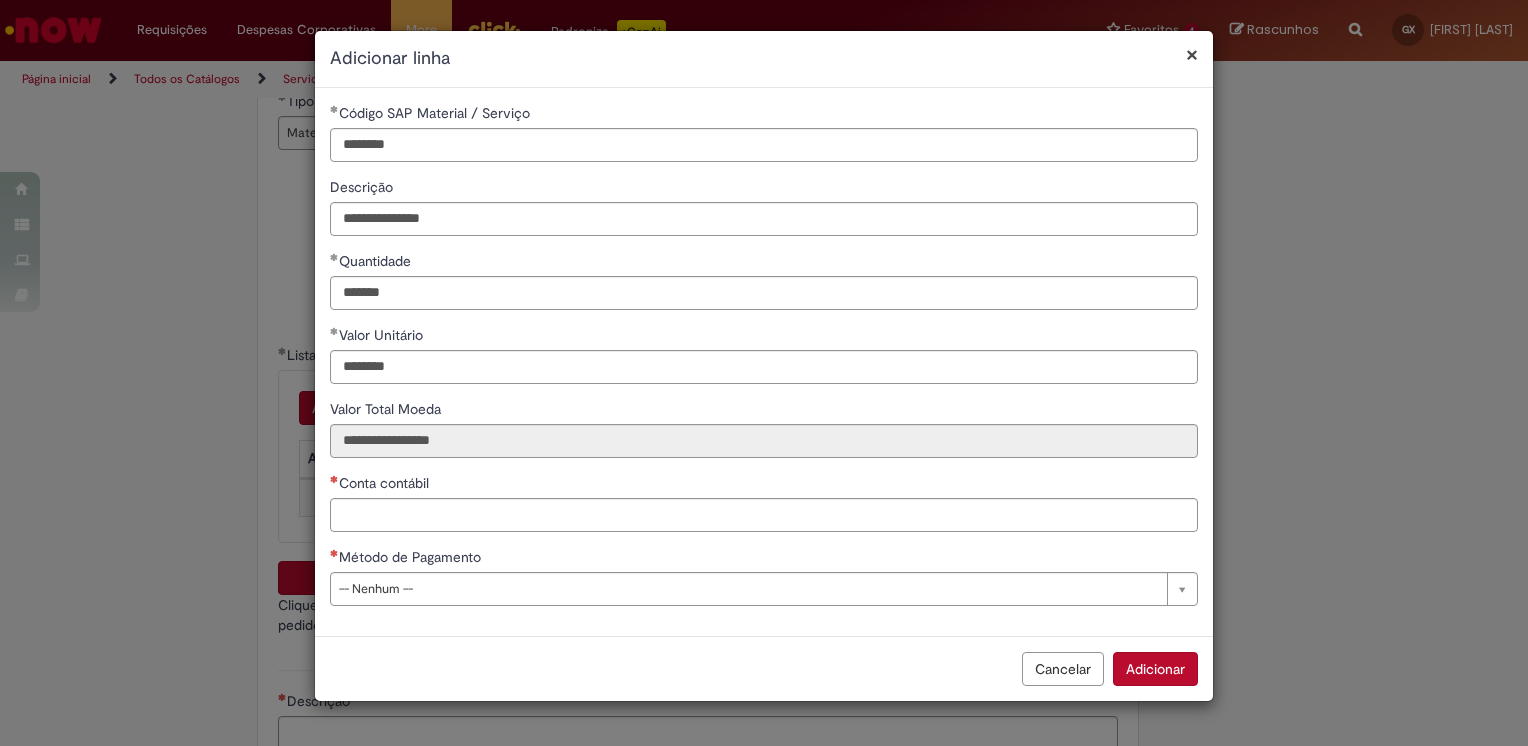 click on "Valor Unitário" at bounding box center (764, 337) 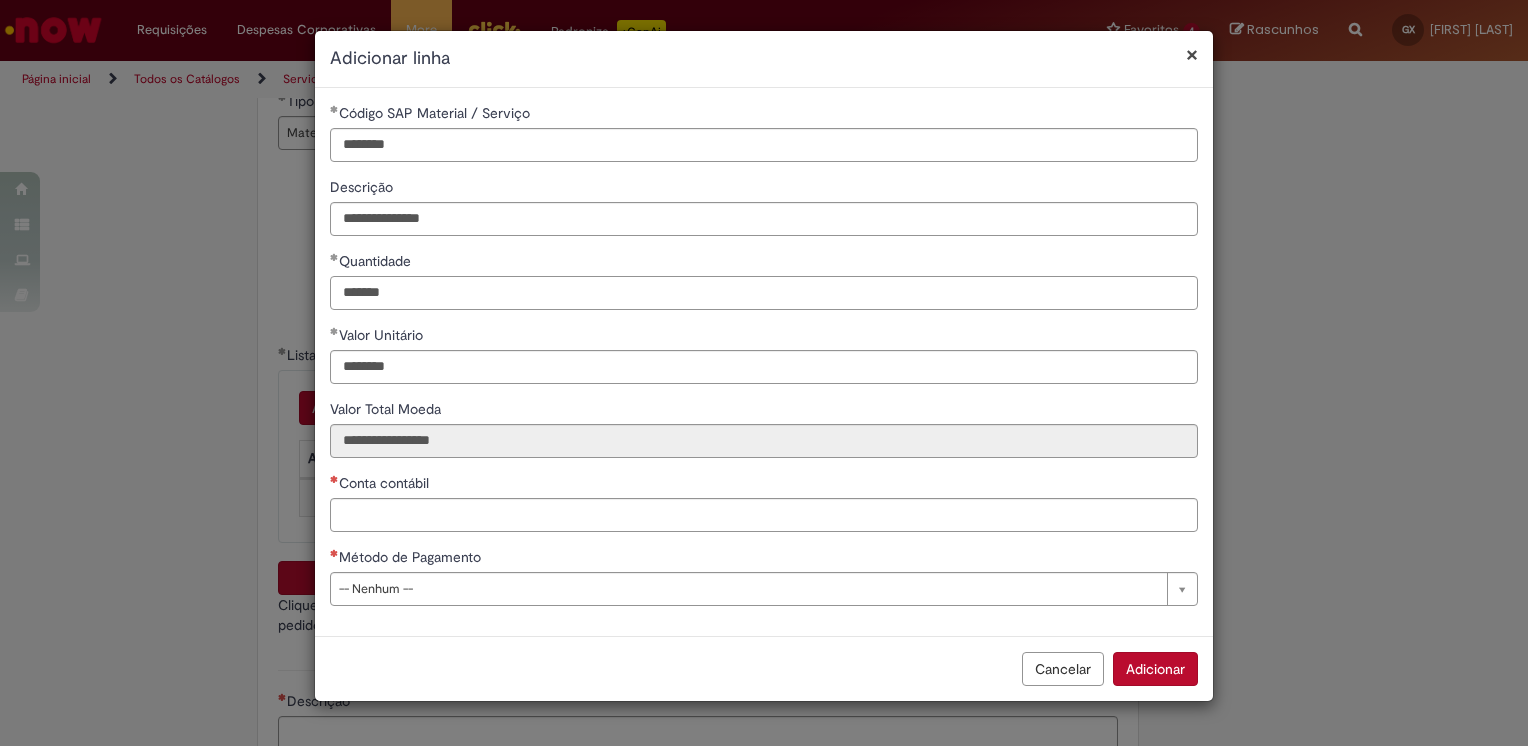 drag, startPoint x: 406, startPoint y: 287, endPoint x: 332, endPoint y: 291, distance: 74.10803 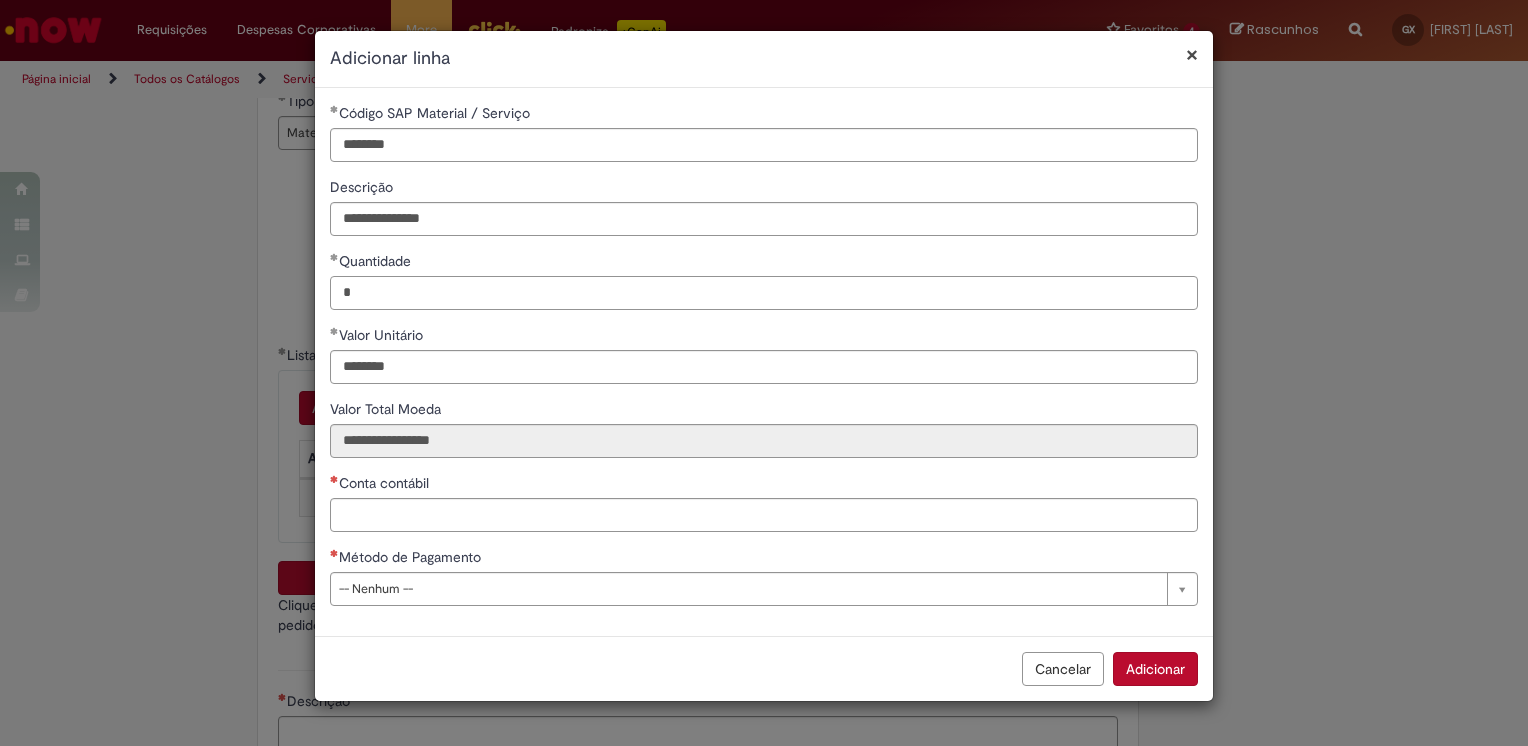 type on "*" 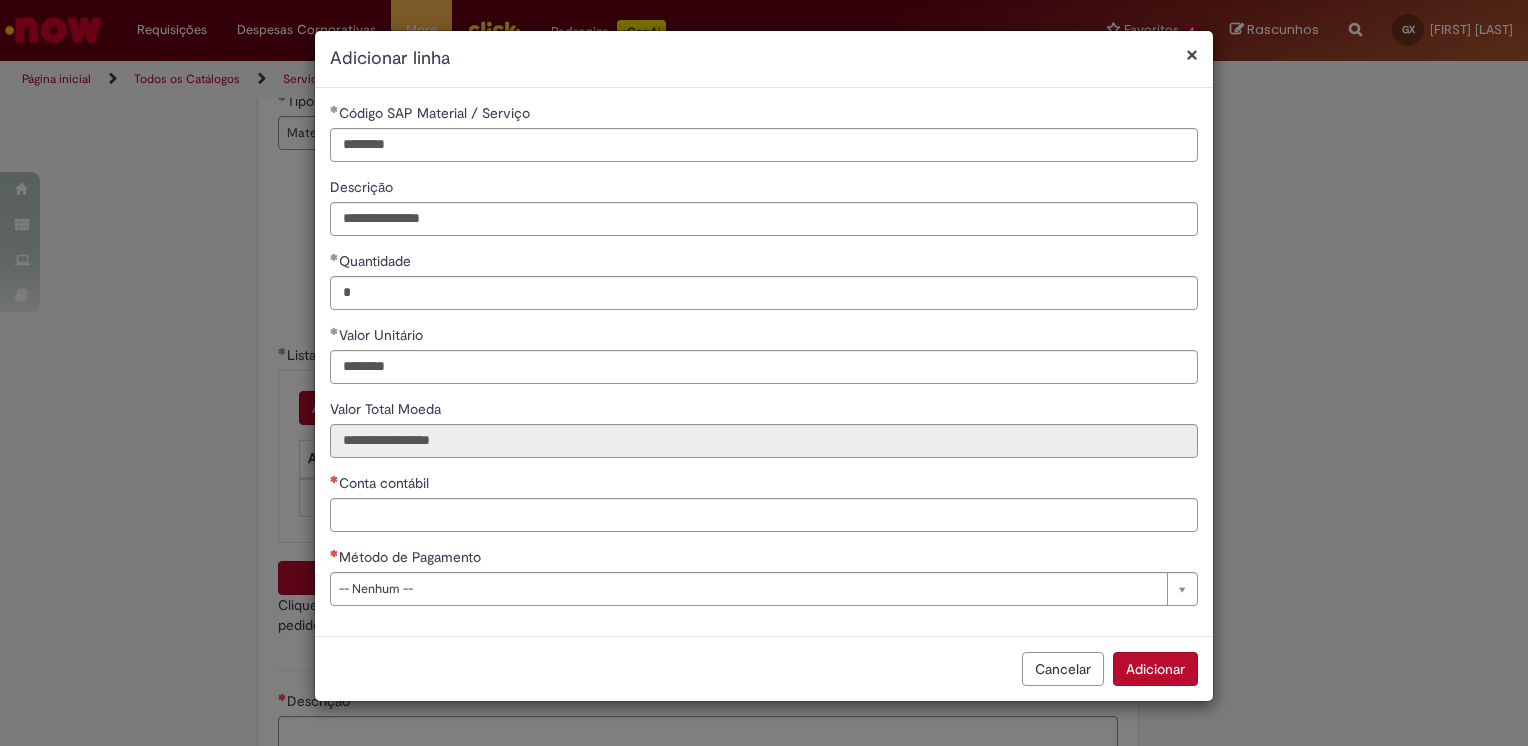 type on "********" 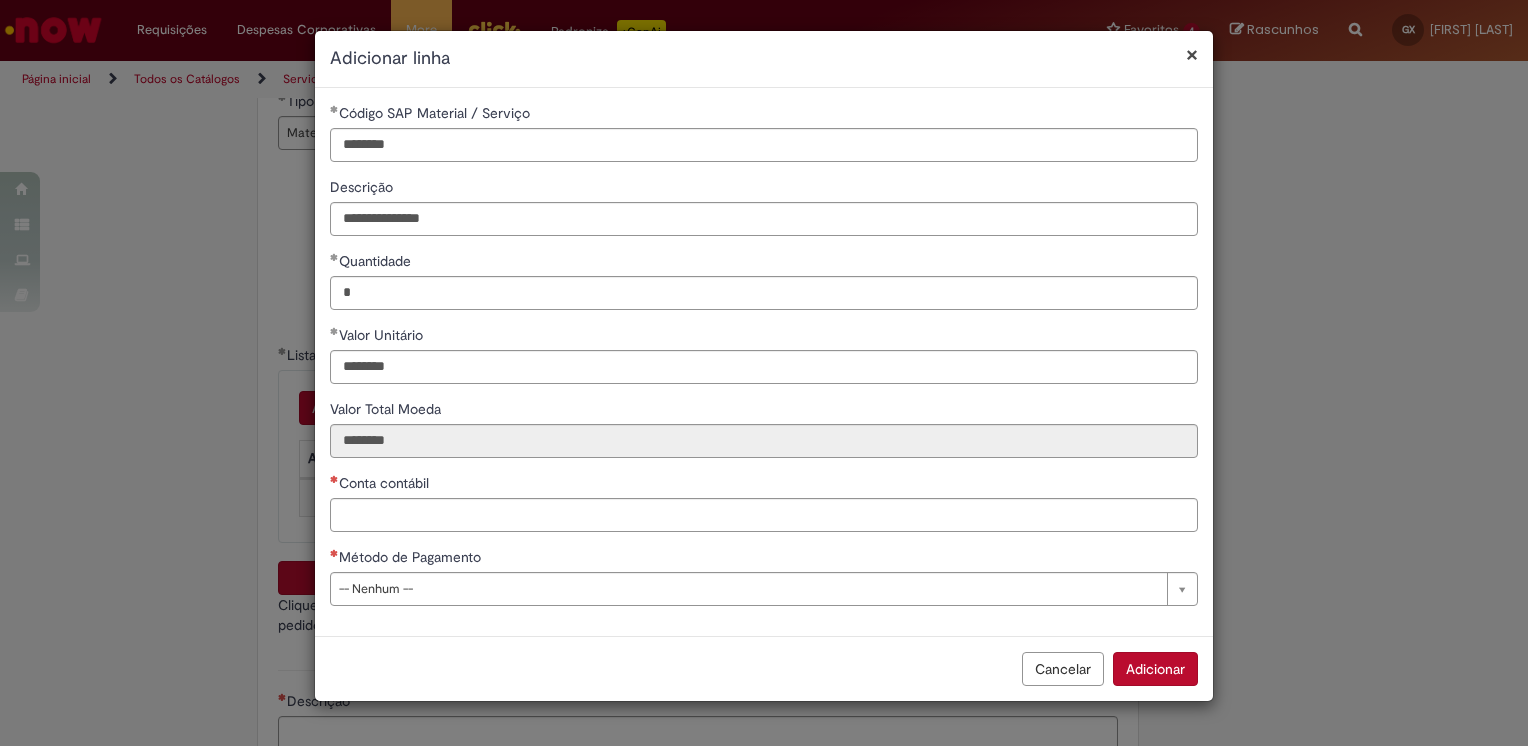 click on "Quantidade" at bounding box center (764, 263) 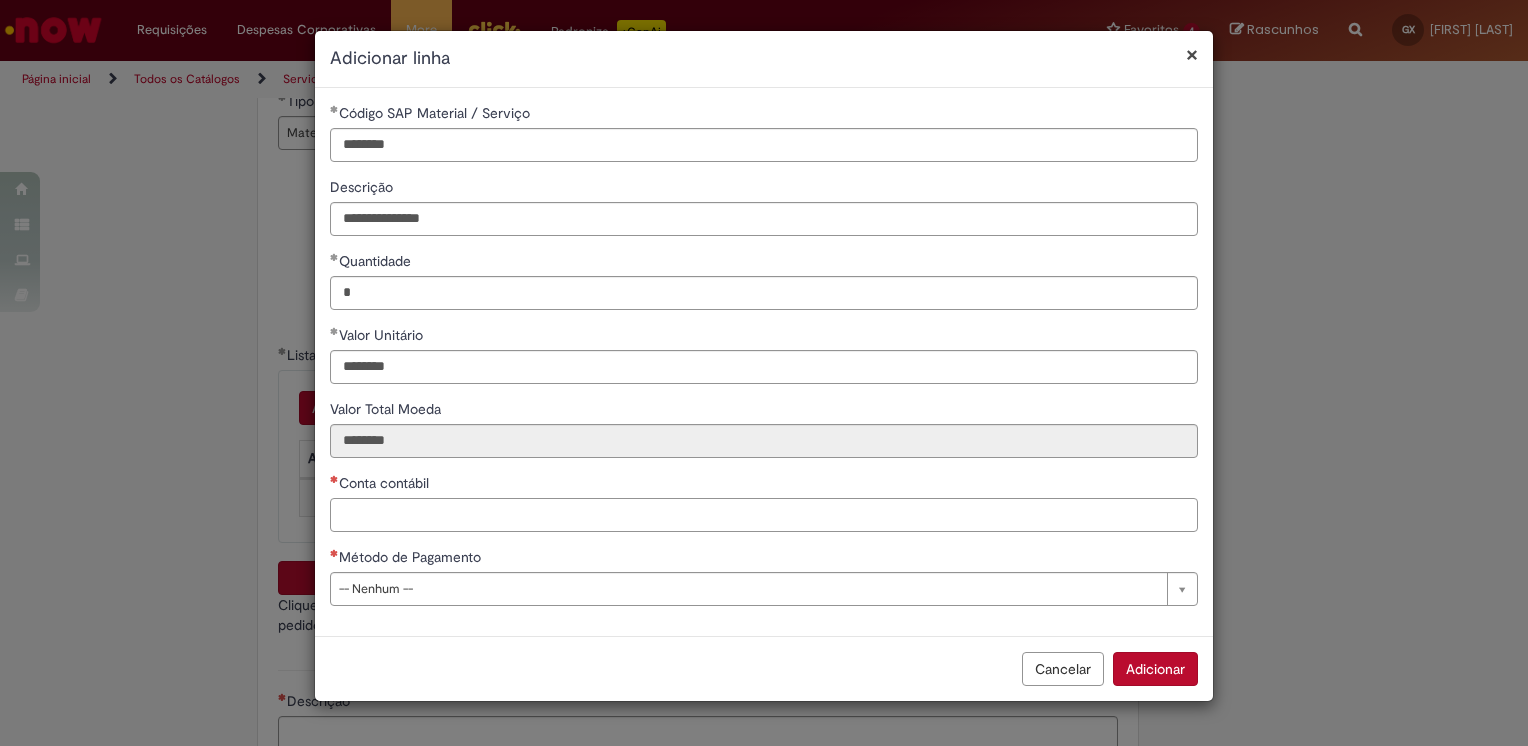 click on "Conta contábil" at bounding box center (764, 515) 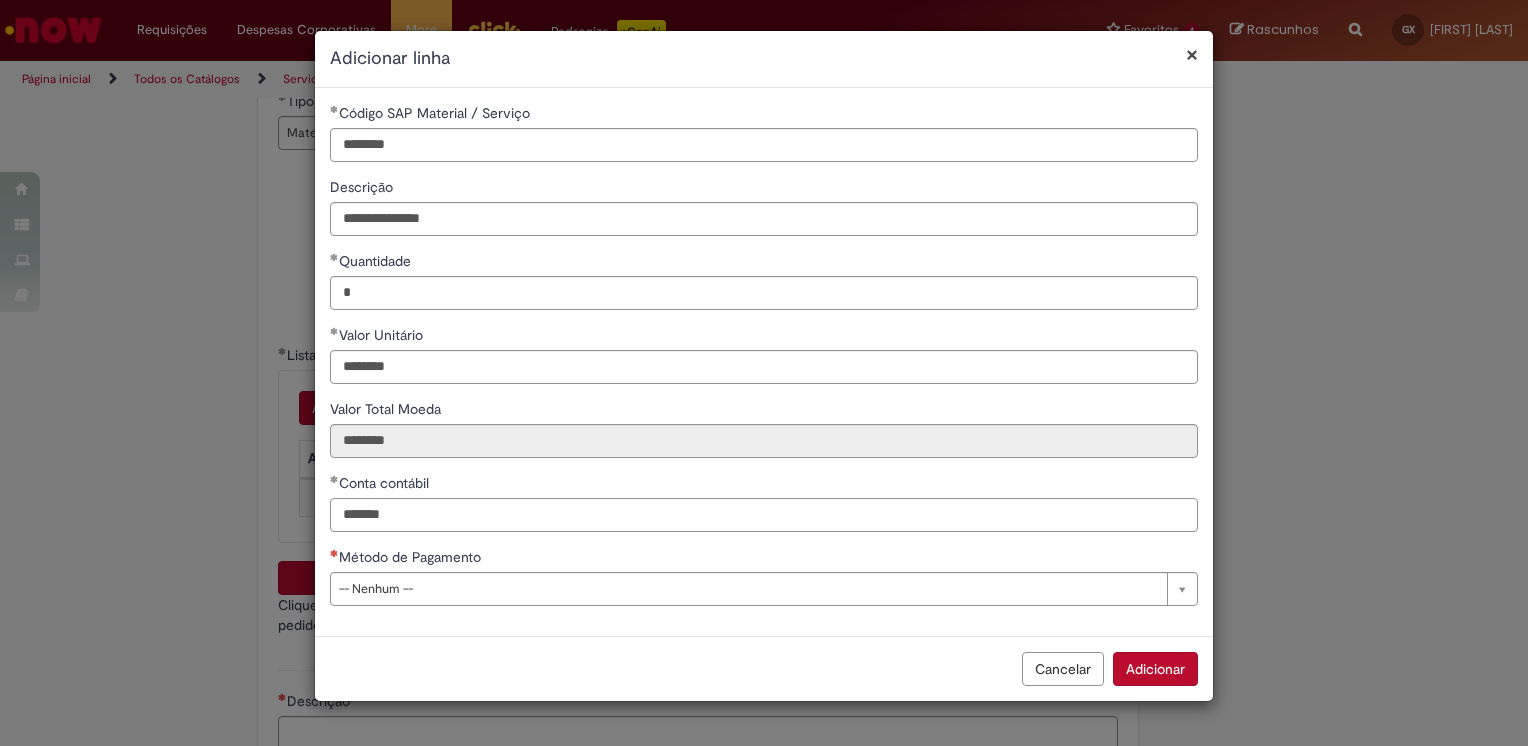 type on "*******" 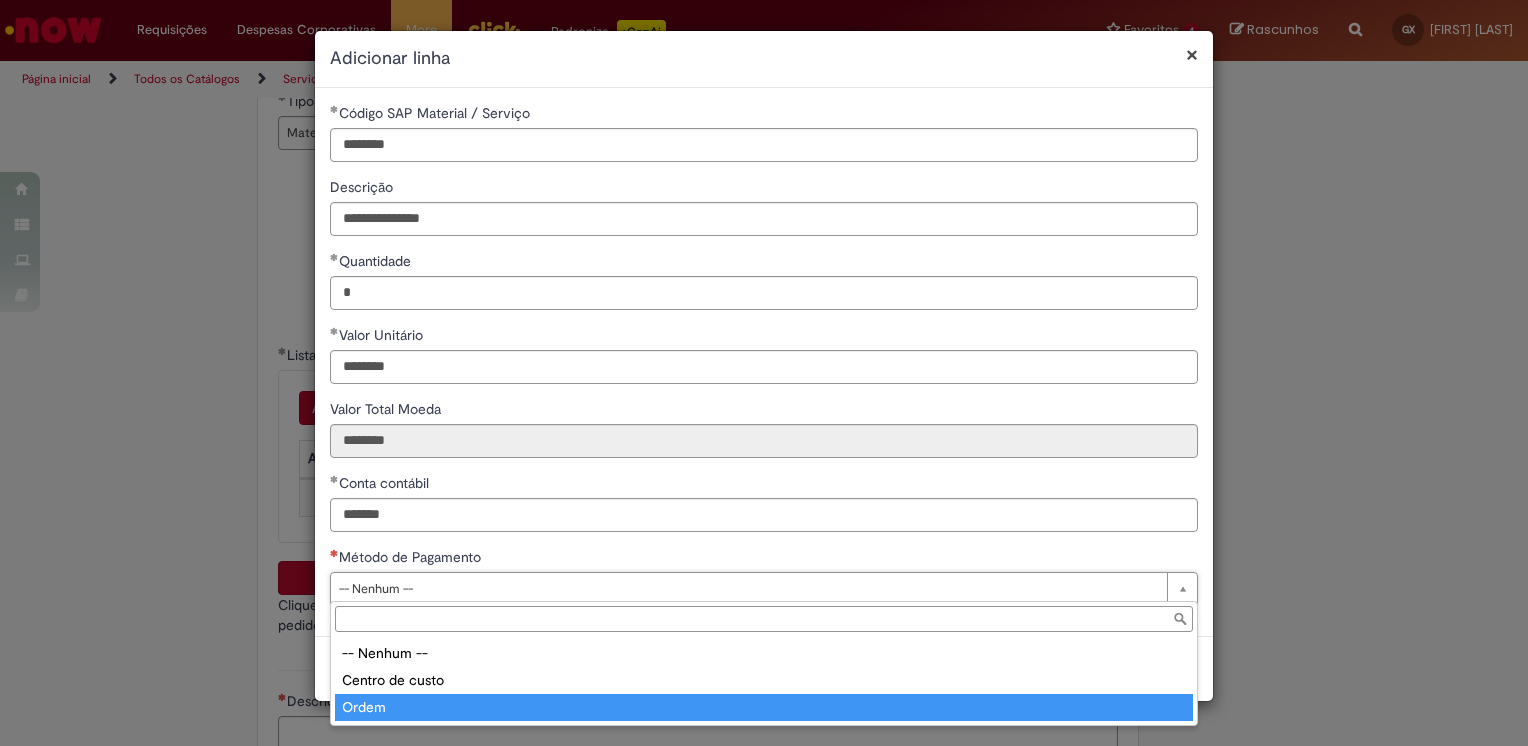 type on "*****" 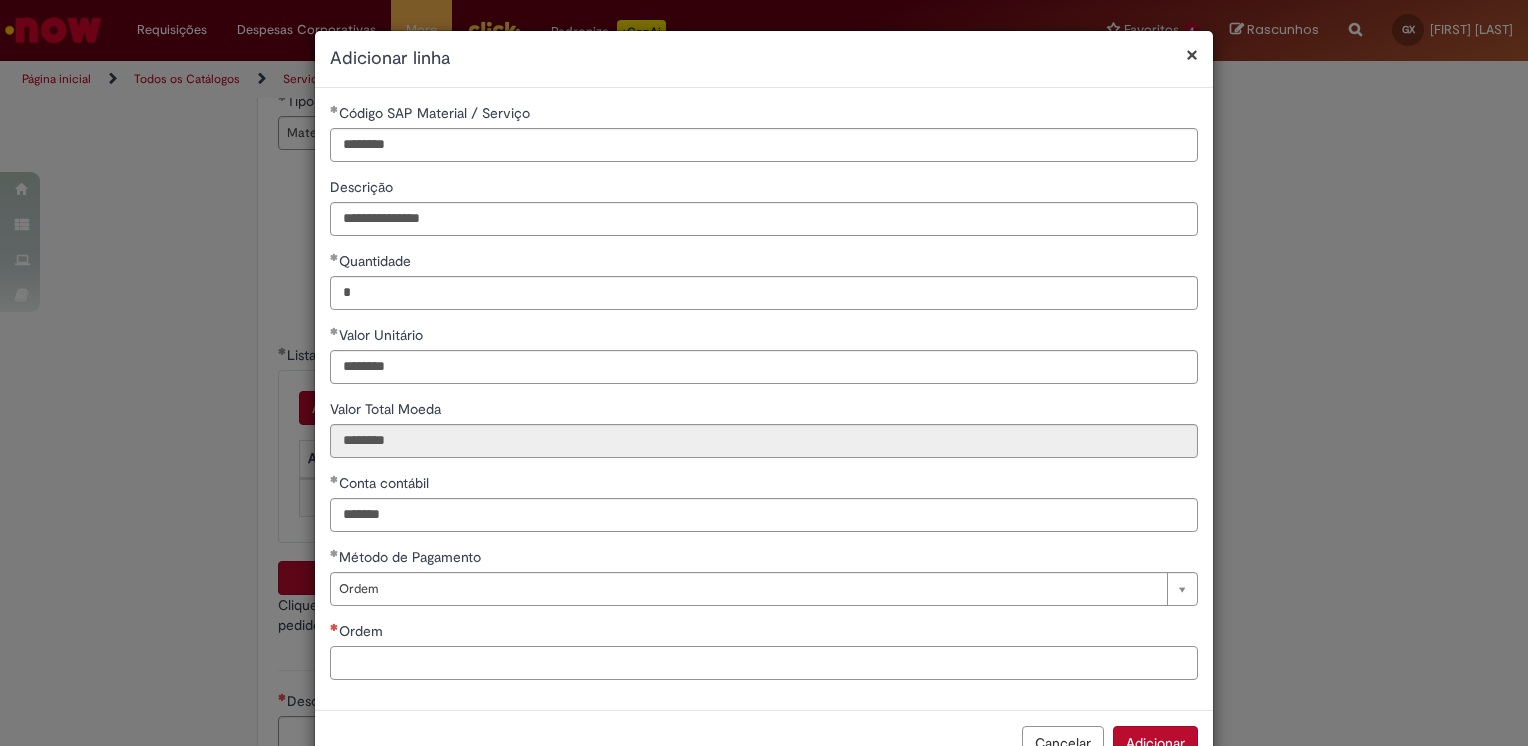 click on "Ordem" at bounding box center (764, 663) 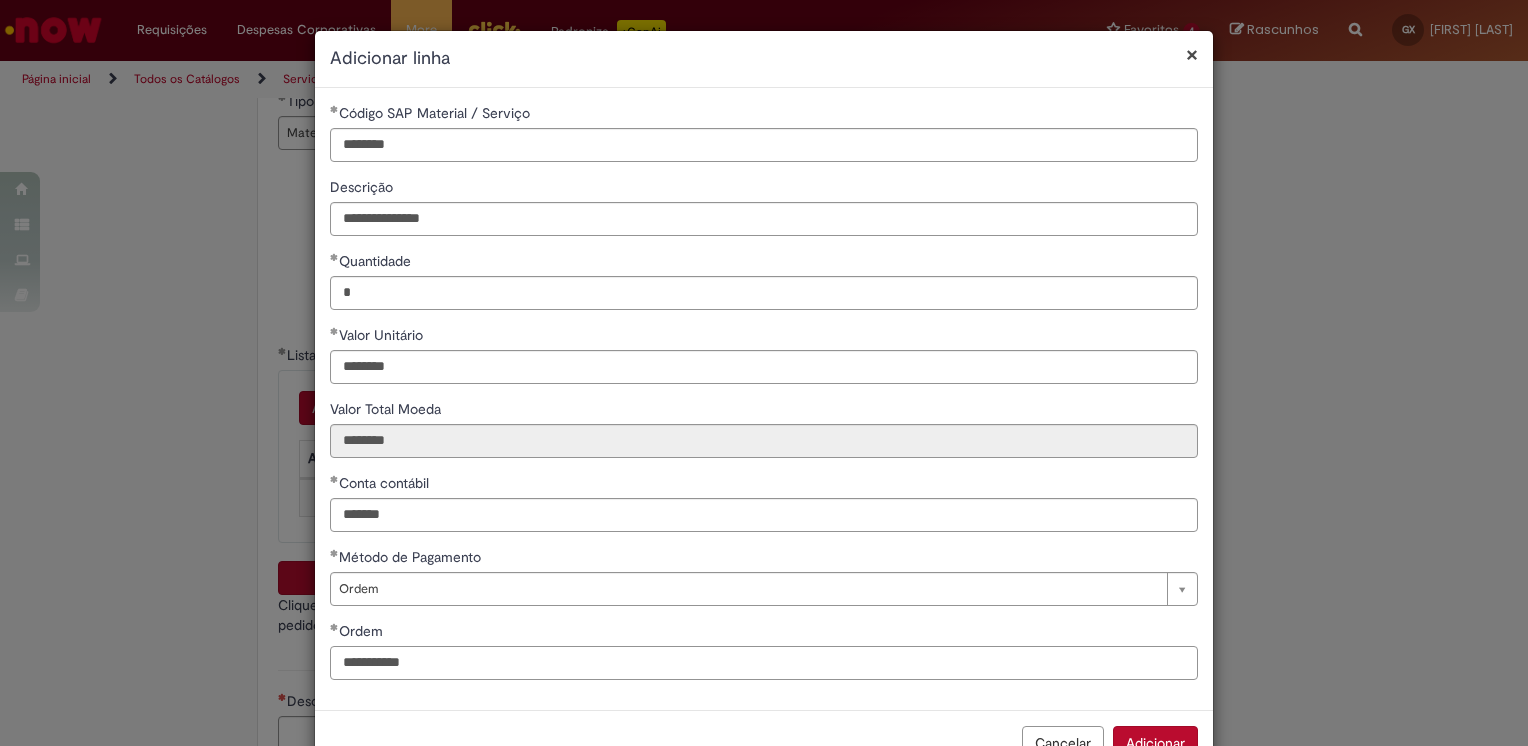 scroll, scrollTop: 58, scrollLeft: 0, axis: vertical 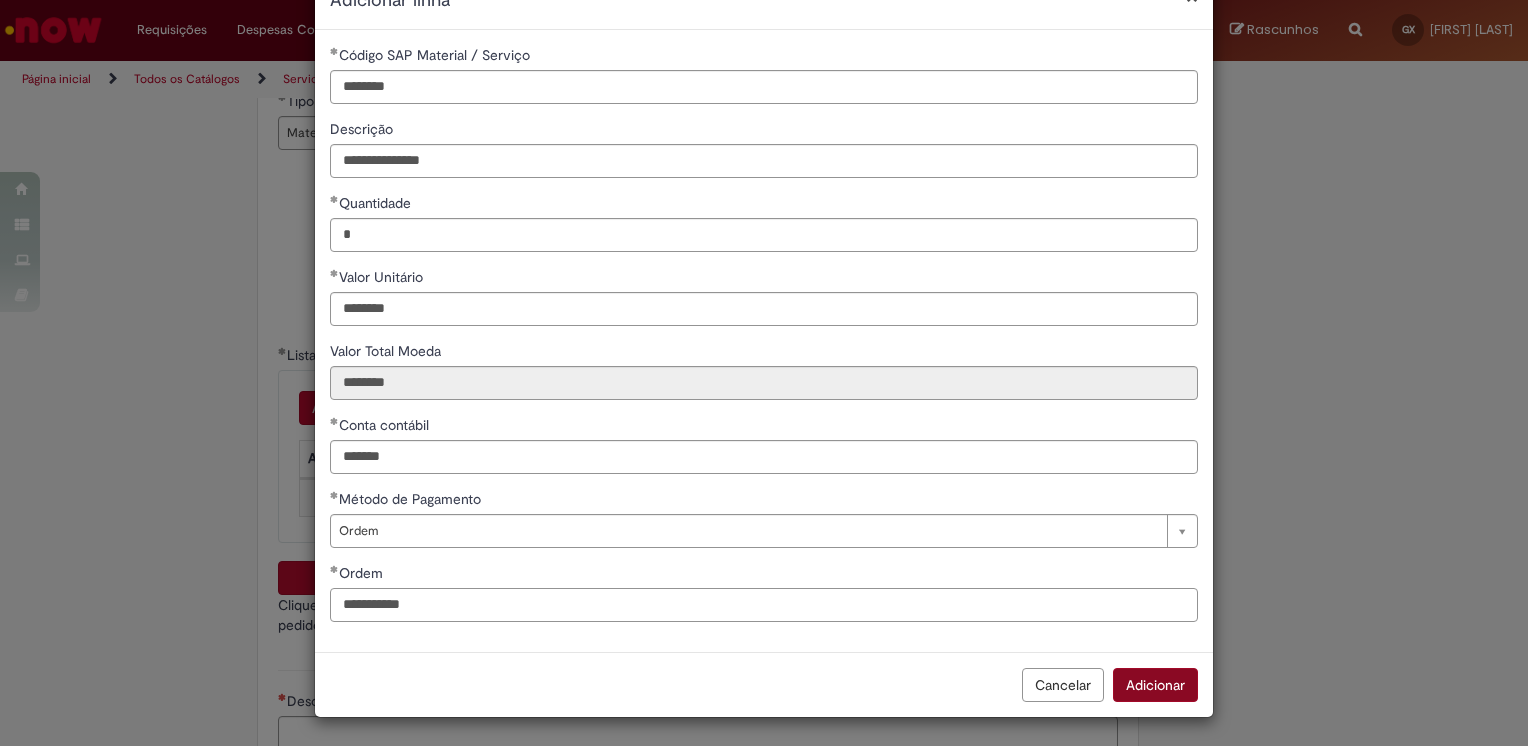 type on "**********" 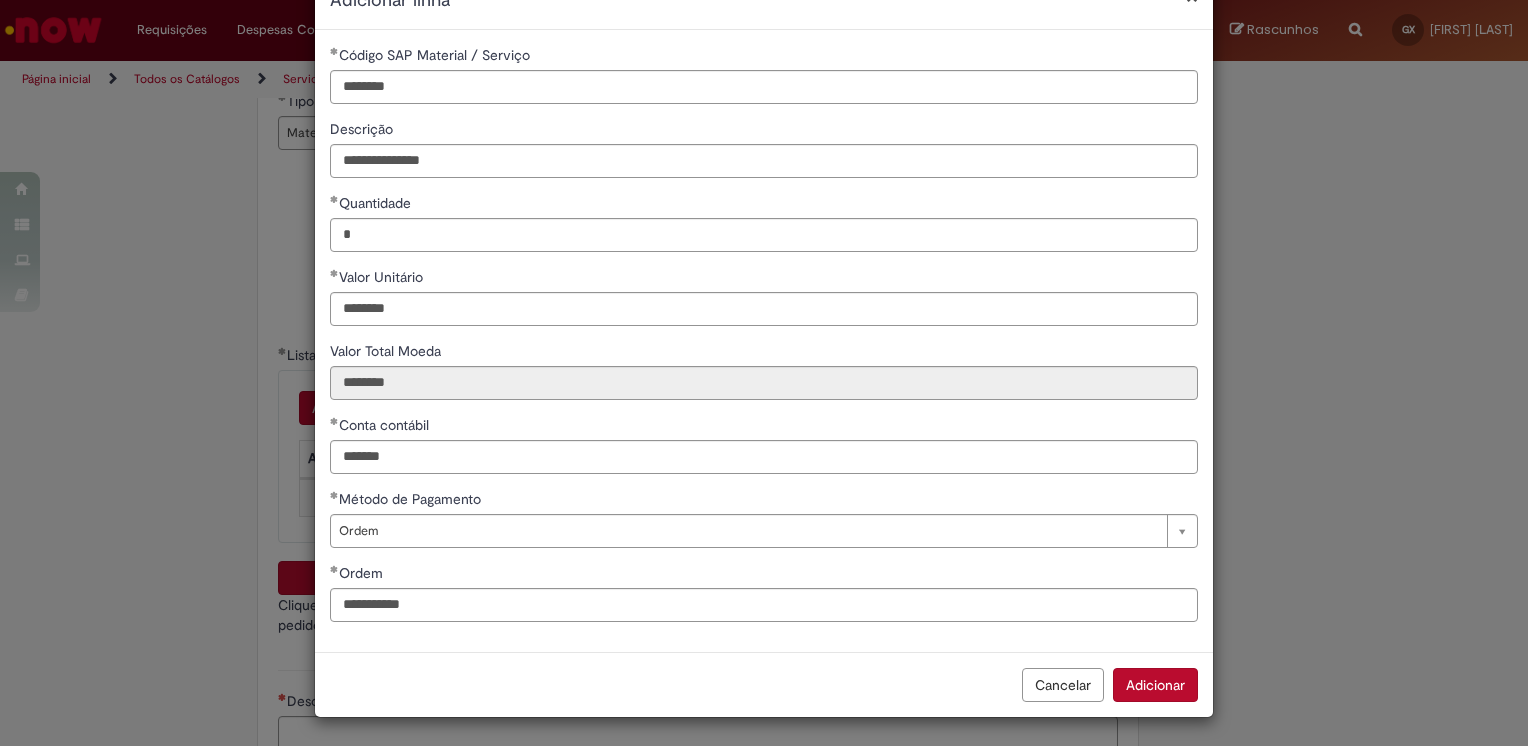 click on "Adicionar" at bounding box center (1155, 685) 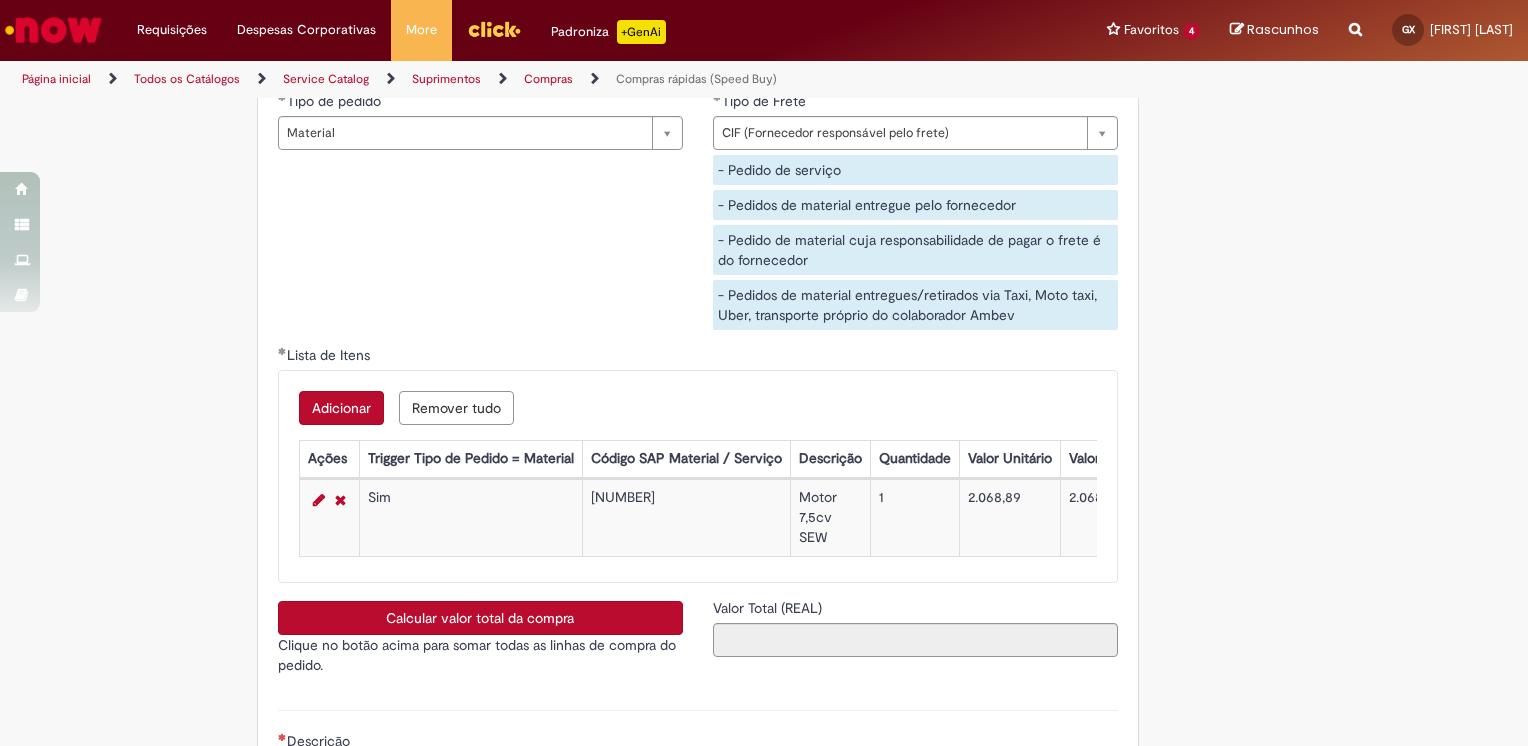 scroll, scrollTop: 3300, scrollLeft: 0, axis: vertical 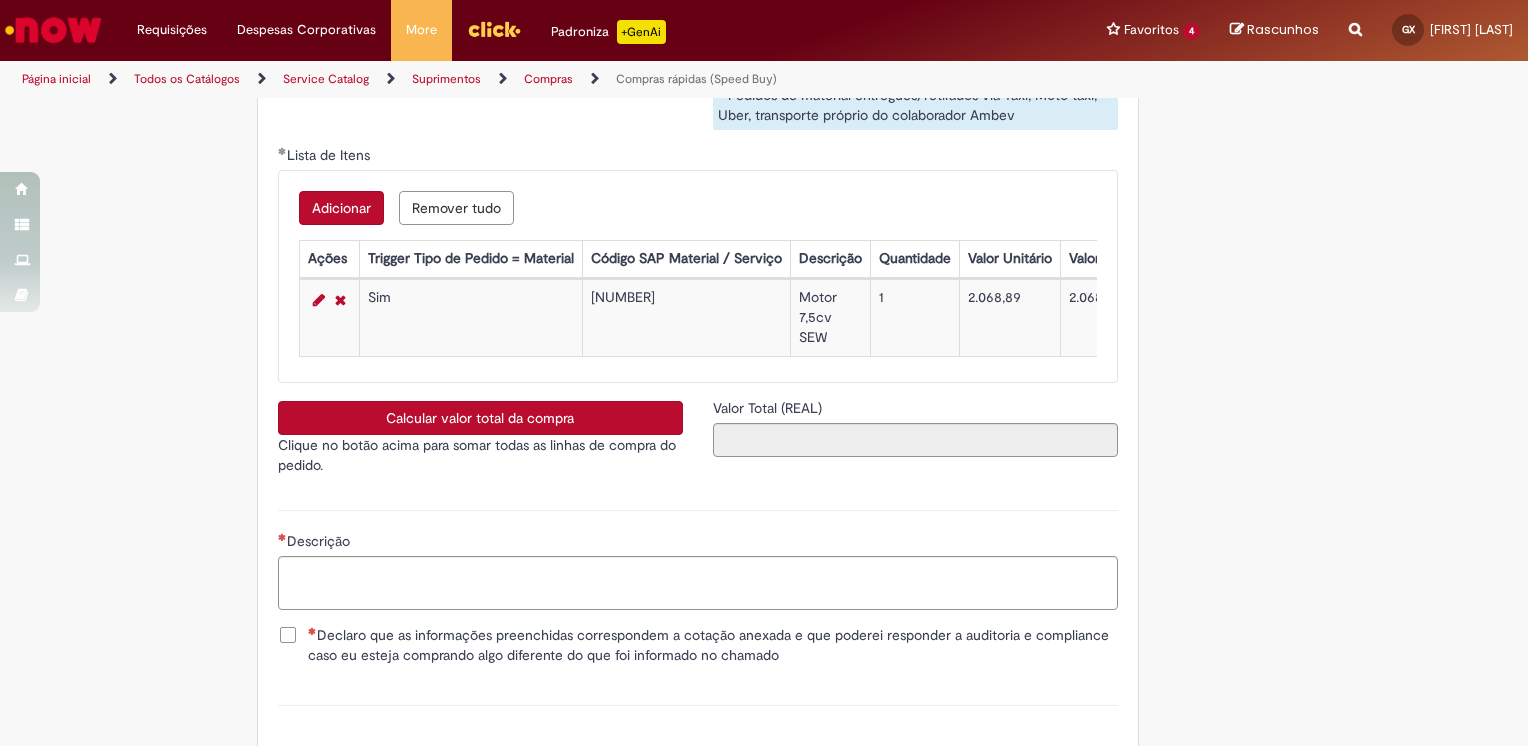 click on "Calcular valor total da compra" at bounding box center [480, 418] 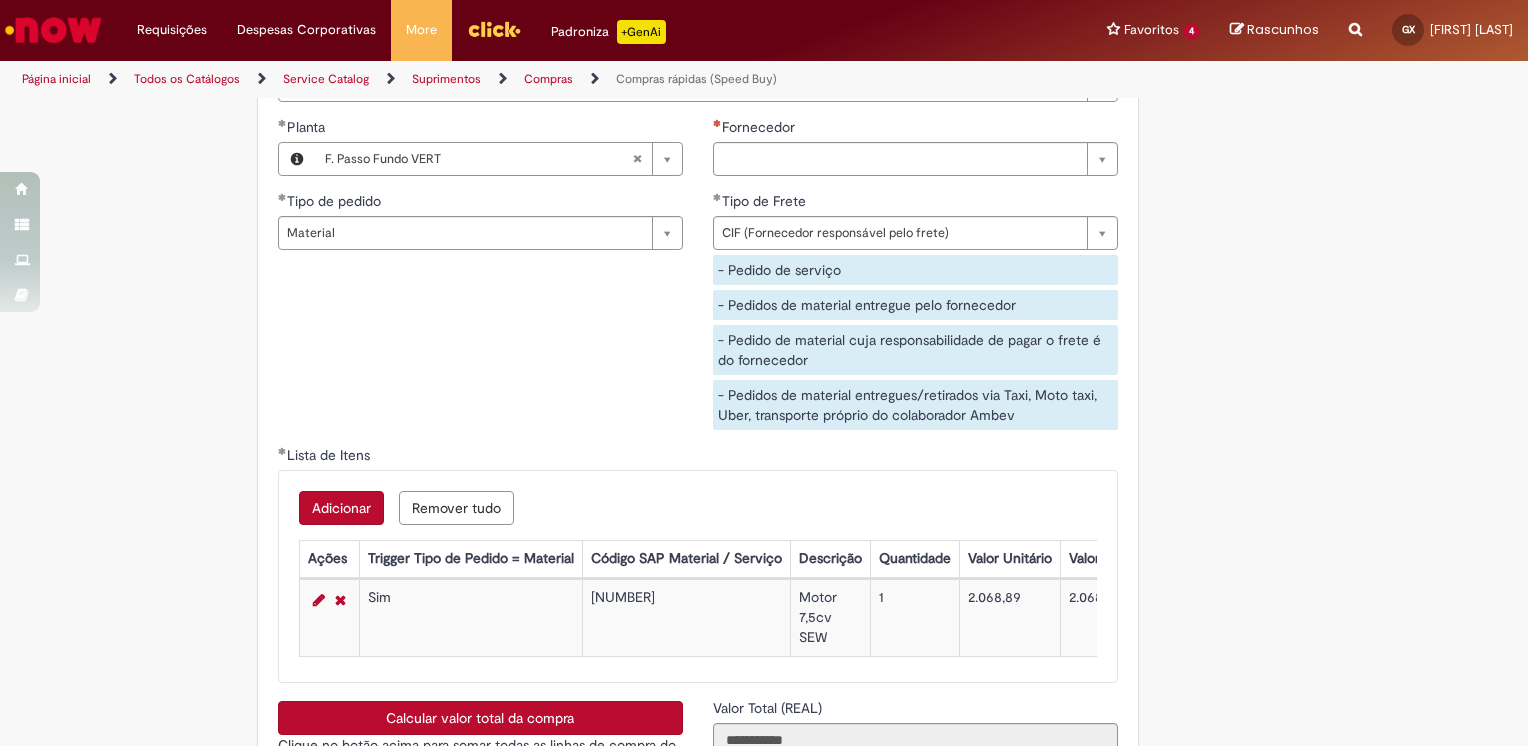 scroll, scrollTop: 2800, scrollLeft: 0, axis: vertical 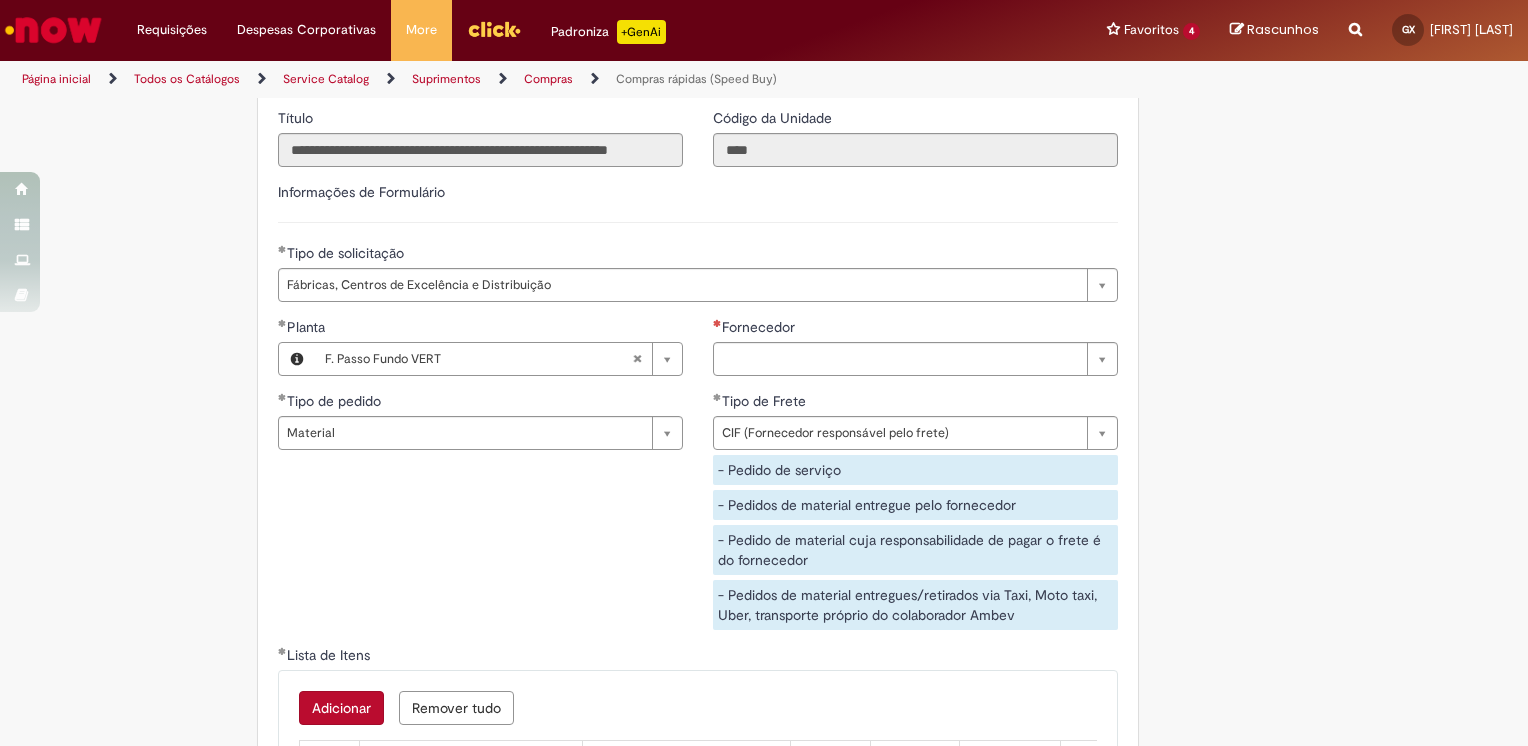 type 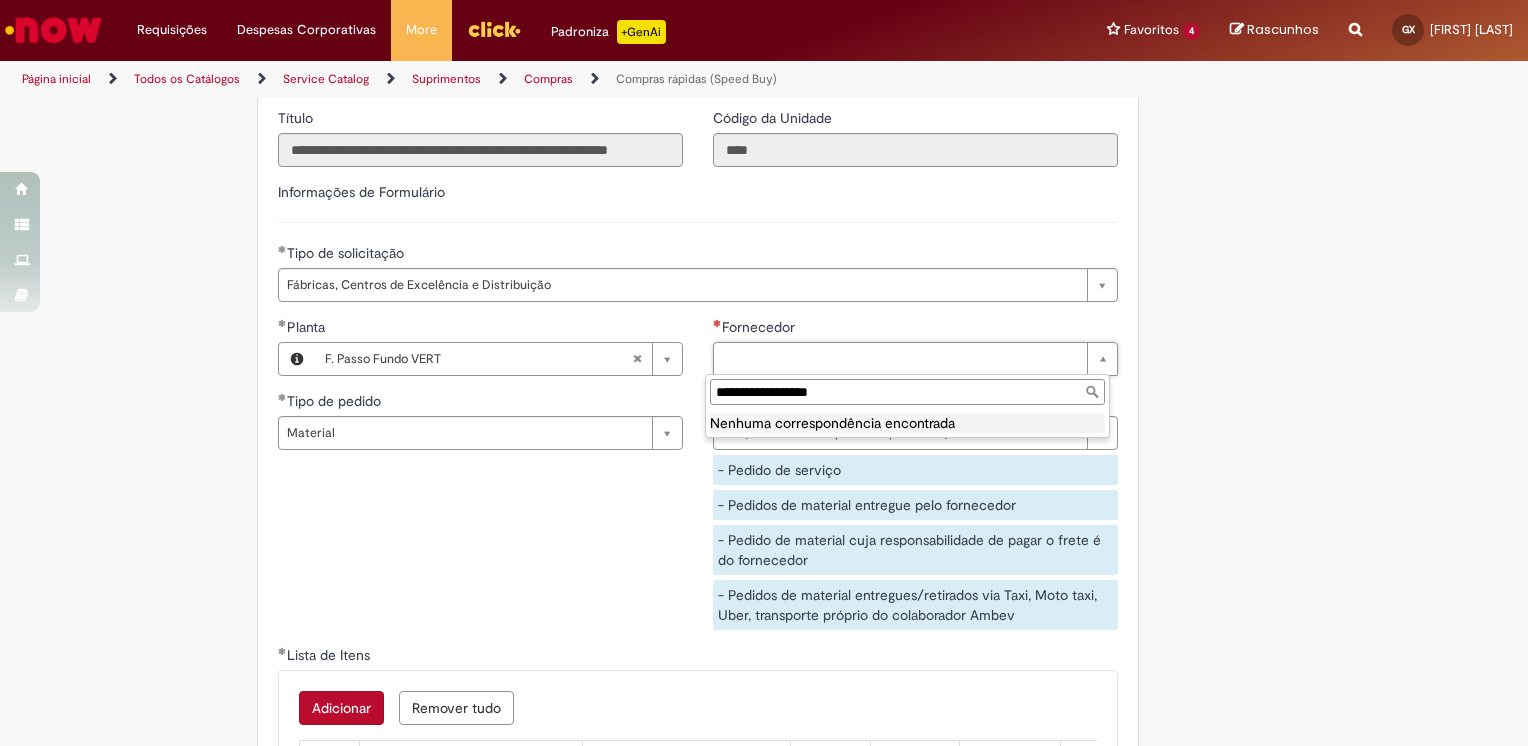 click on "**********" at bounding box center [907, 392] 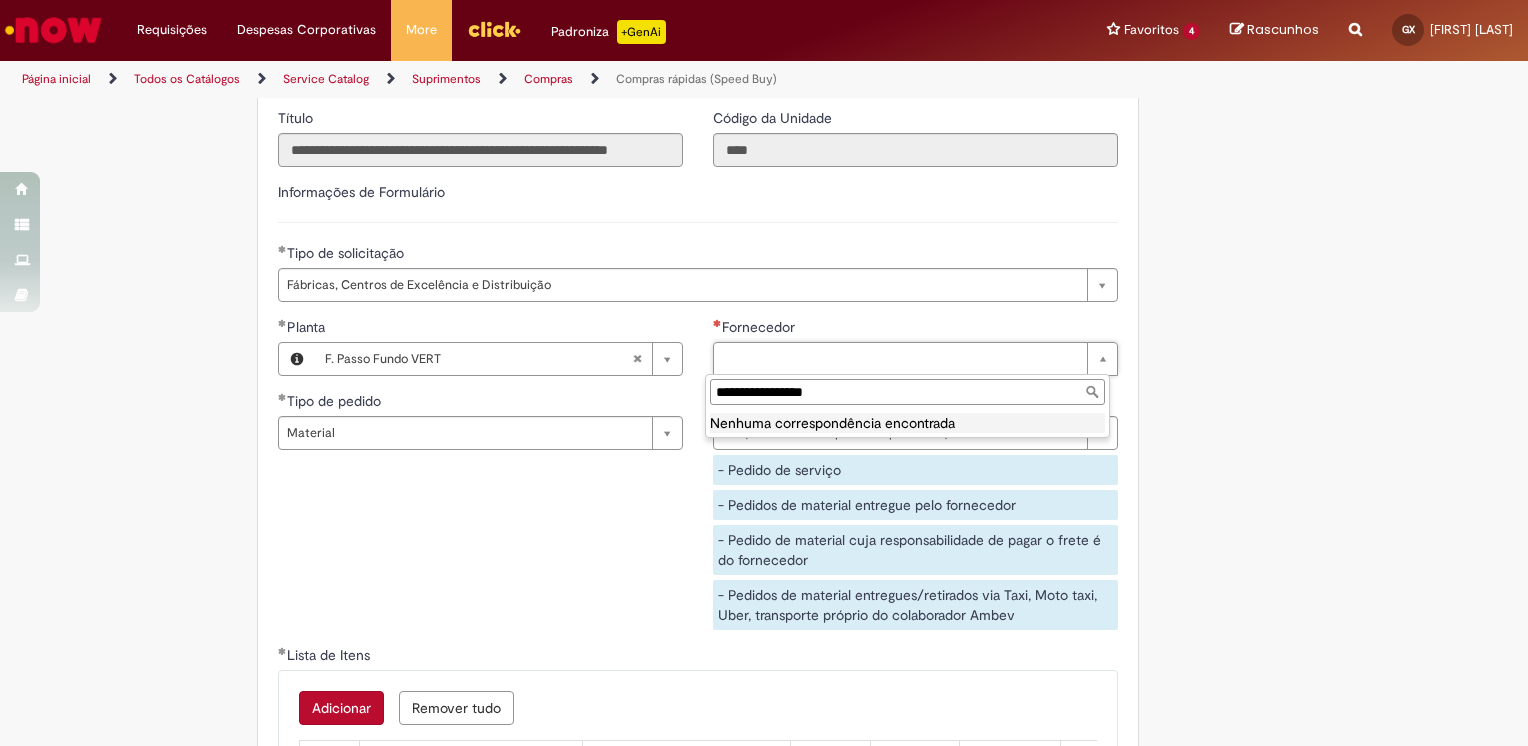 drag, startPoint x: 791, startPoint y: 393, endPoint x: 701, endPoint y: 402, distance: 90.44888 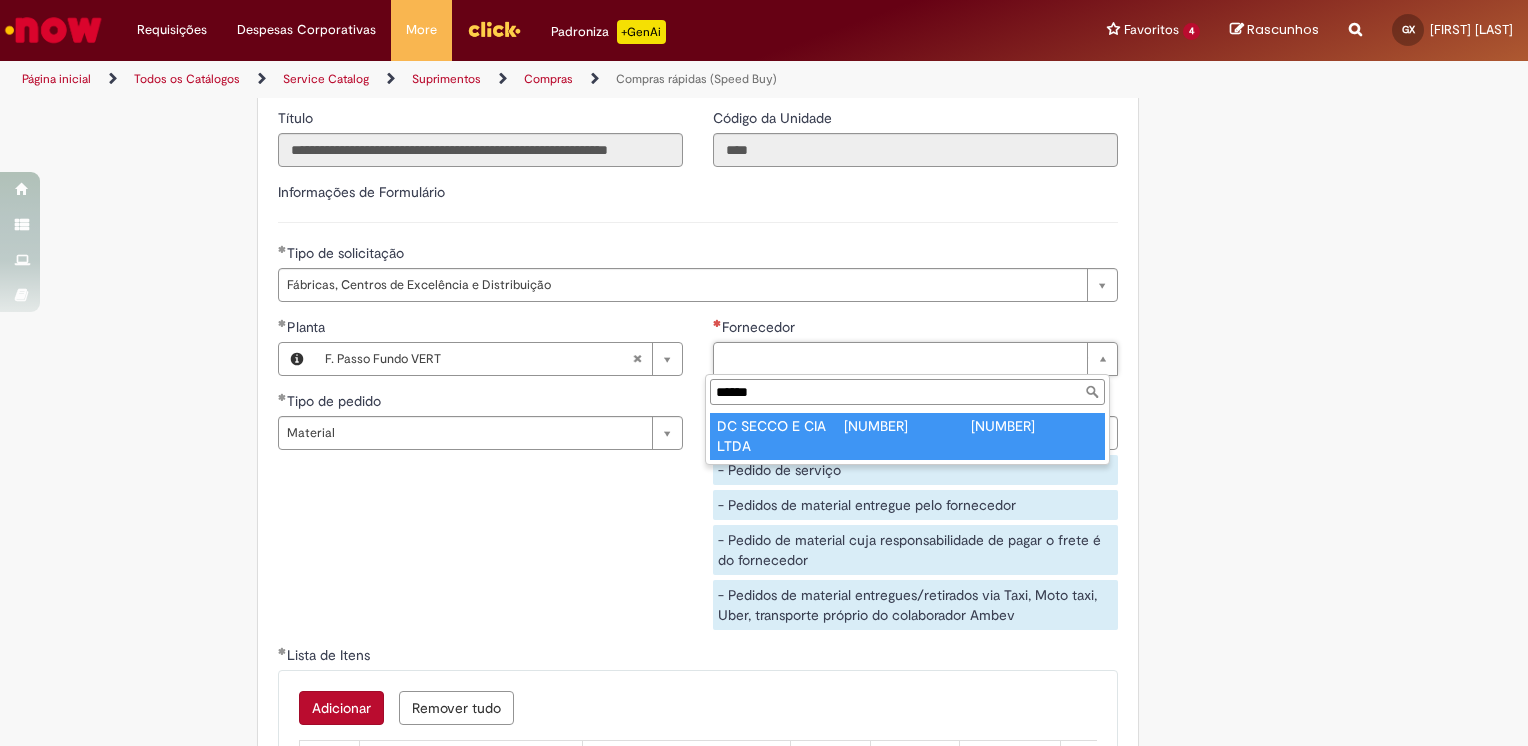 type on "******" 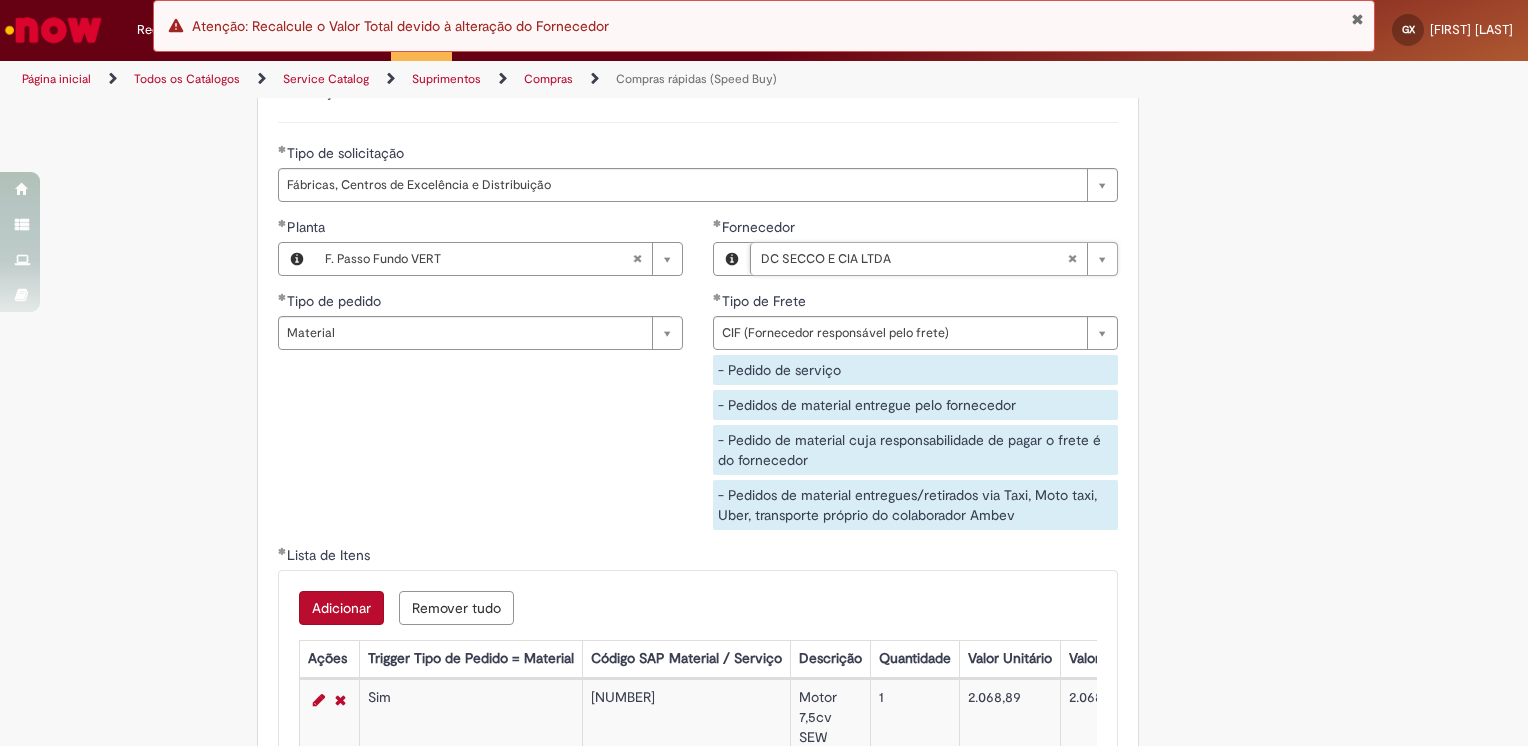 scroll, scrollTop: 3100, scrollLeft: 0, axis: vertical 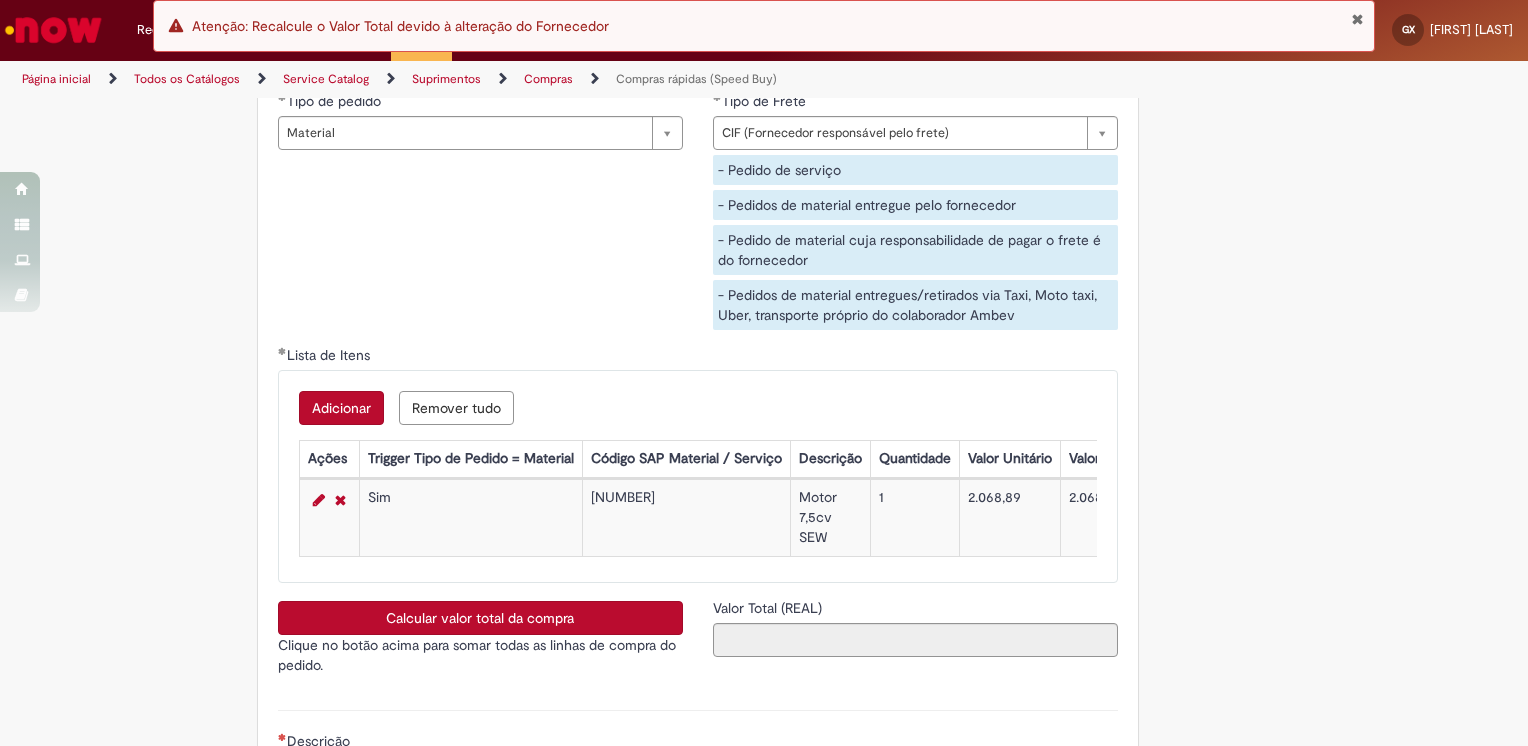 click on "Adicionar" at bounding box center [341, 408] 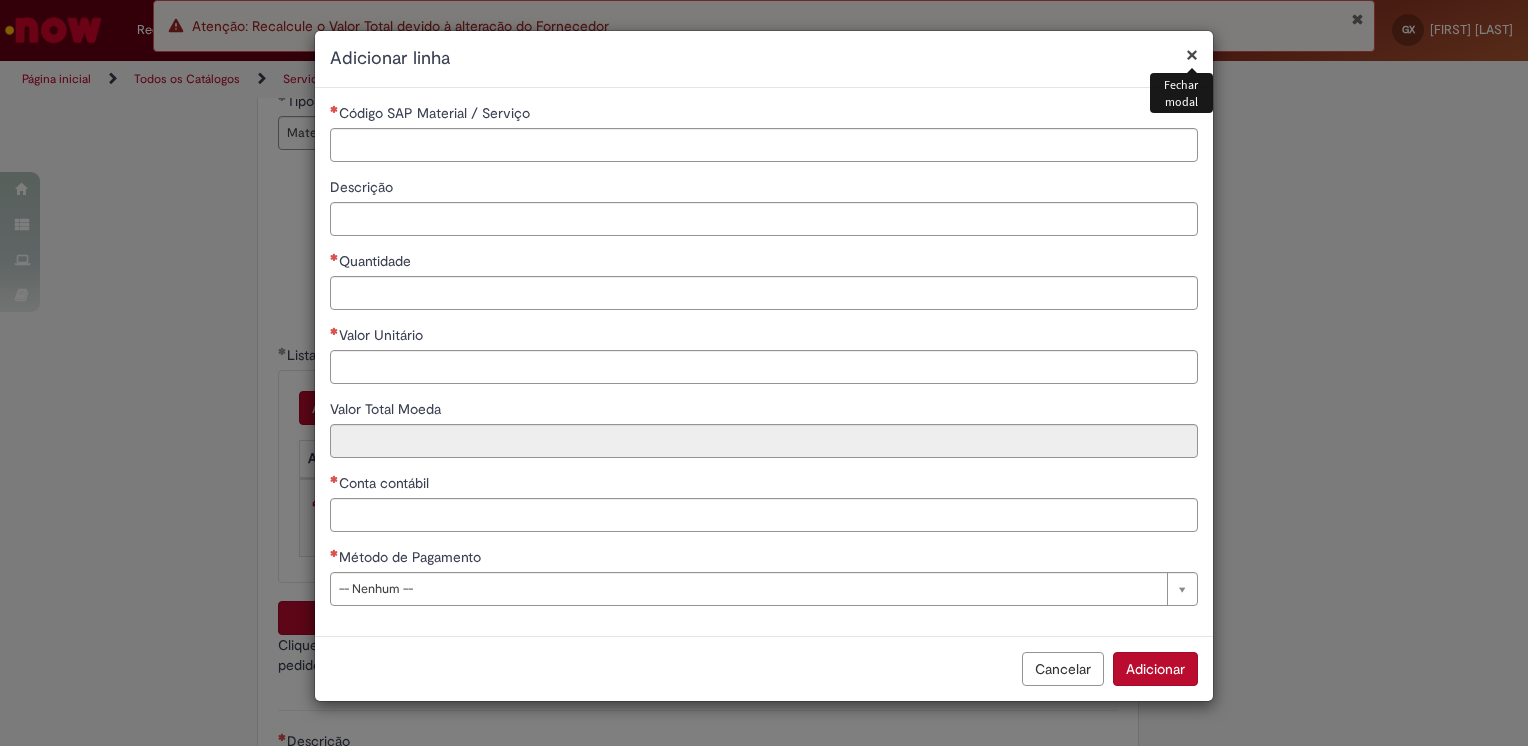 click on "×" at bounding box center (1192, 54) 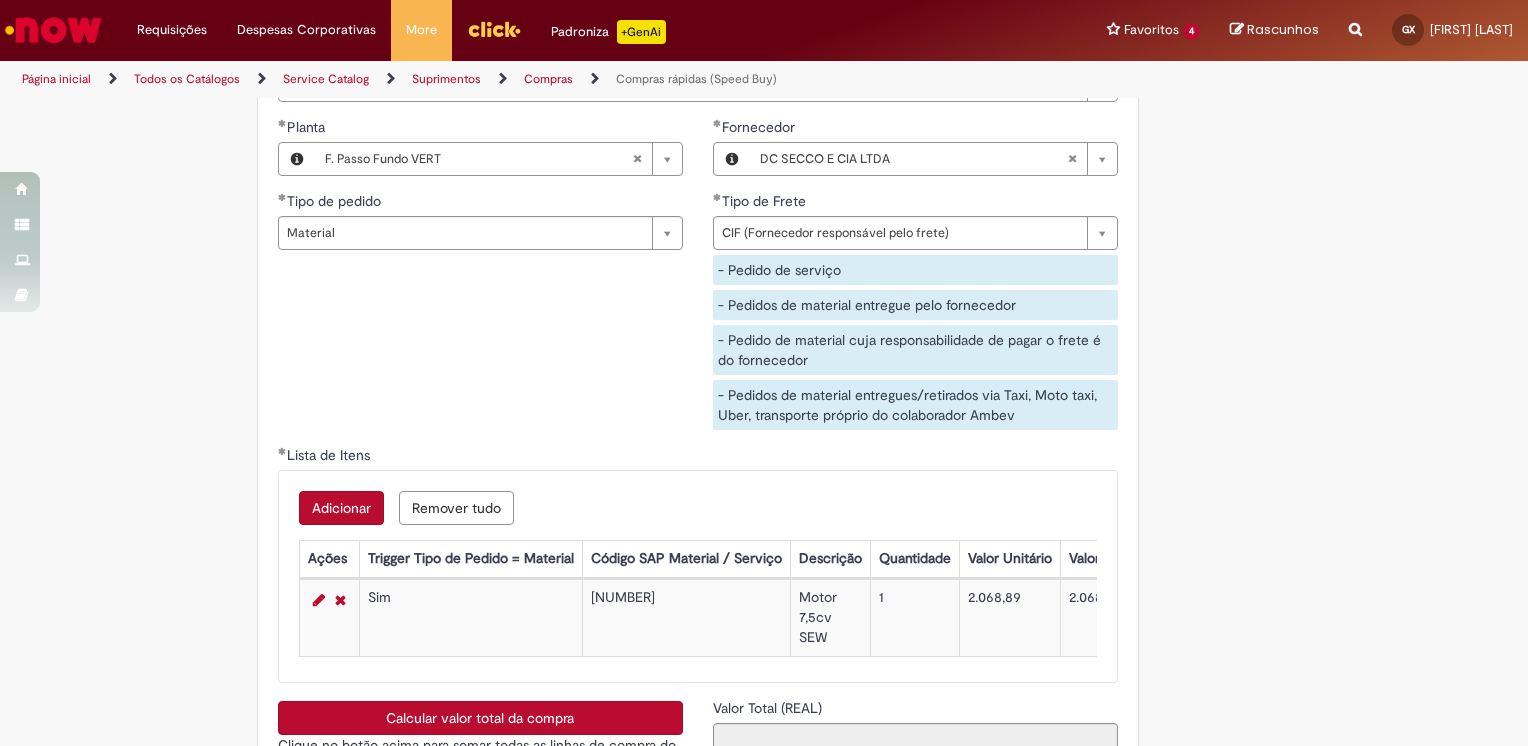 scroll, scrollTop: 3400, scrollLeft: 0, axis: vertical 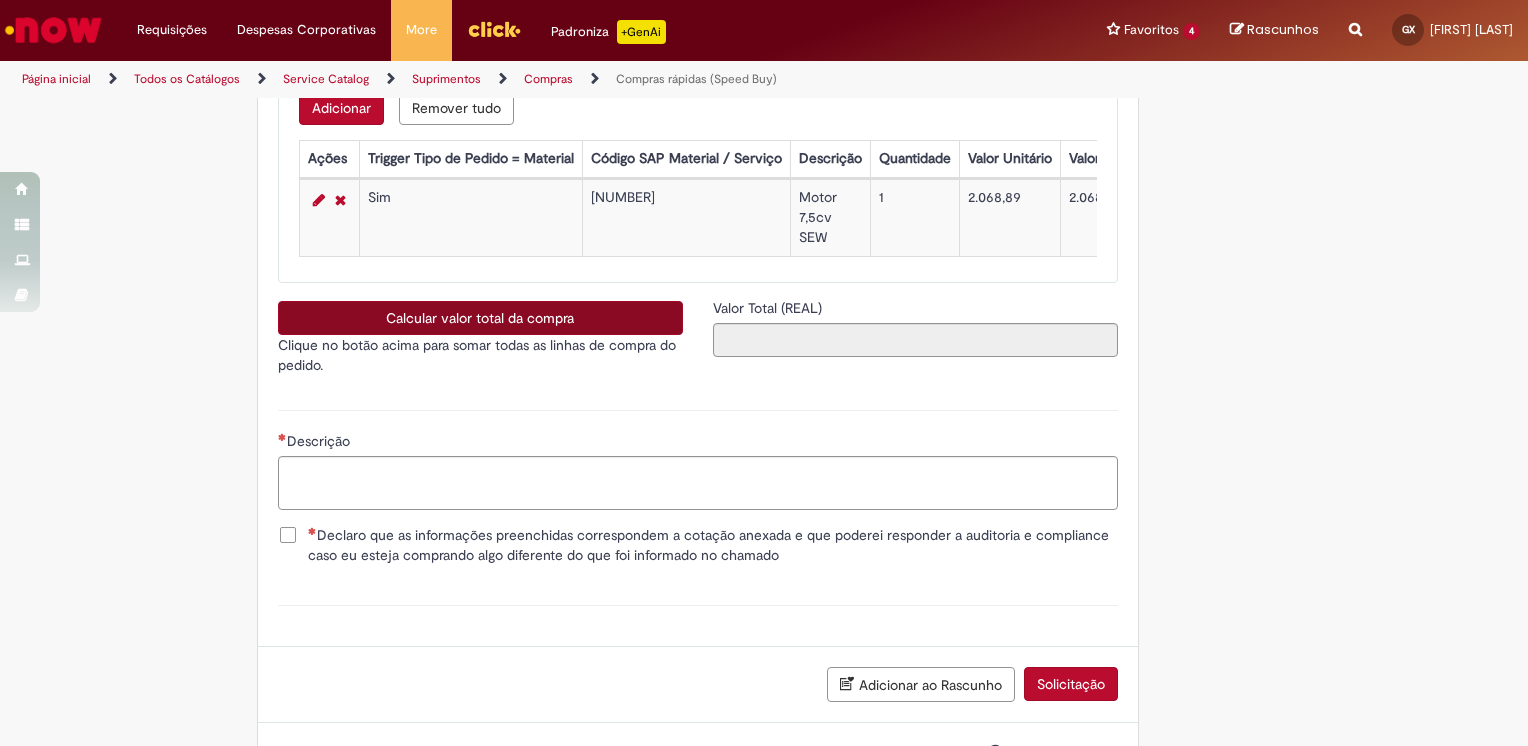 click on "Calcular valor total da compra
Clique no botão acima para somar todas as linhas de compra do pedido." at bounding box center (480, 338) 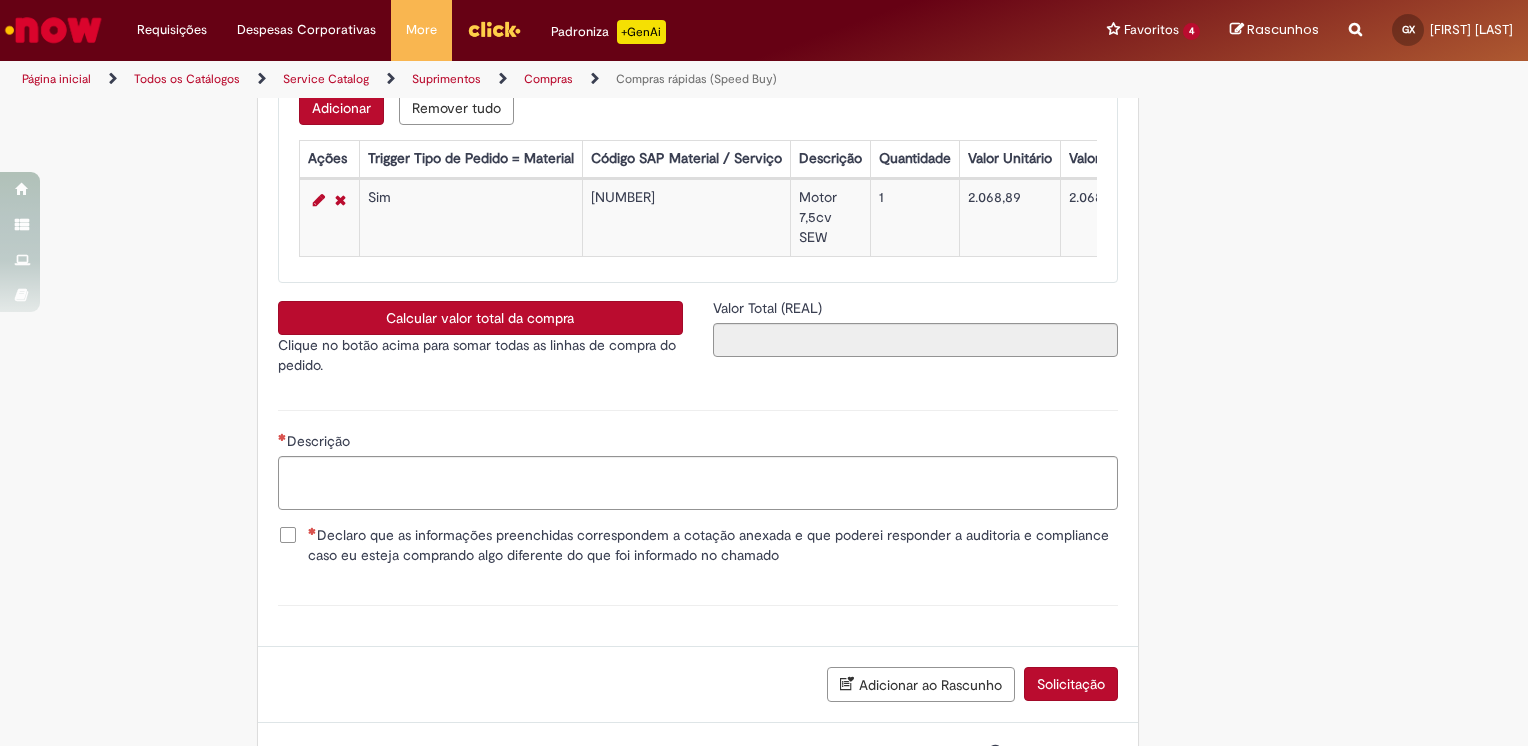 click on "Calcular valor total da compra" at bounding box center (480, 318) 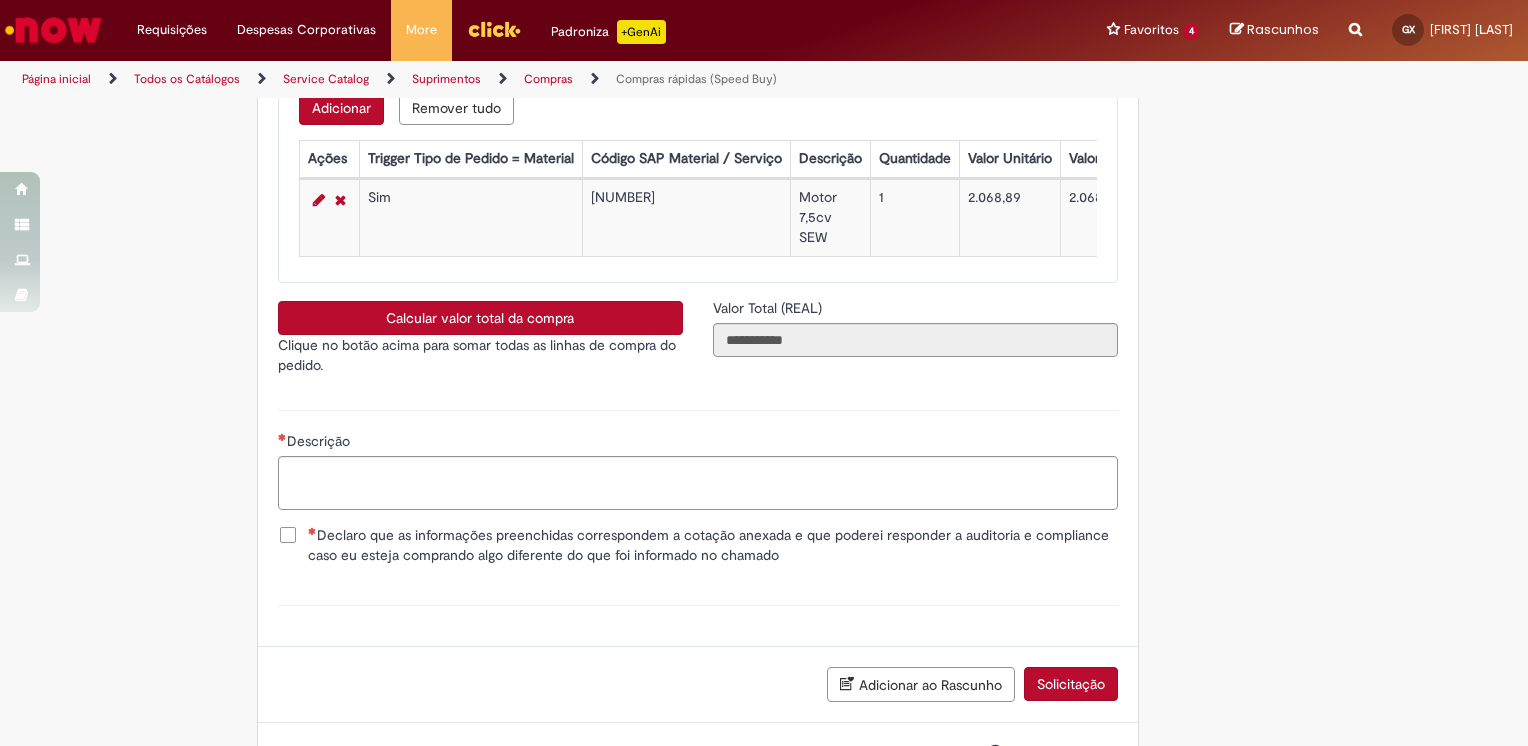 scroll, scrollTop: 3498, scrollLeft: 0, axis: vertical 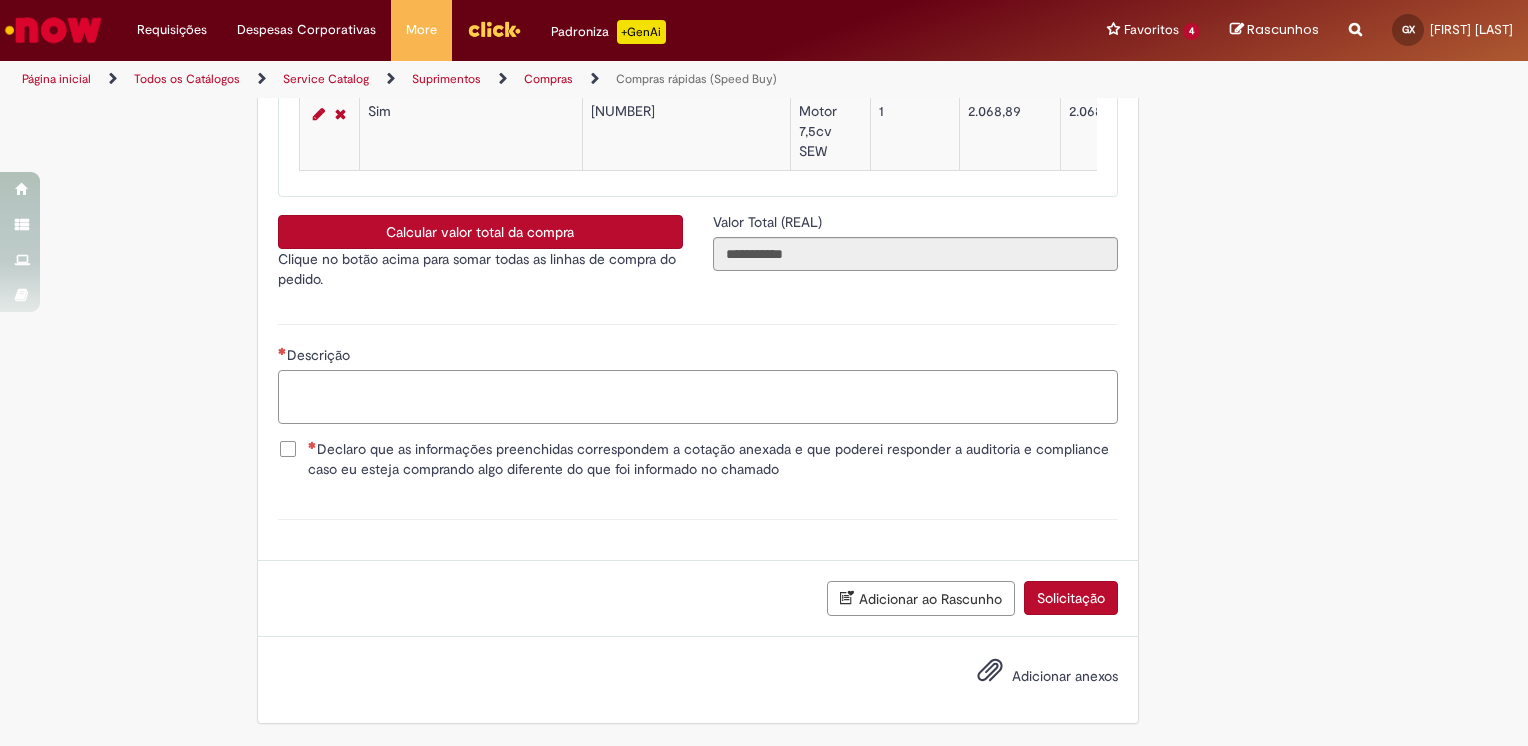 click on "Descrição" at bounding box center (698, 397) 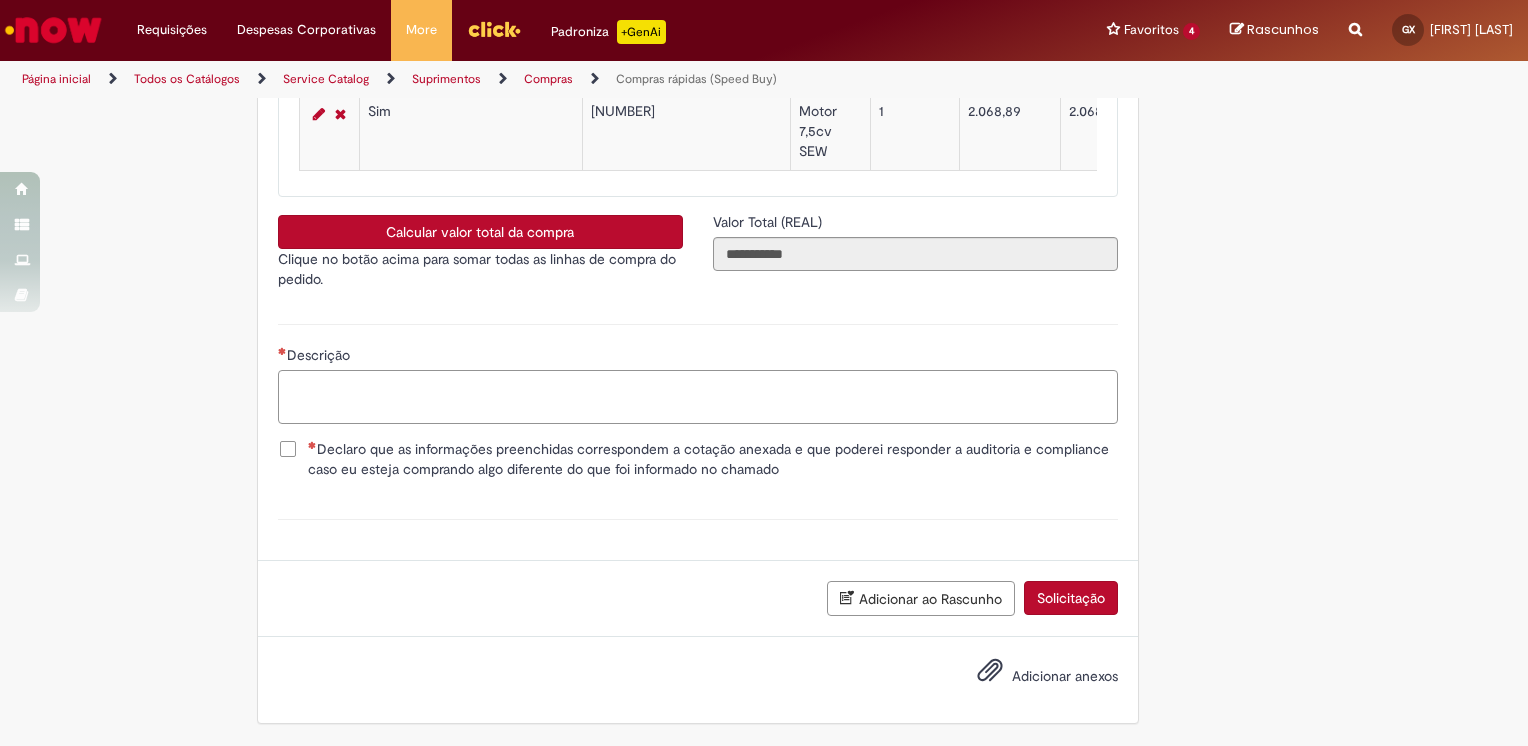 scroll, scrollTop: 3298, scrollLeft: 0, axis: vertical 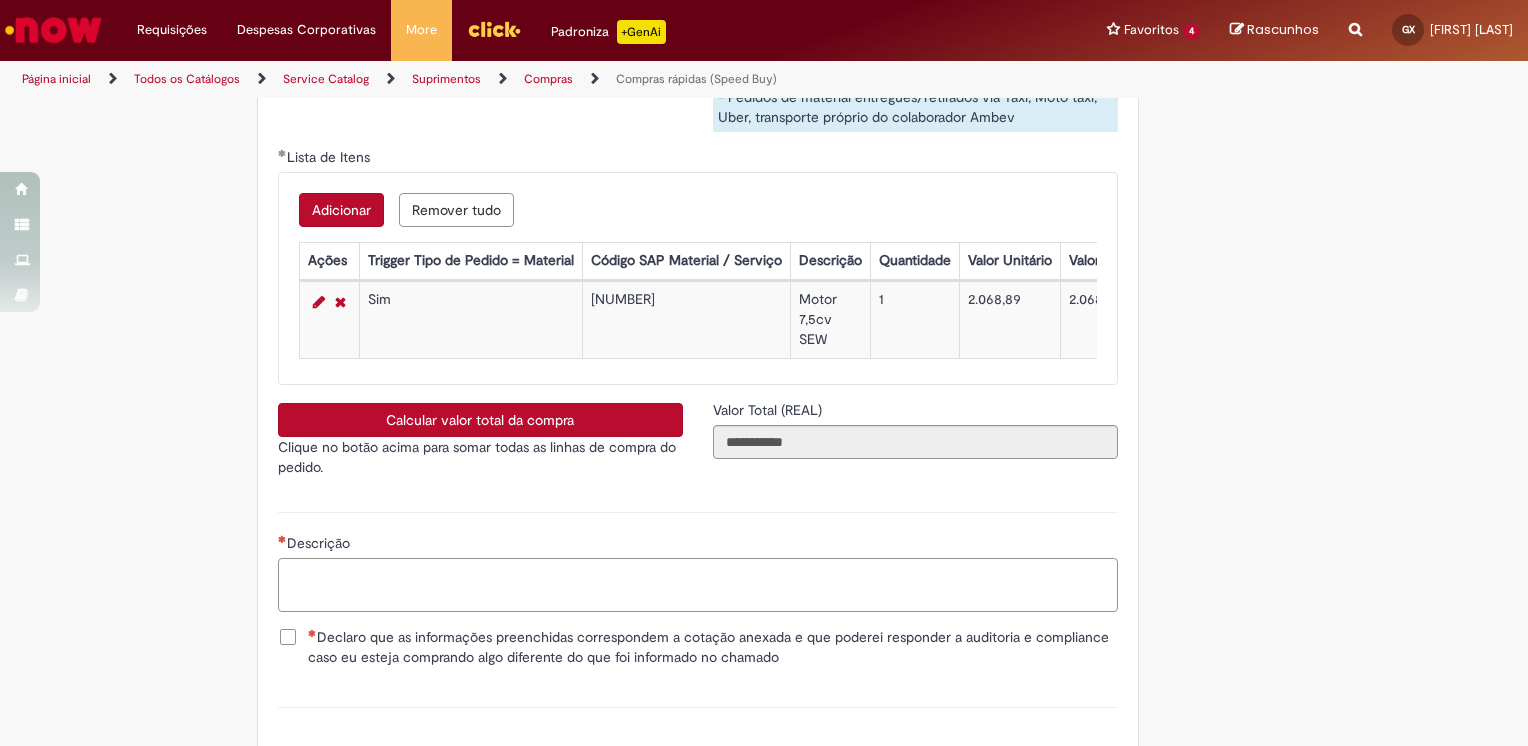 click on "Descrição" at bounding box center [698, 585] 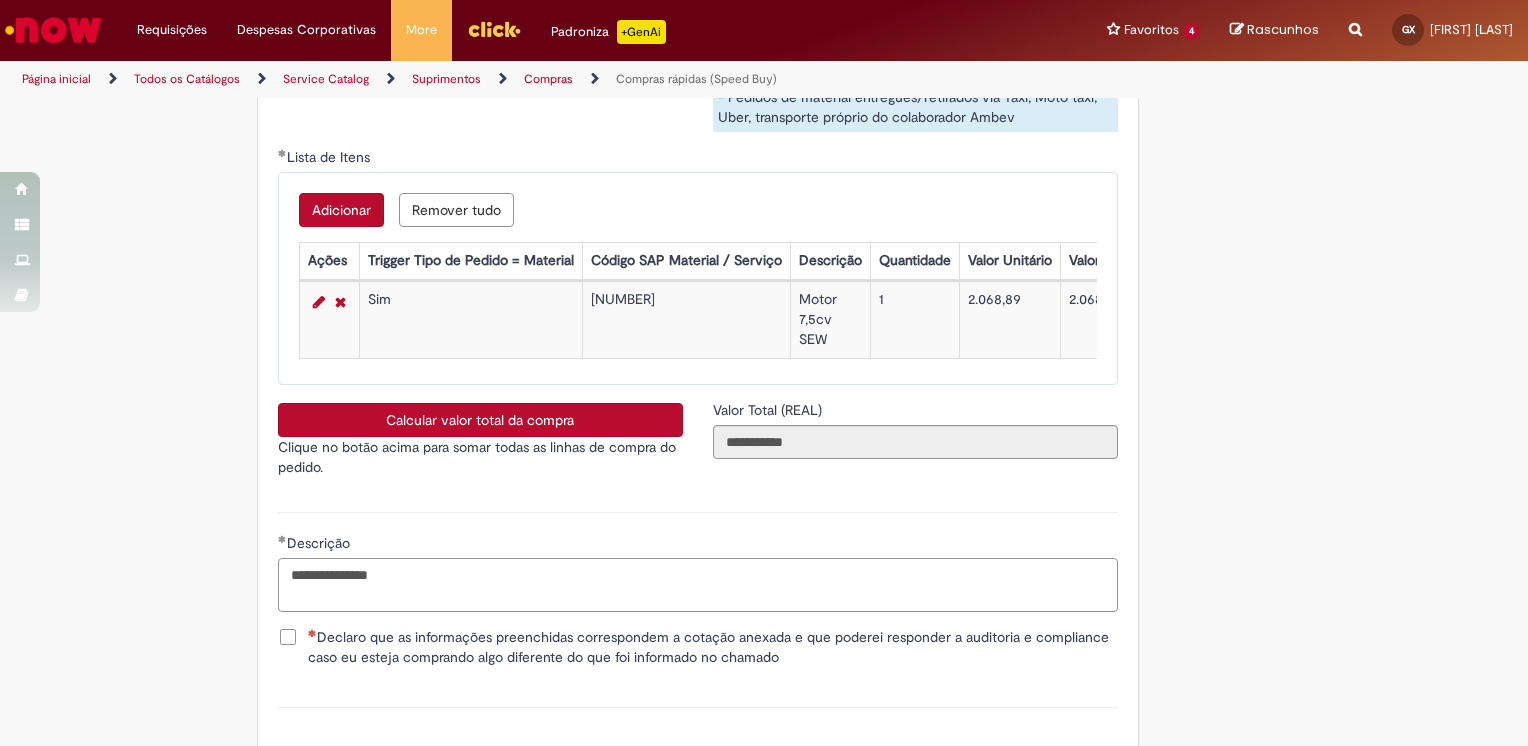 paste on "**********" 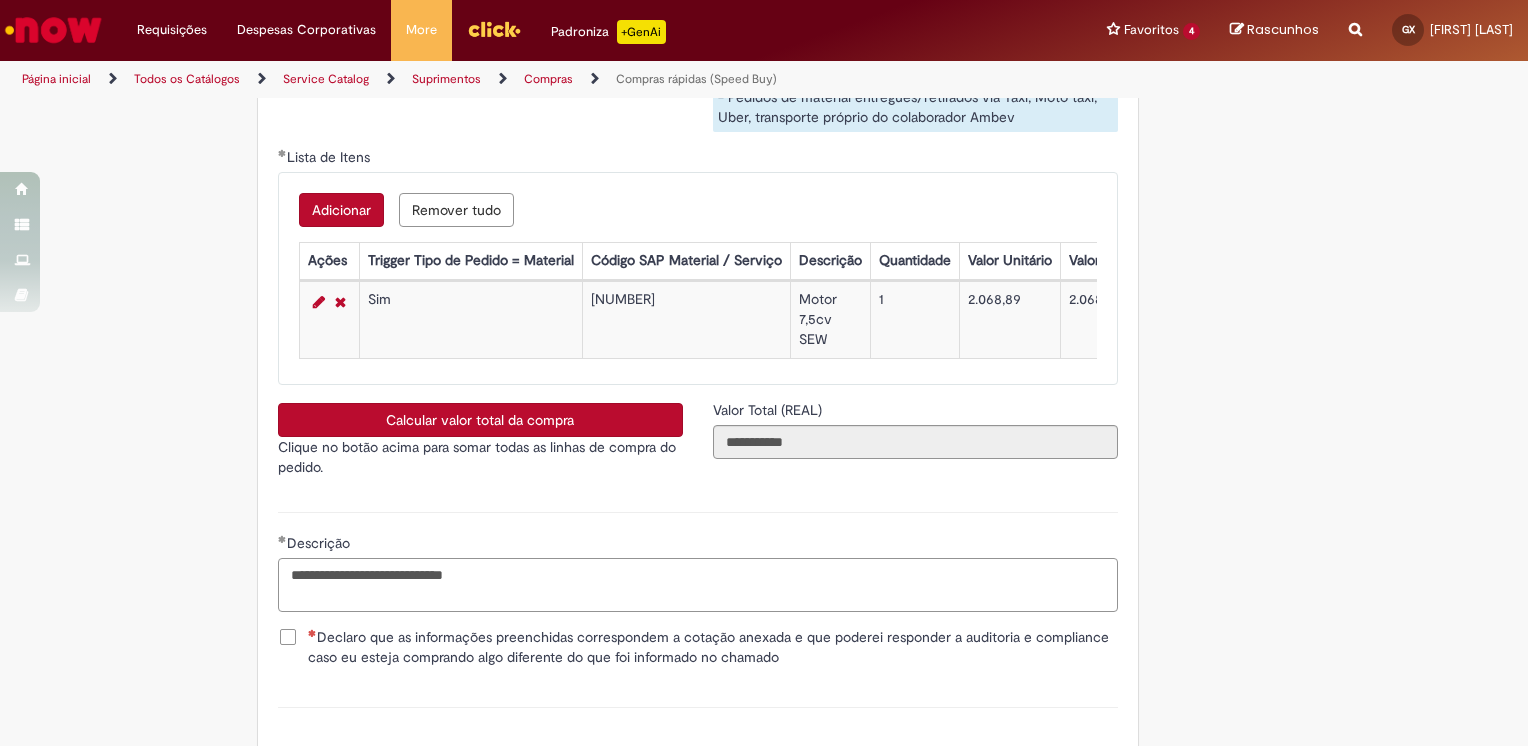 drag, startPoint x: 390, startPoint y: 588, endPoint x: 431, endPoint y: 602, distance: 43.32436 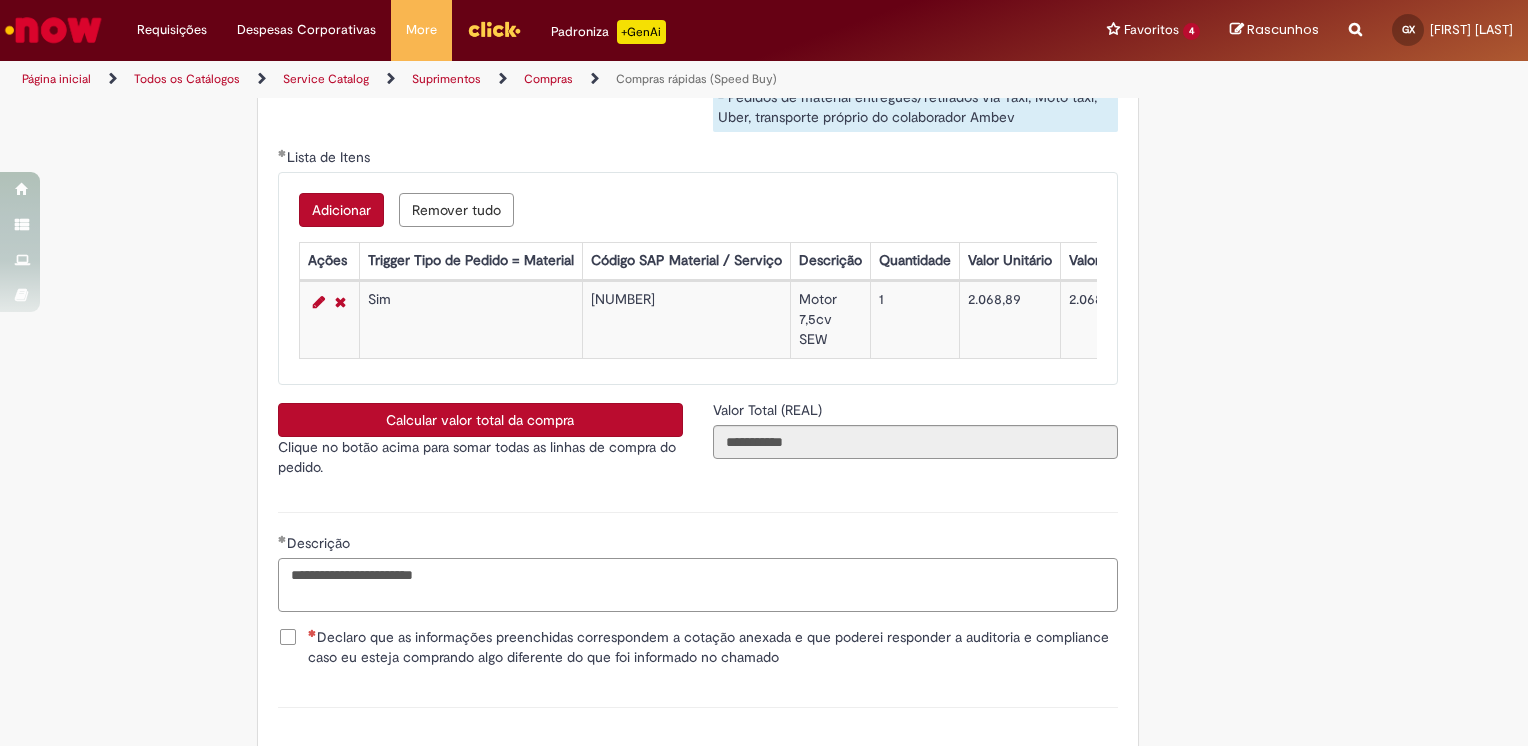 scroll, scrollTop: 3498, scrollLeft: 0, axis: vertical 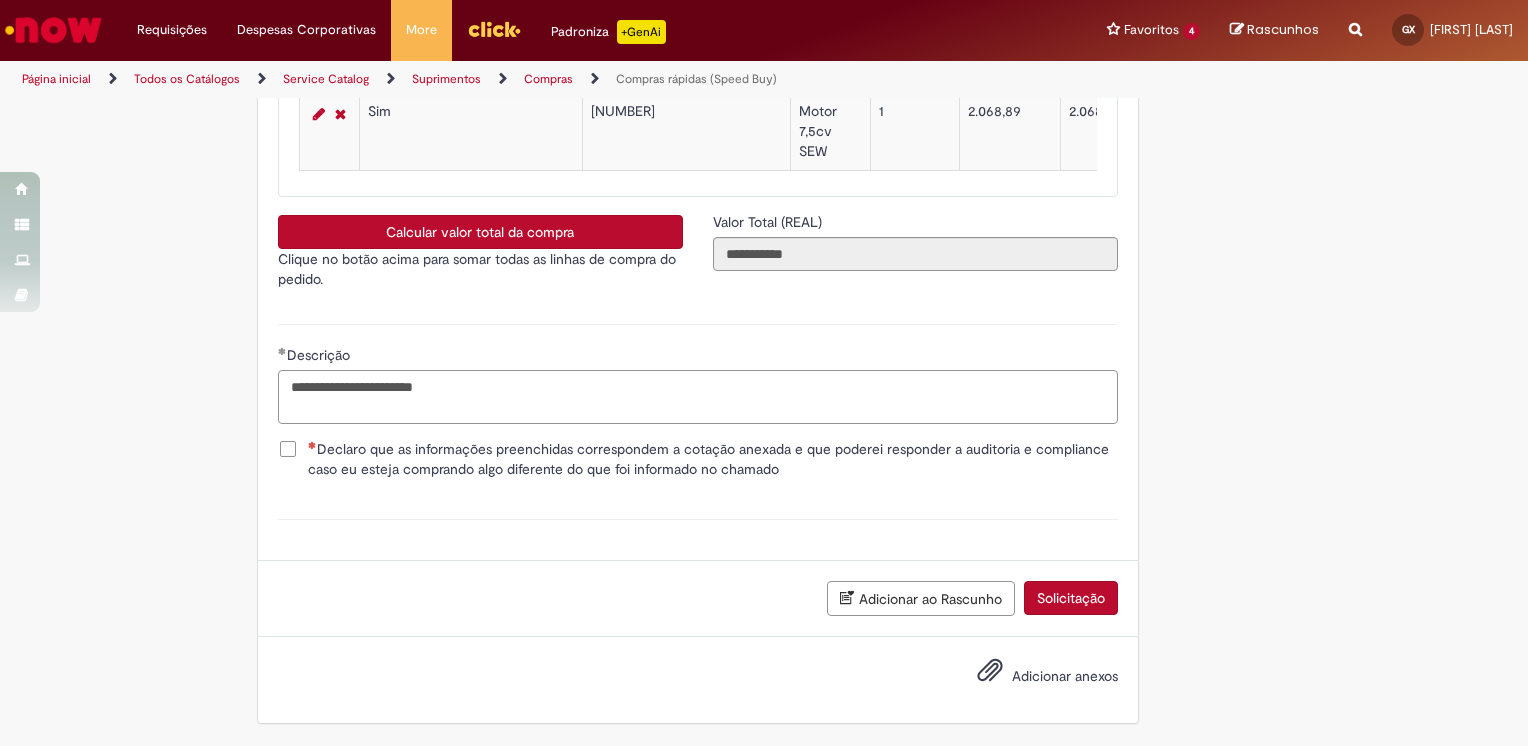 type on "**********" 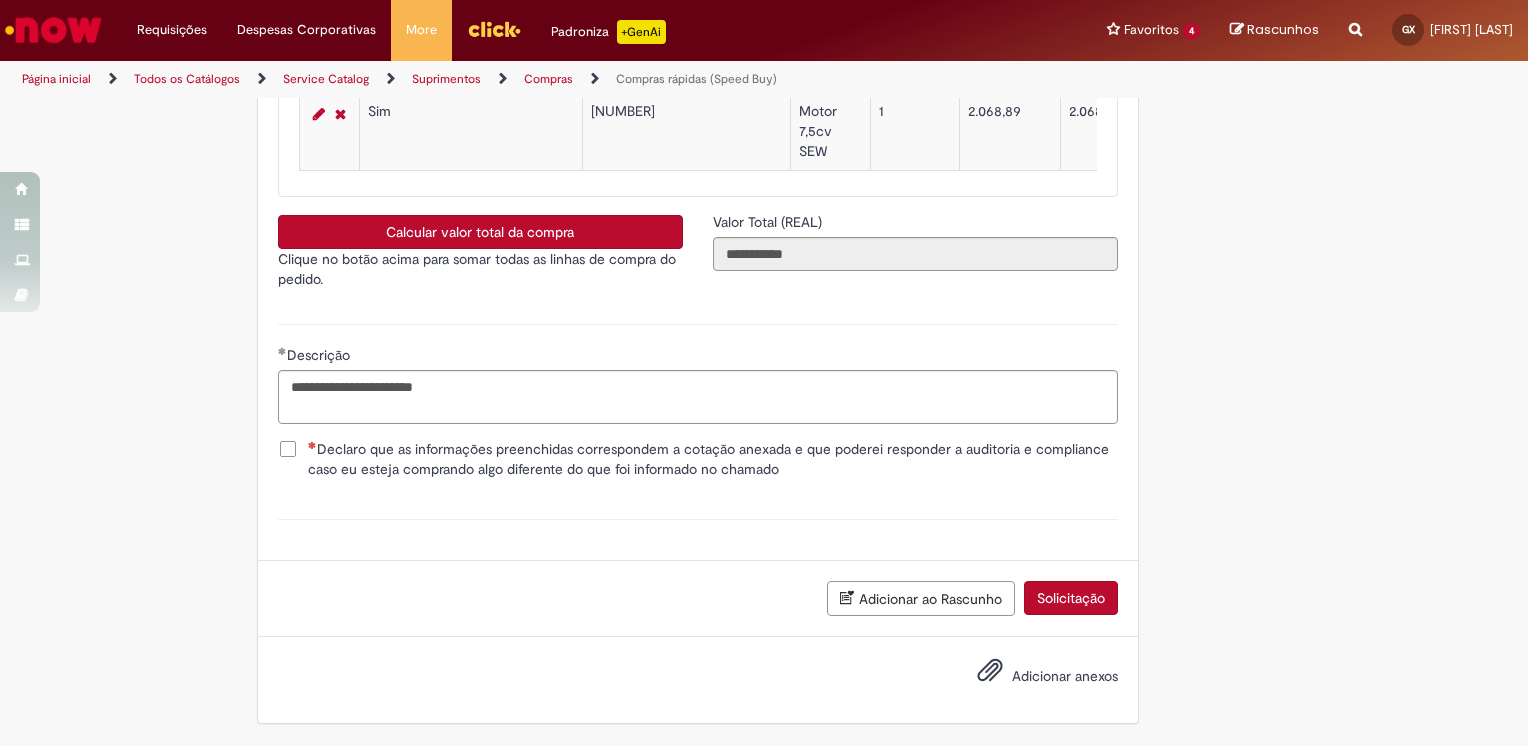 click on "Declaro que as informações preenchidas correspondem a cotação anexada e que poderei responder a auditoria e compliance caso eu esteja comprando algo diferente do que foi informado no chamado" at bounding box center [698, 459] 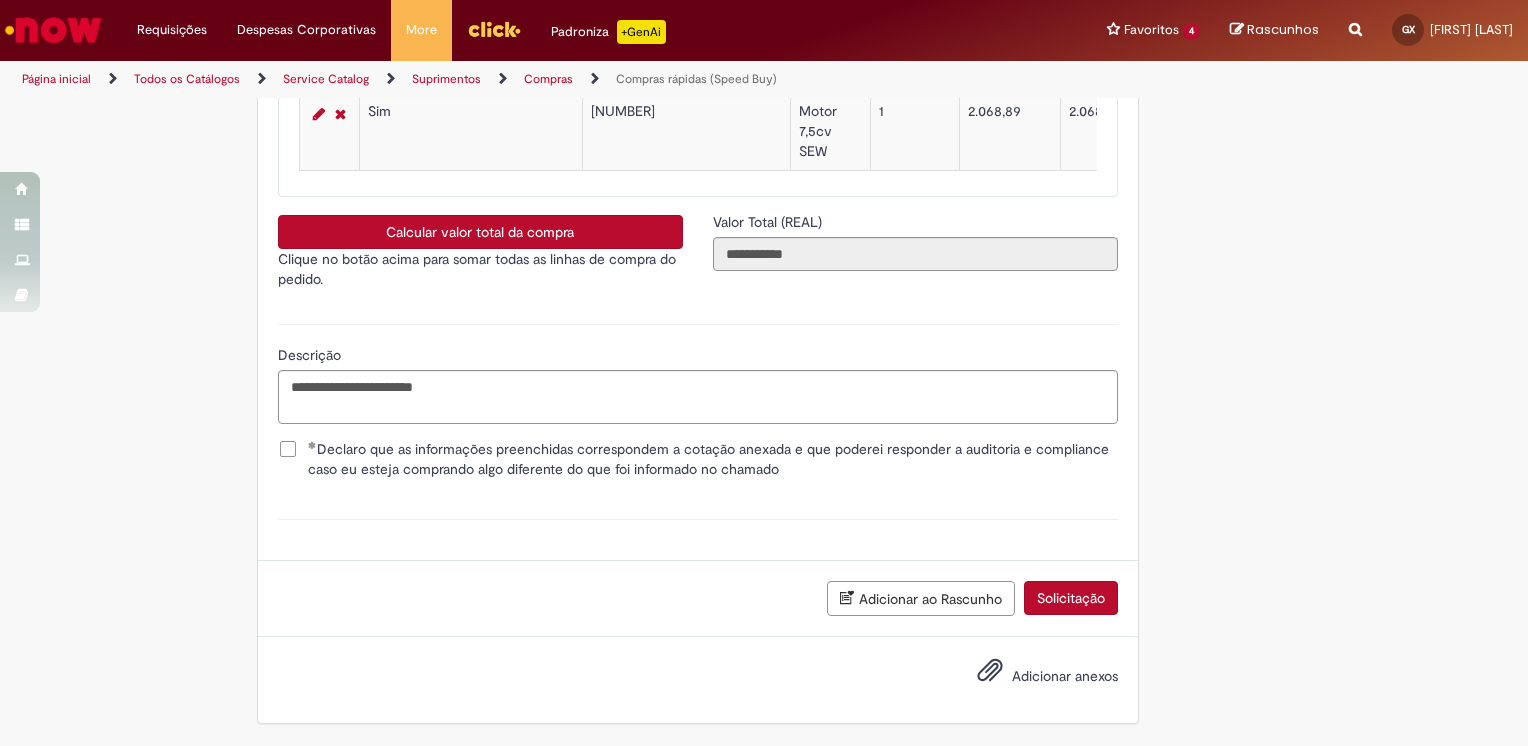 click on "Declaro que as informações preenchidas correspondem a cotação anexada e que poderei responder a auditoria e compliance caso eu esteja comprando algo diferente do que foi informado no chamado" at bounding box center [698, 459] 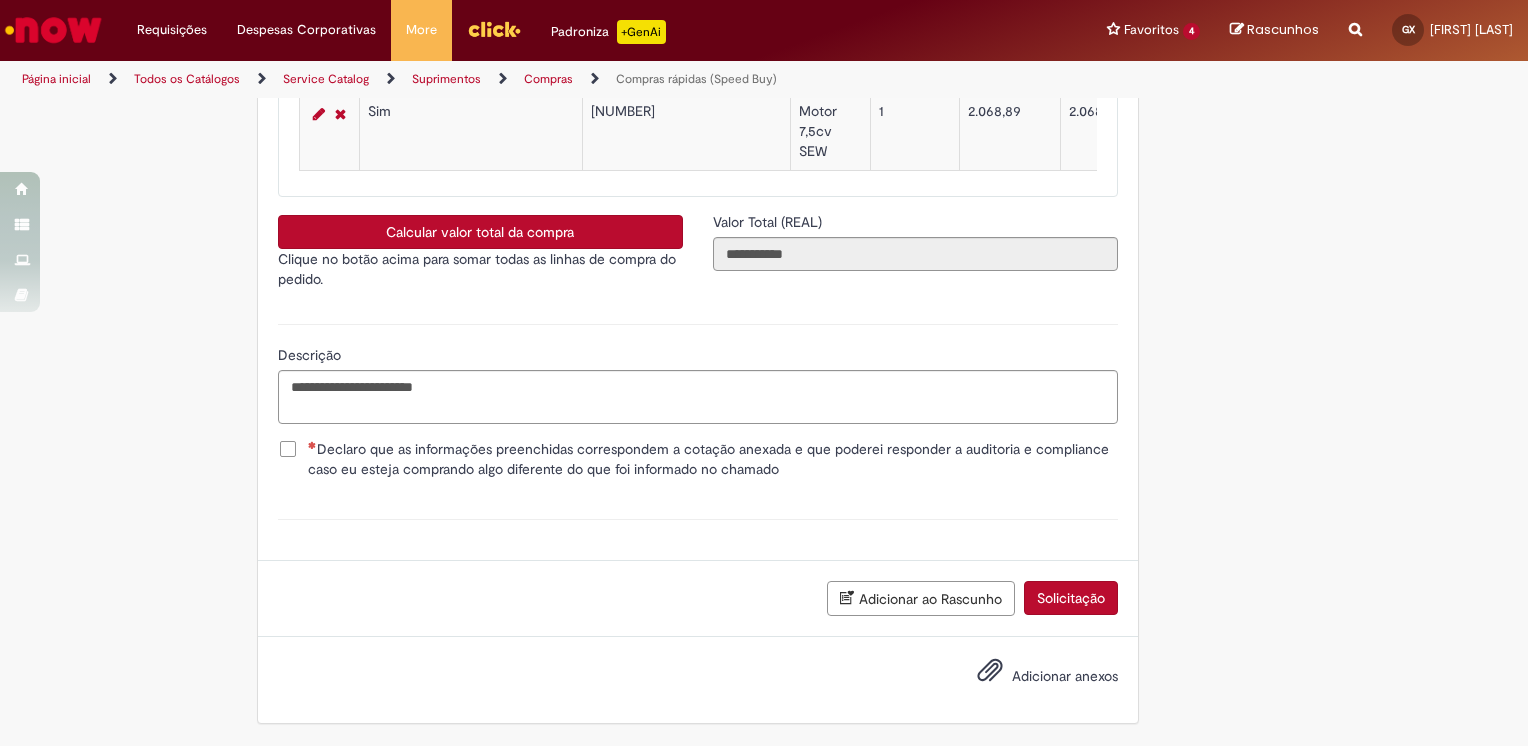 click on "Declaro que as informações preenchidas correspondem a cotação anexada e que poderei responder a auditoria e compliance caso eu esteja comprando algo diferente do que foi informado no chamado" at bounding box center (713, 459) 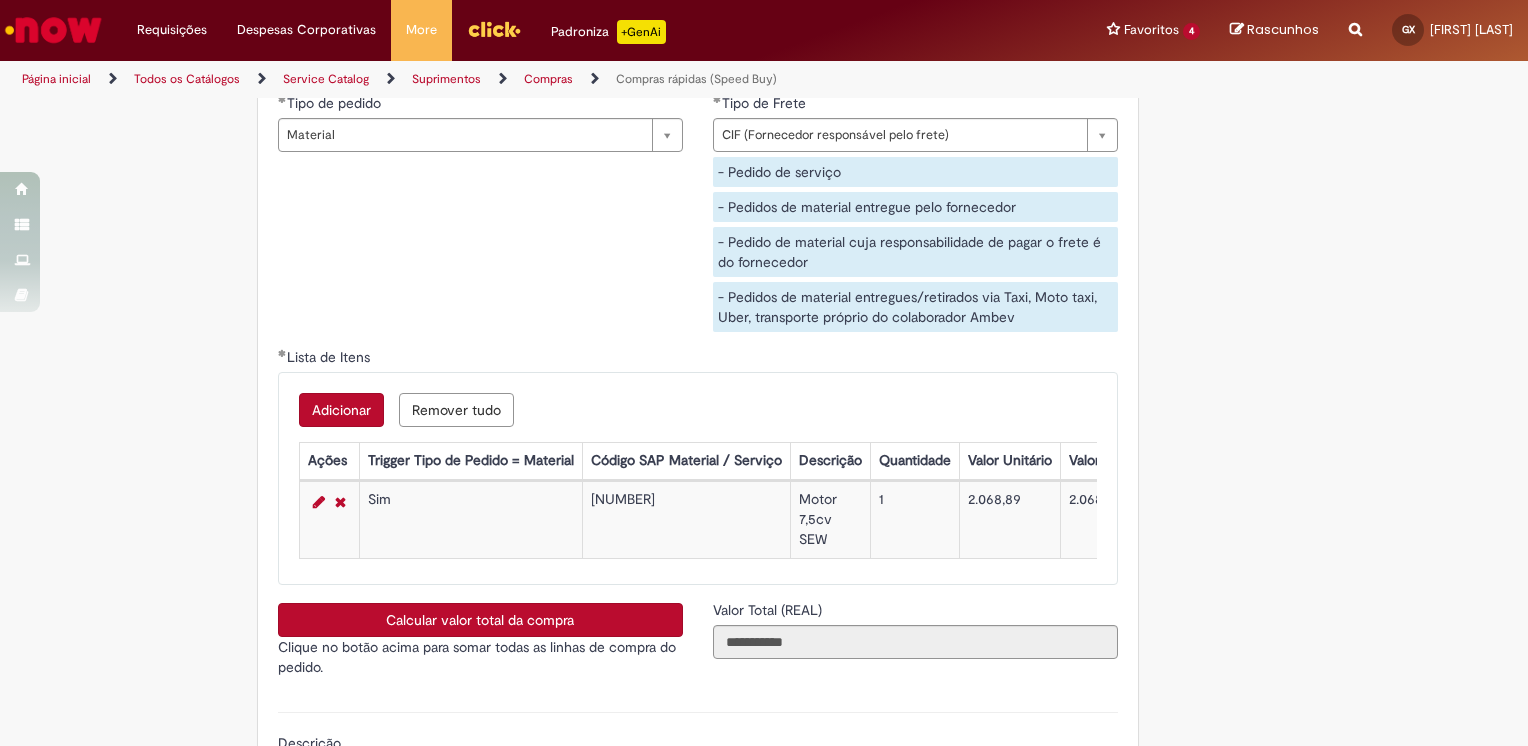 scroll, scrollTop: 3498, scrollLeft: 0, axis: vertical 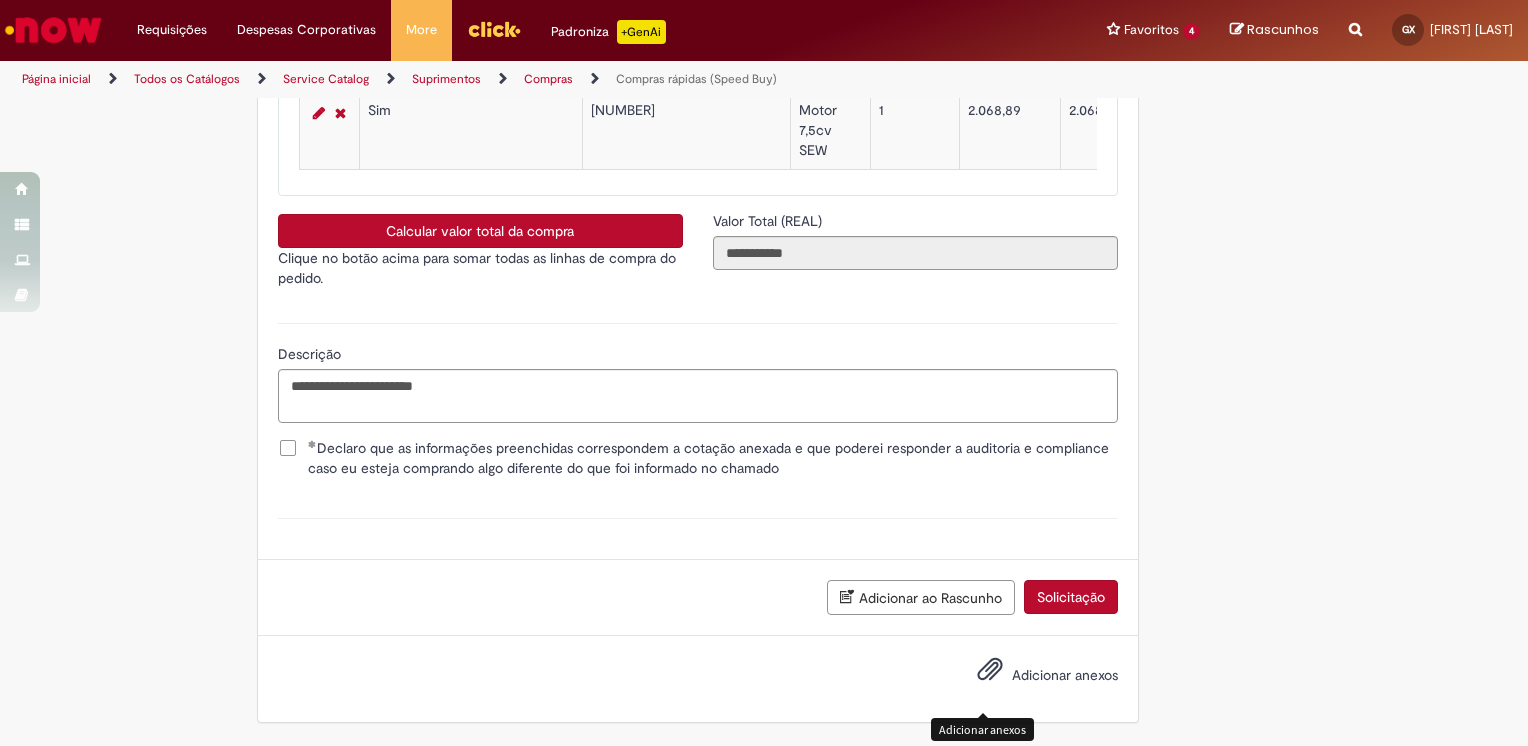click on "Adicionar anexos" at bounding box center [1065, 675] 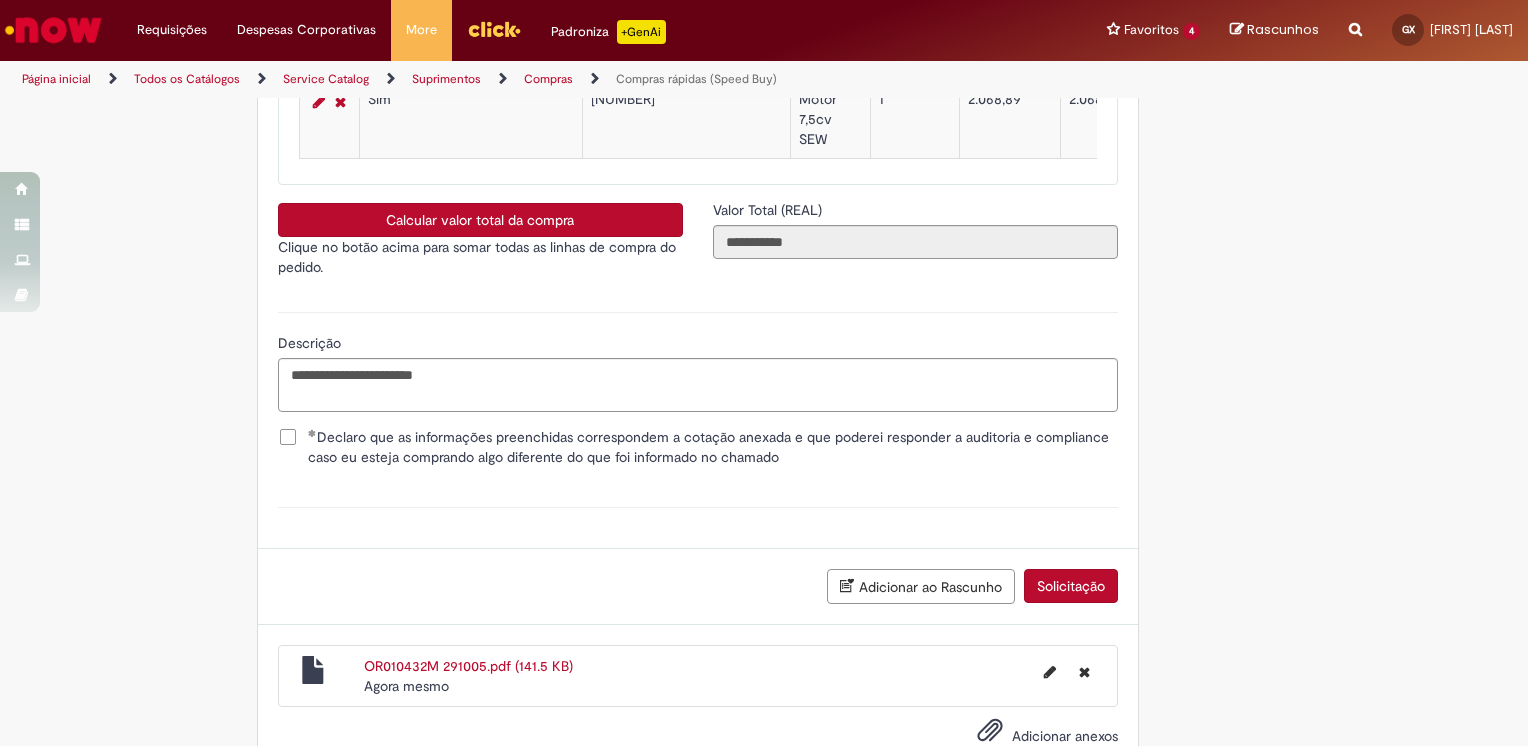 scroll, scrollTop: 3569, scrollLeft: 0, axis: vertical 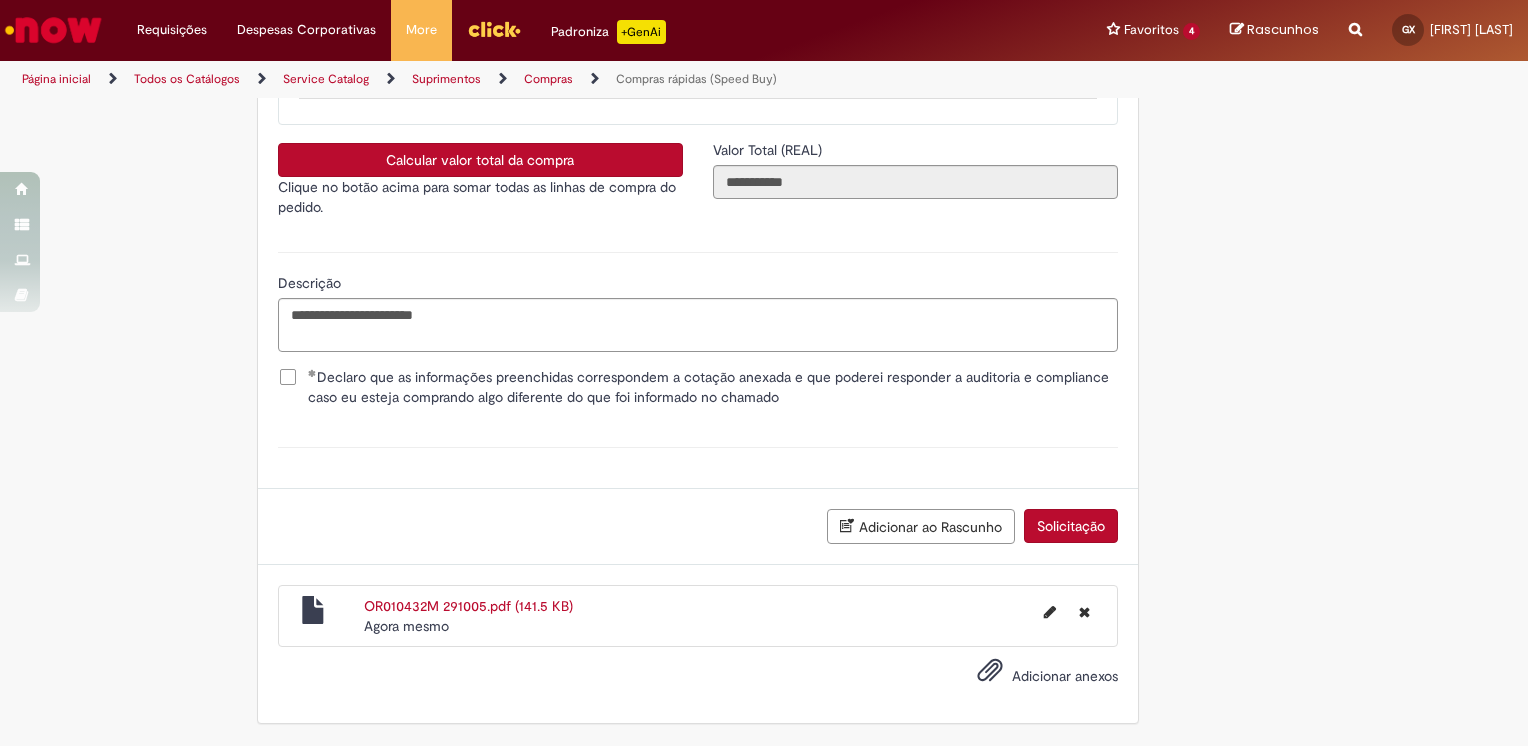 click on "Solicitação" at bounding box center [1071, 526] 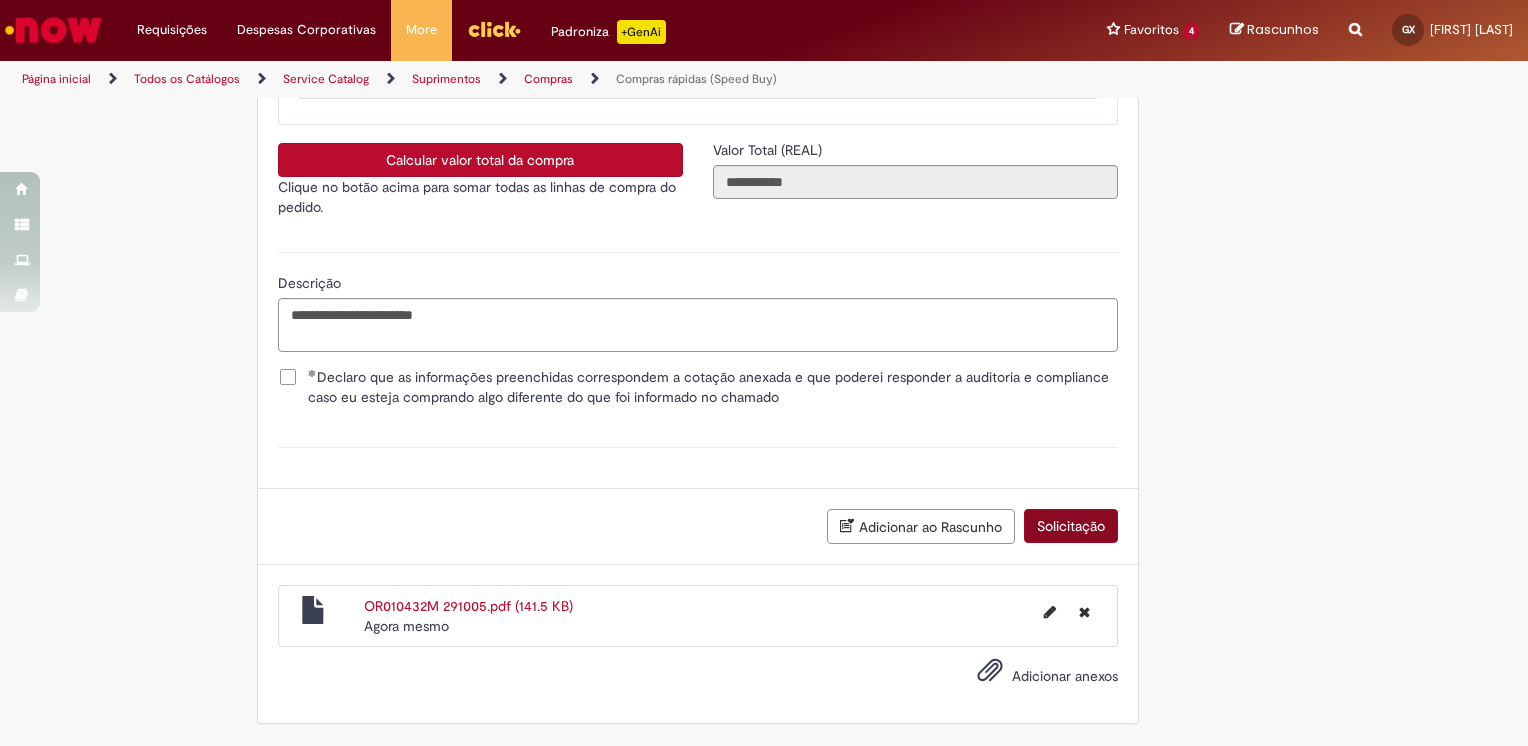 scroll, scrollTop: 2216, scrollLeft: 0, axis: vertical 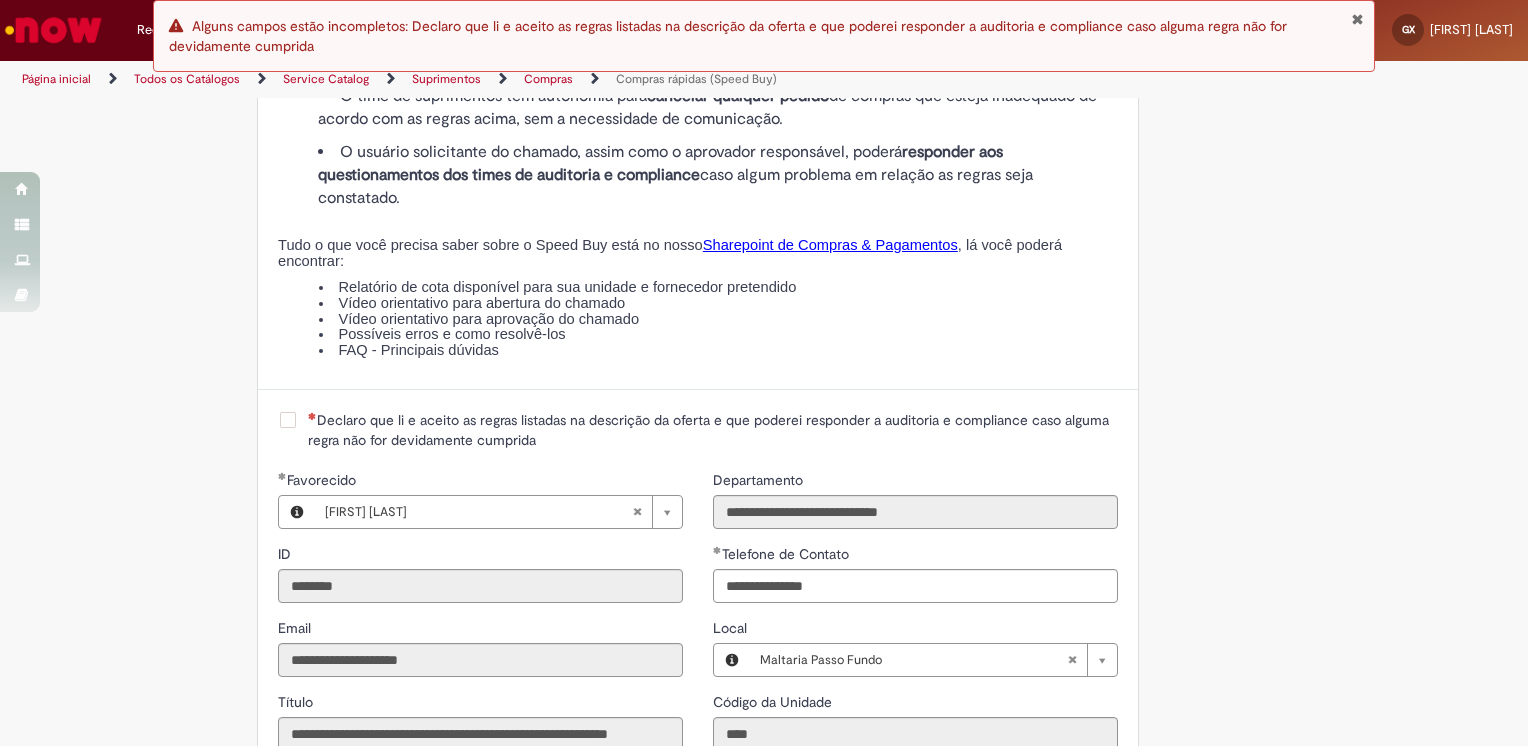 click on "**********" at bounding box center (698, 1110) 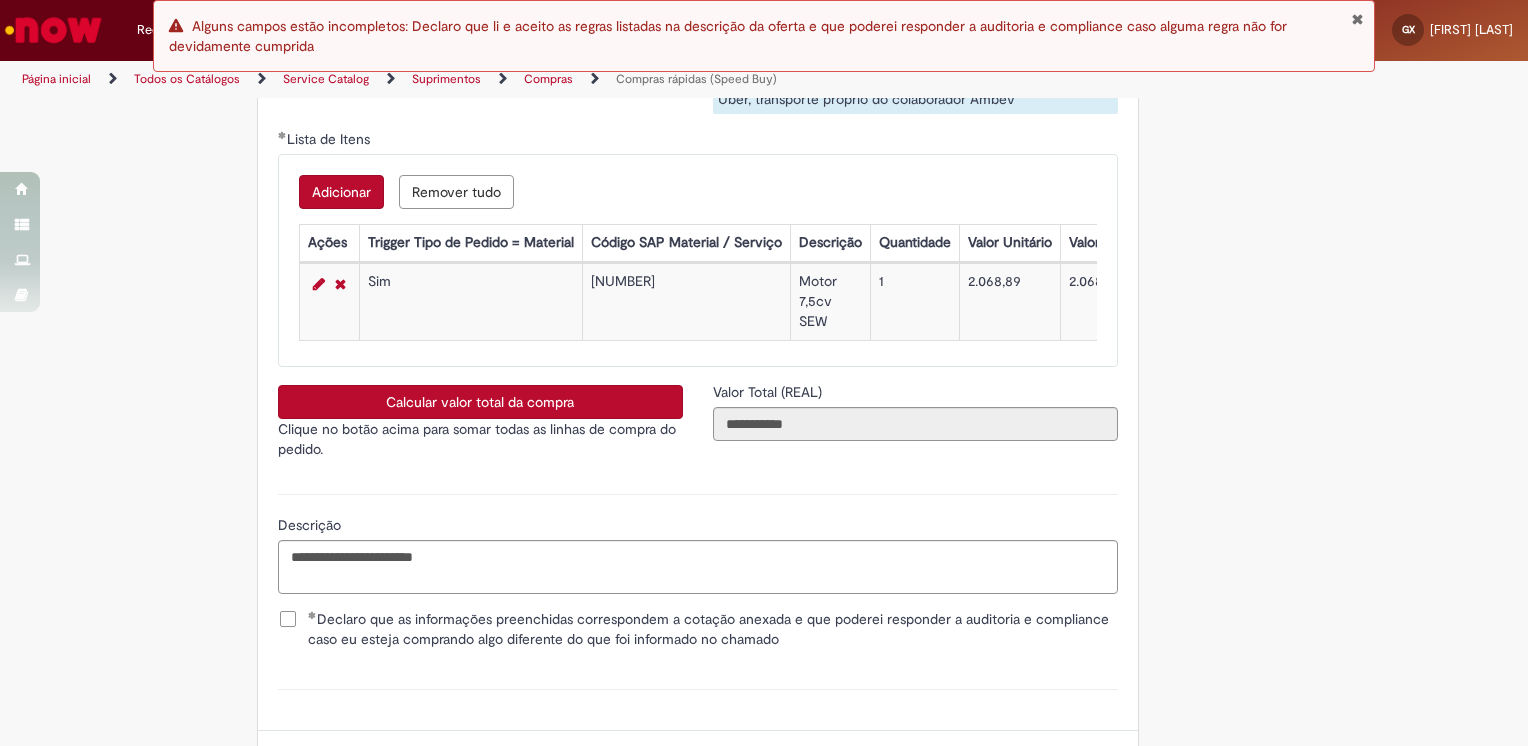 scroll, scrollTop: 3569, scrollLeft: 0, axis: vertical 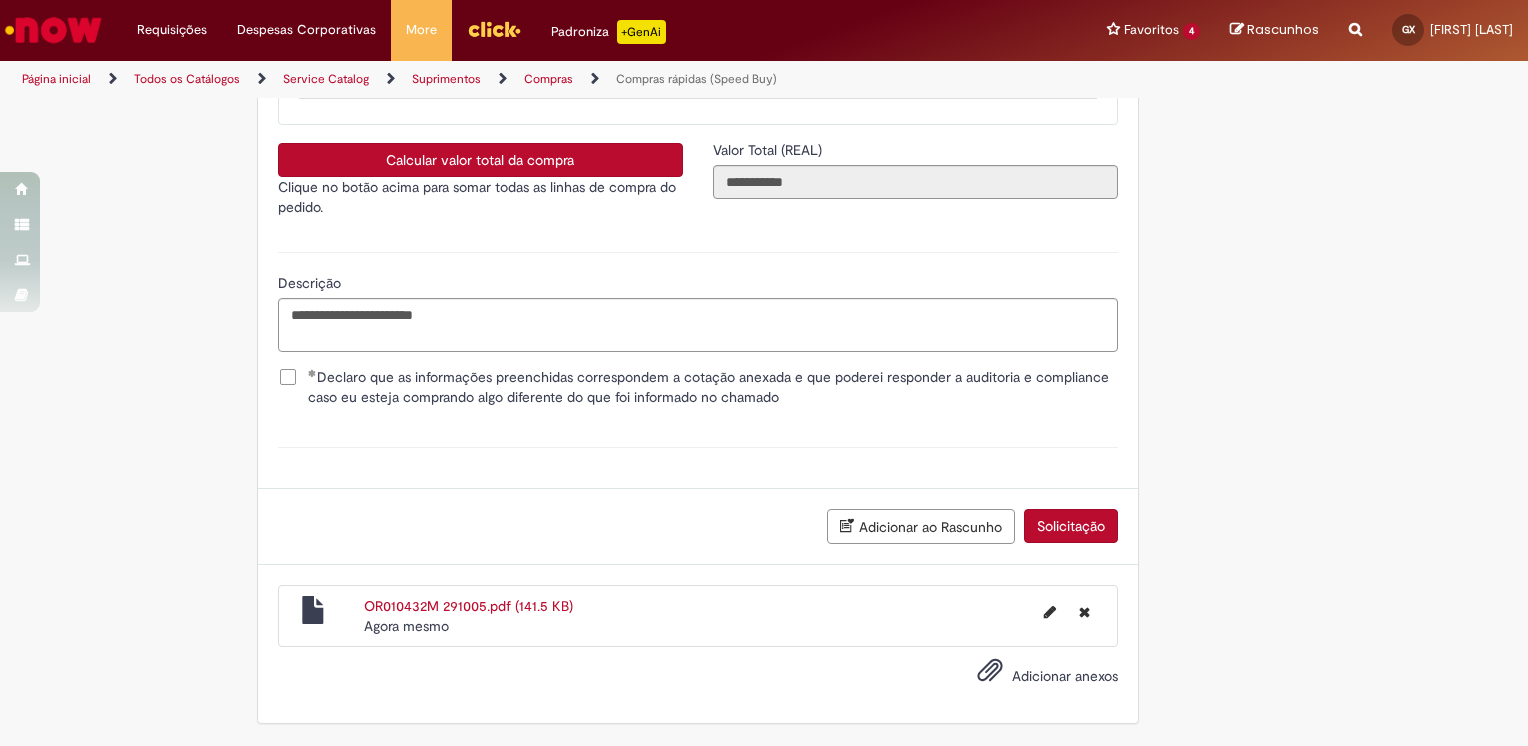 click on "Solicitação" at bounding box center (1071, 526) 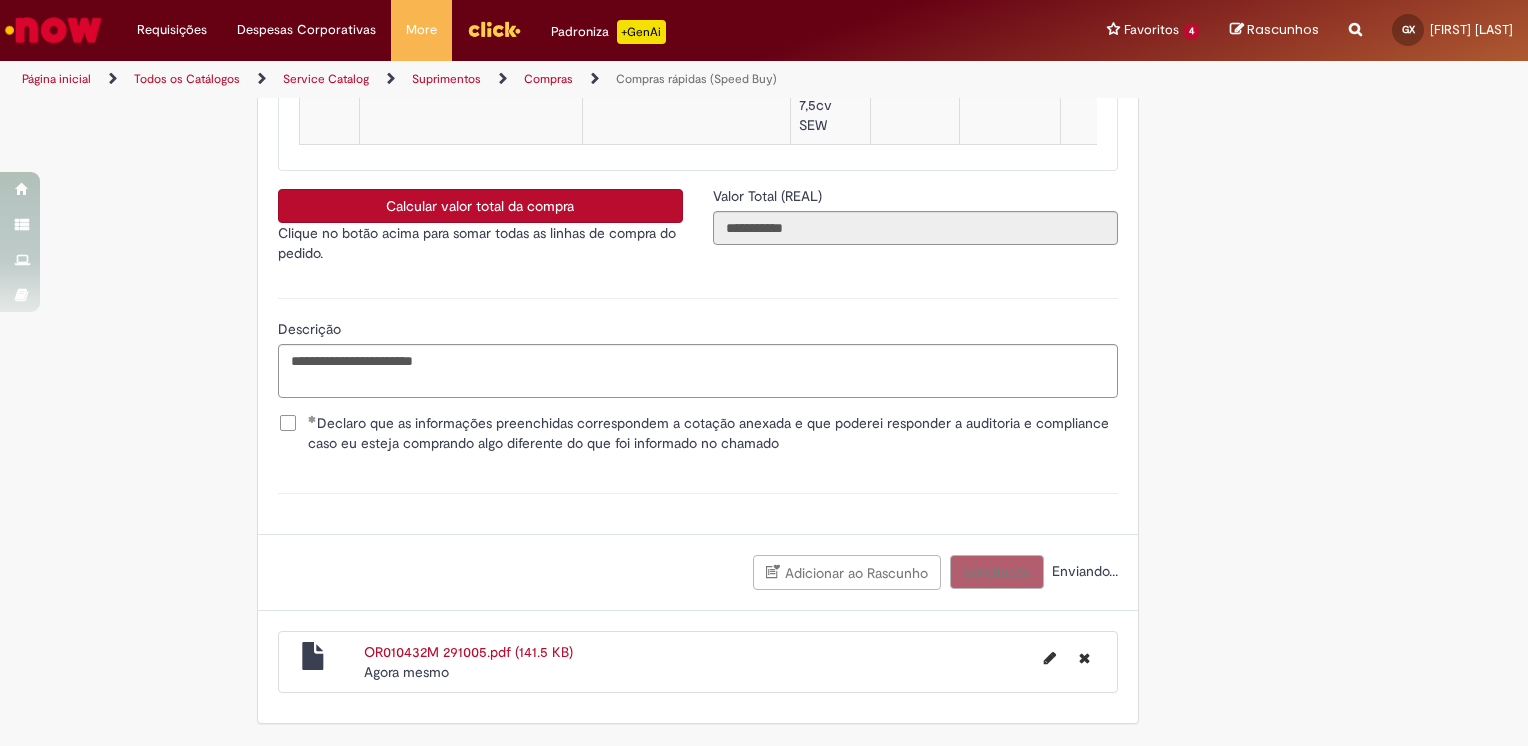 scroll, scrollTop: 3524, scrollLeft: 0, axis: vertical 